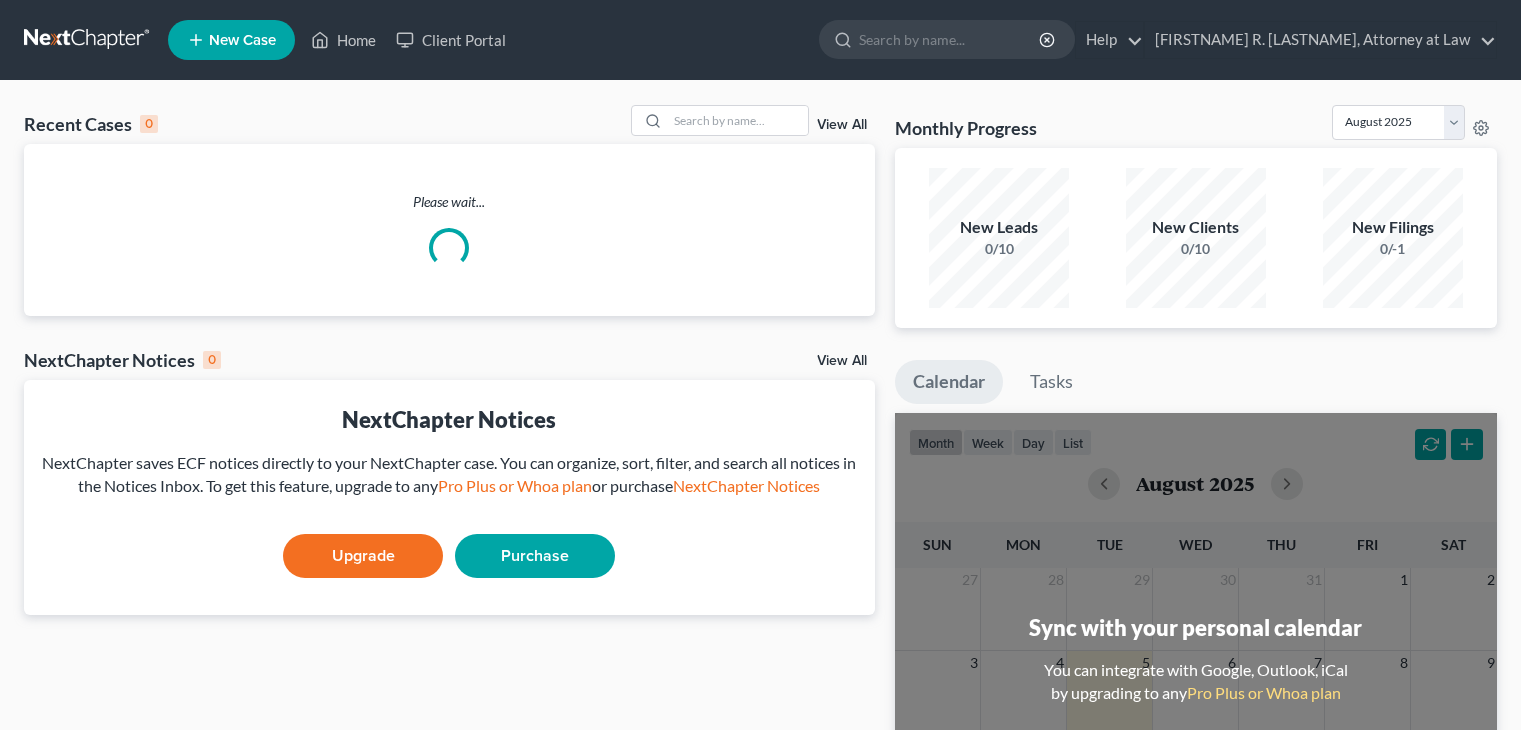 scroll, scrollTop: 0, scrollLeft: 0, axis: both 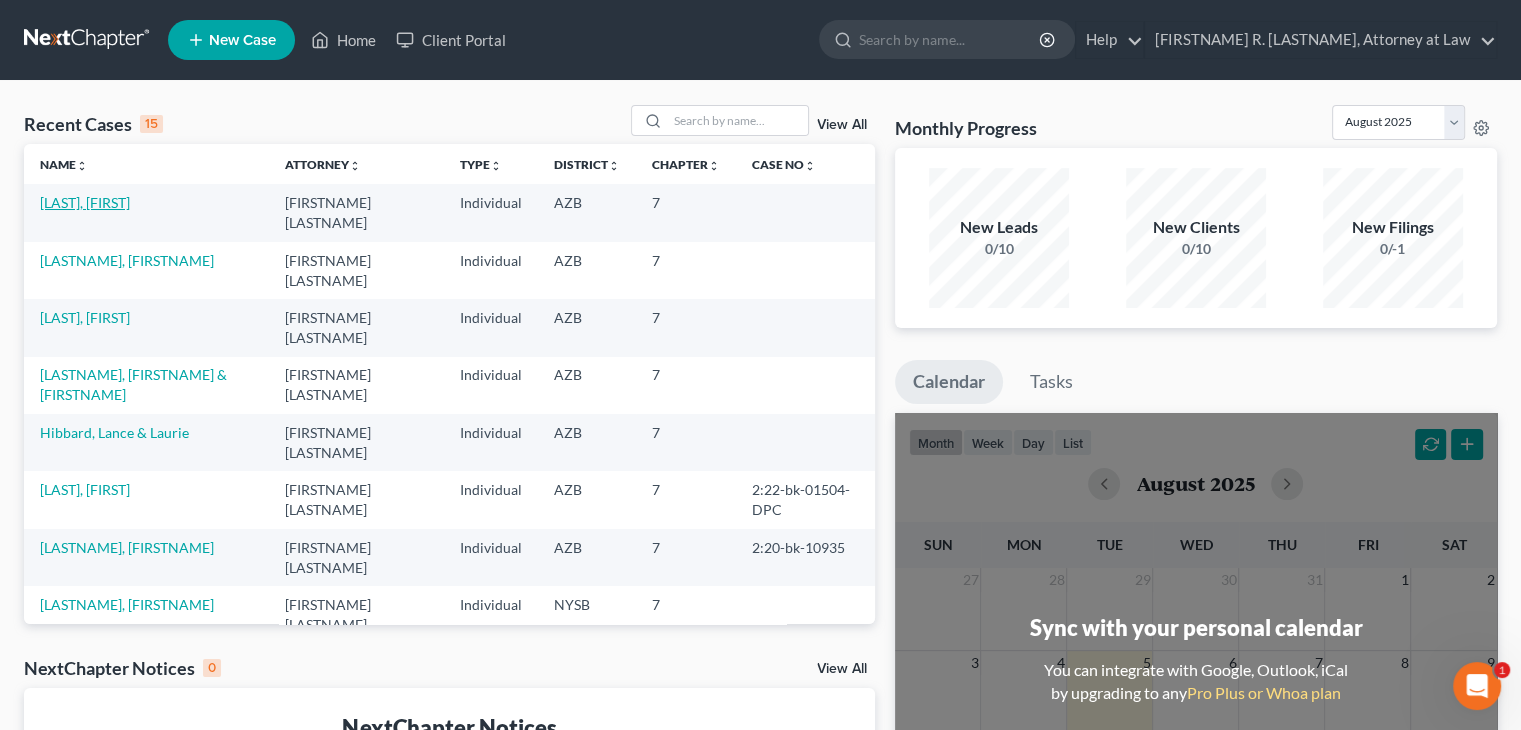 click on "[LAST], [FIRST]" at bounding box center (85, 202) 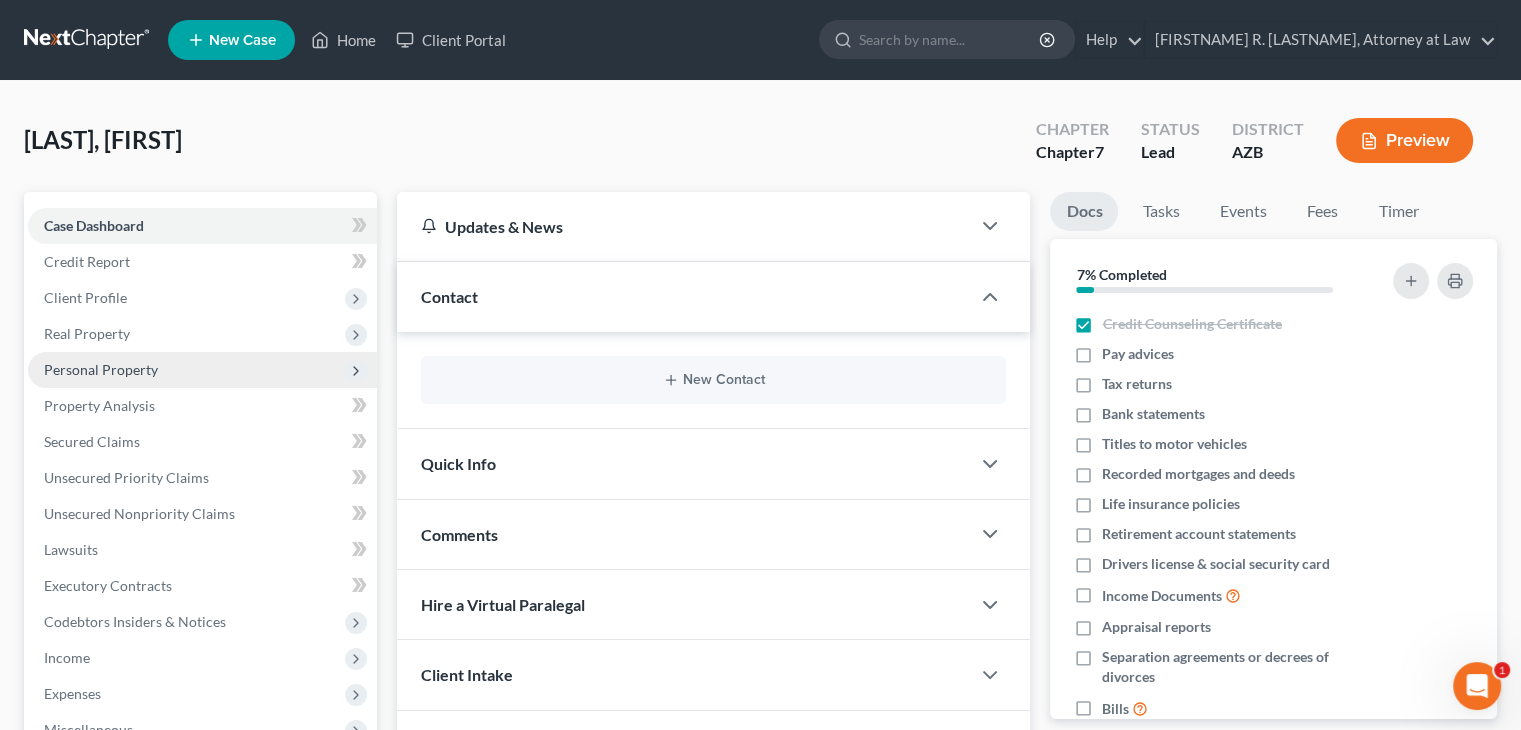 click on "Personal Property" at bounding box center [202, 370] 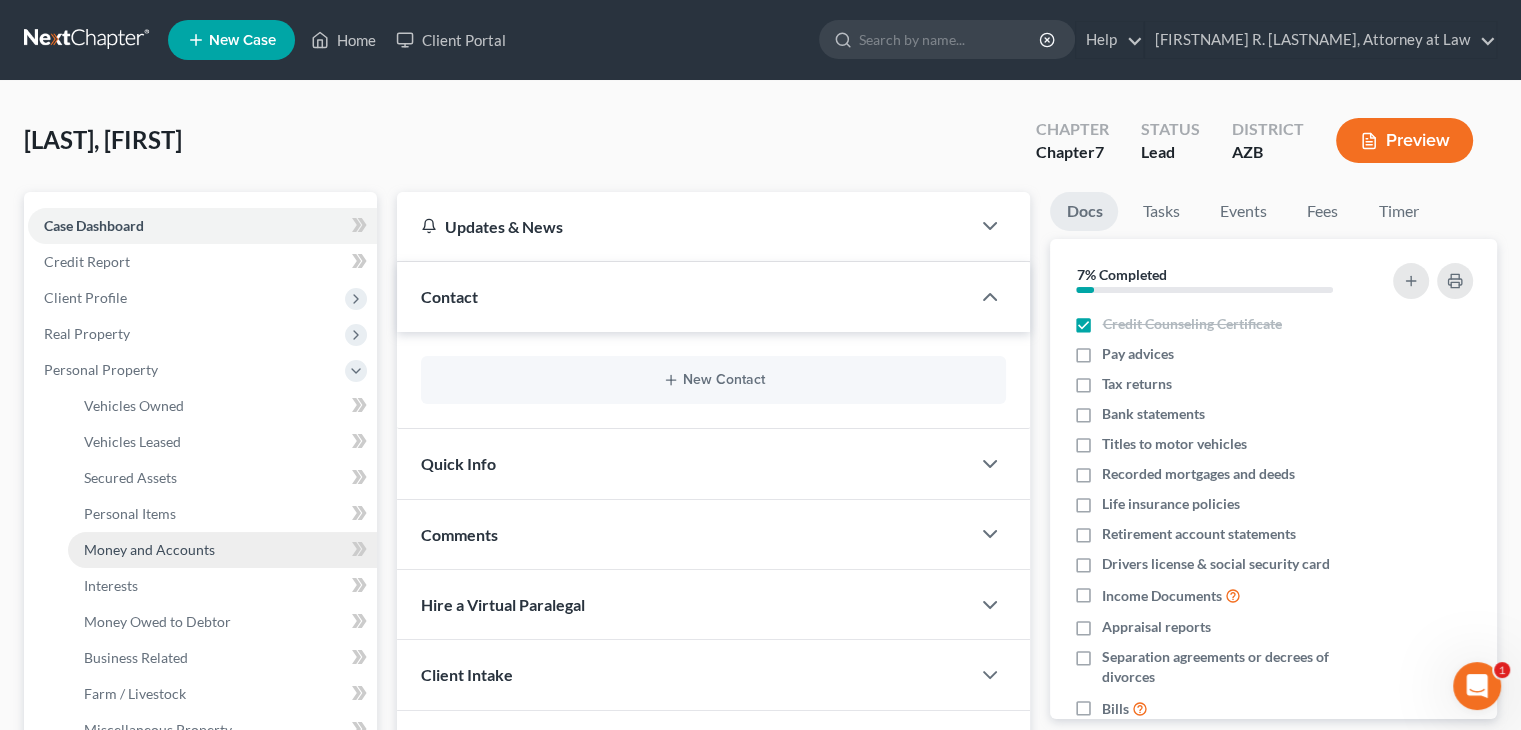 click on "Money and Accounts" at bounding box center [149, 549] 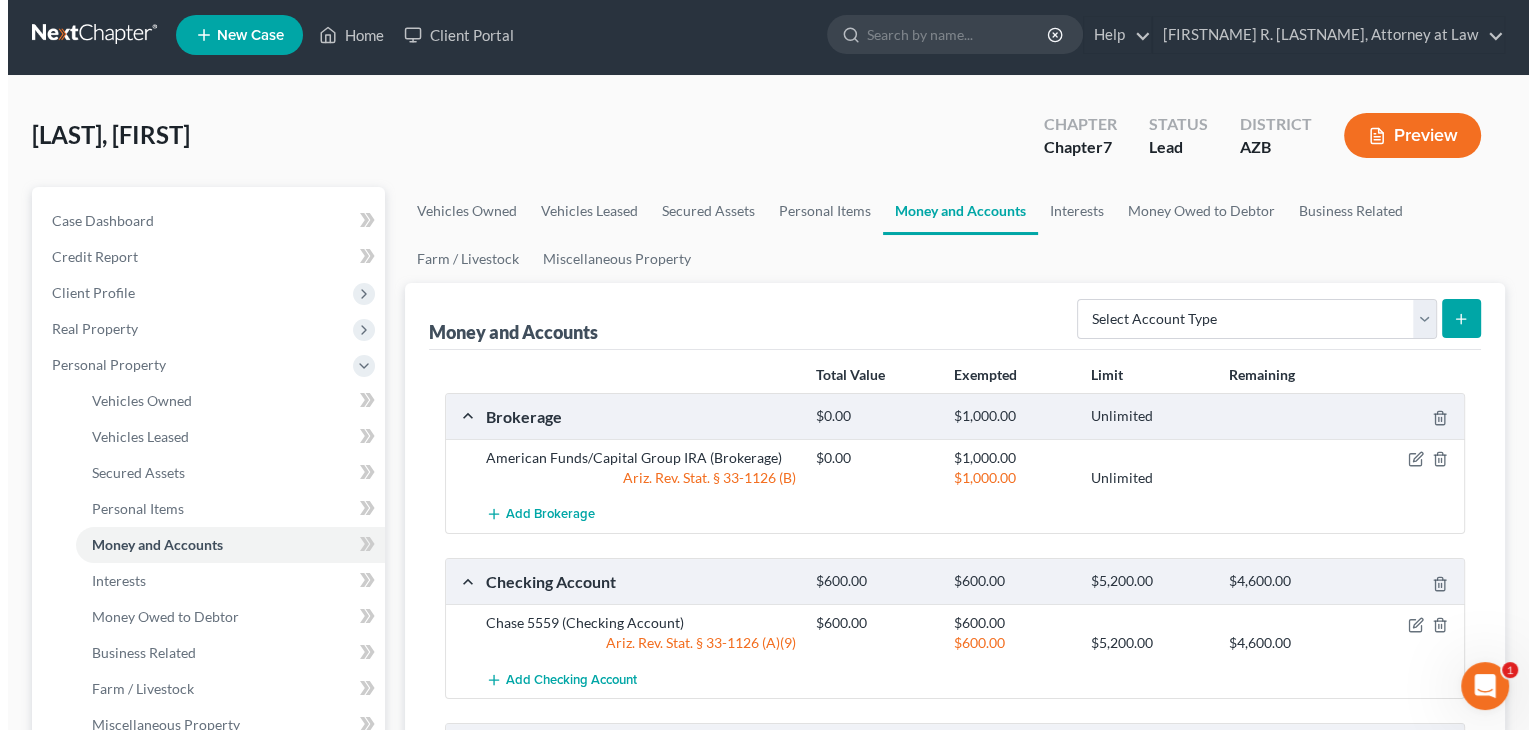 scroll, scrollTop: 100, scrollLeft: 0, axis: vertical 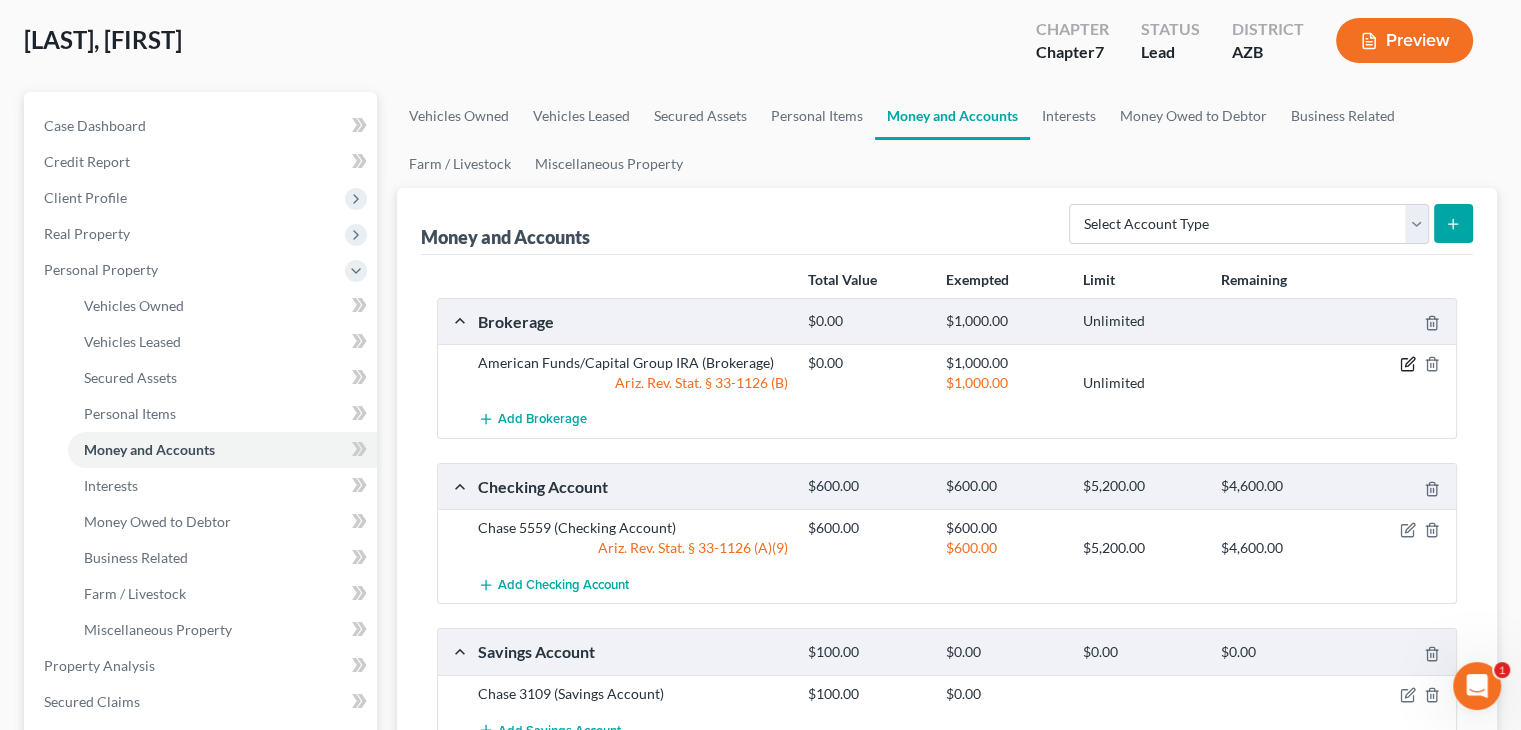 click 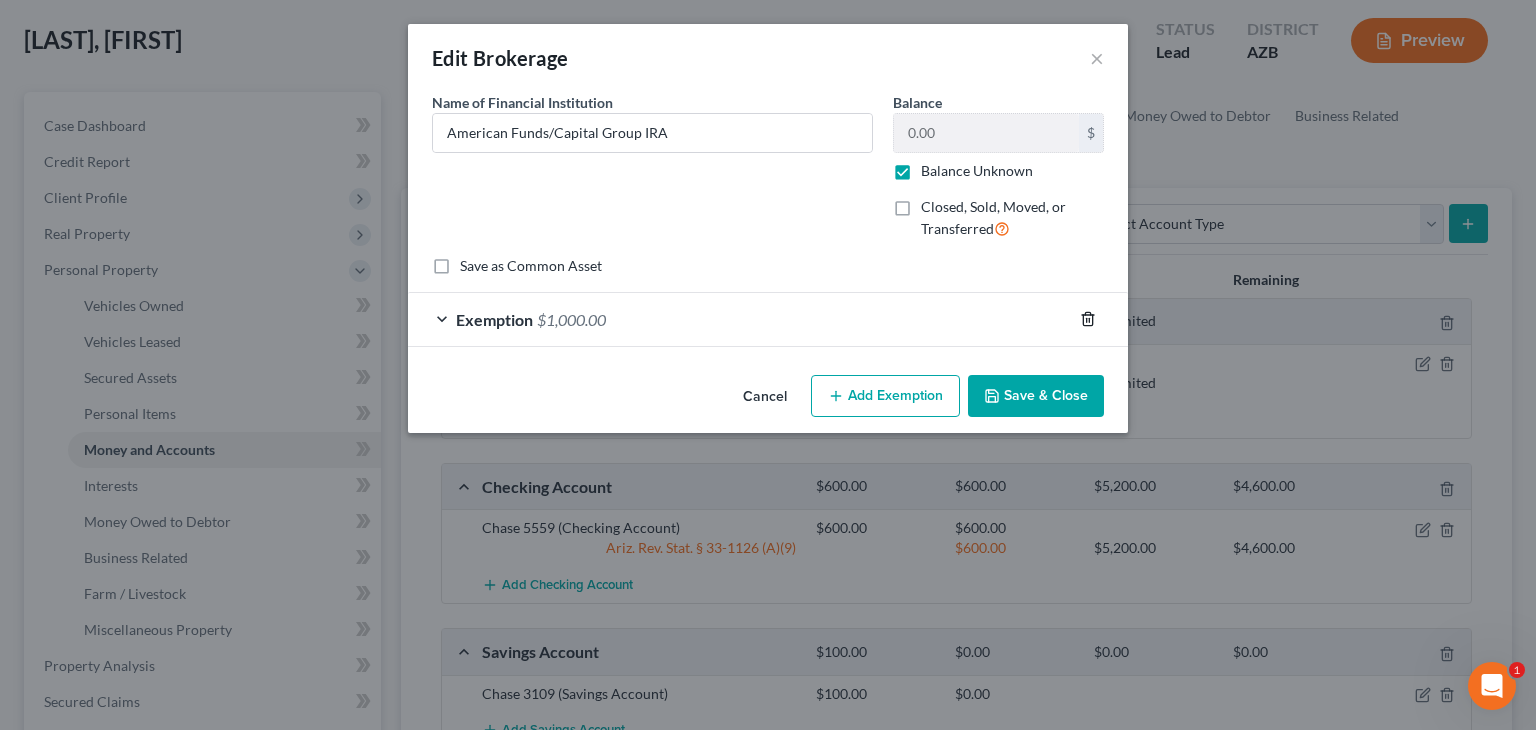 click 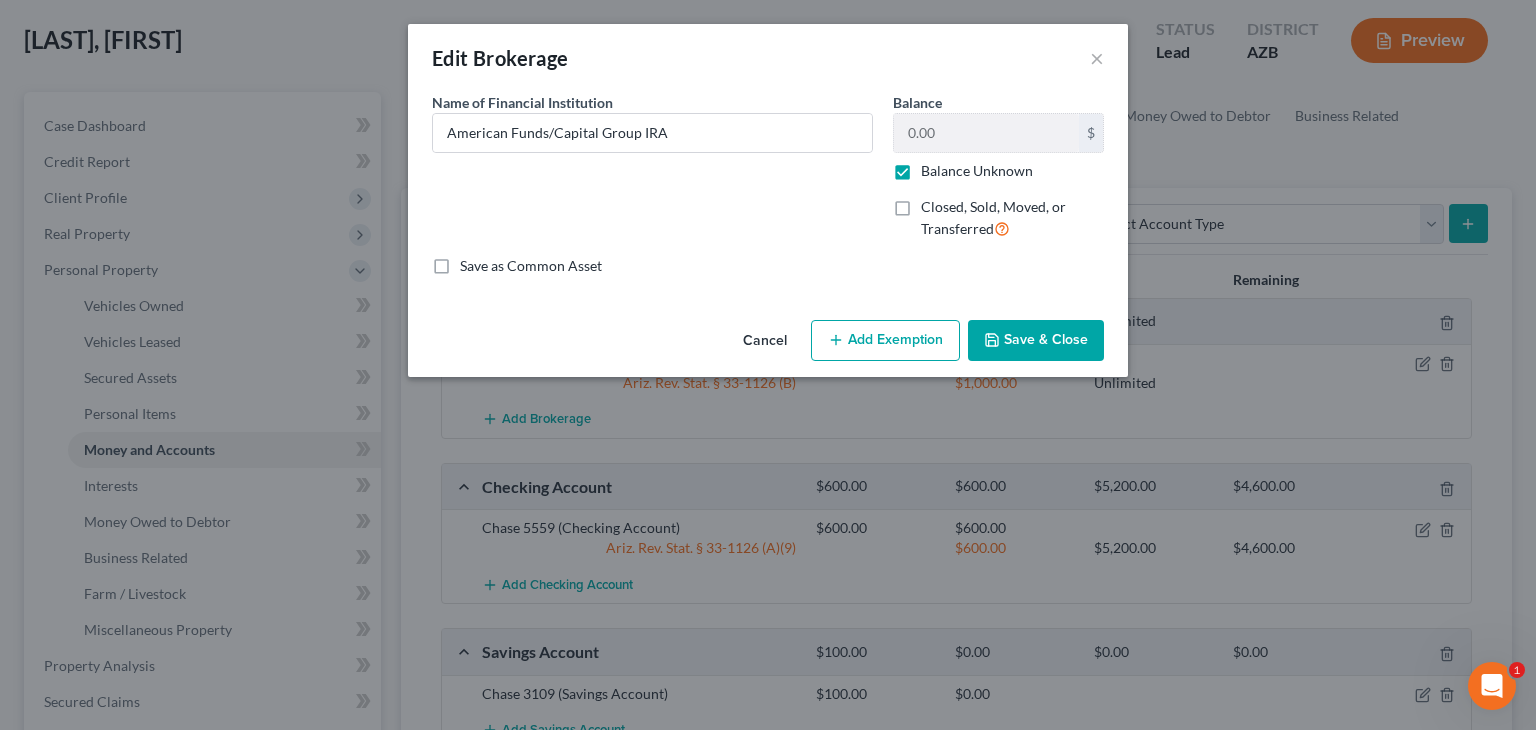 click on "Save & Close" at bounding box center (1036, 341) 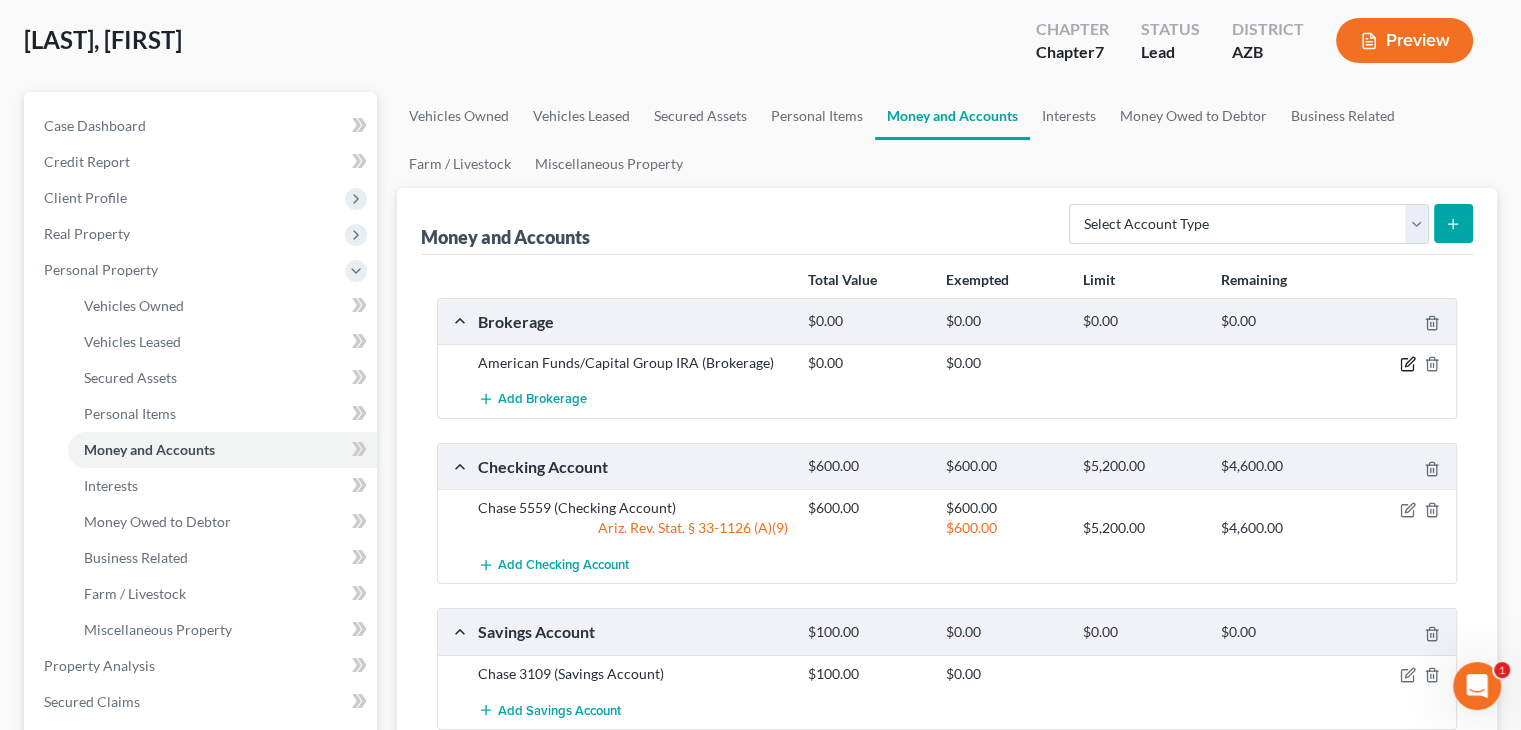 click 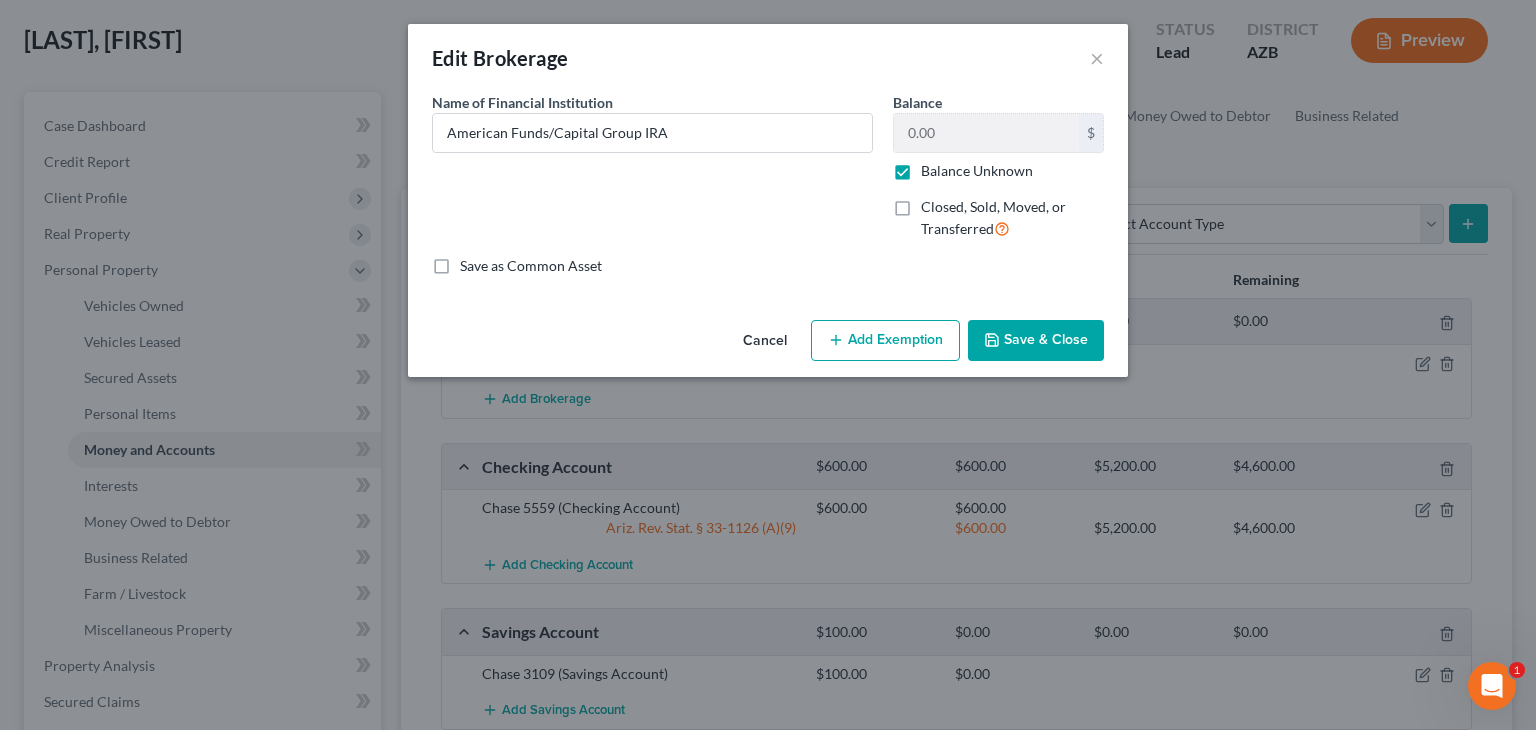 click on "Add Exemption" at bounding box center (885, 341) 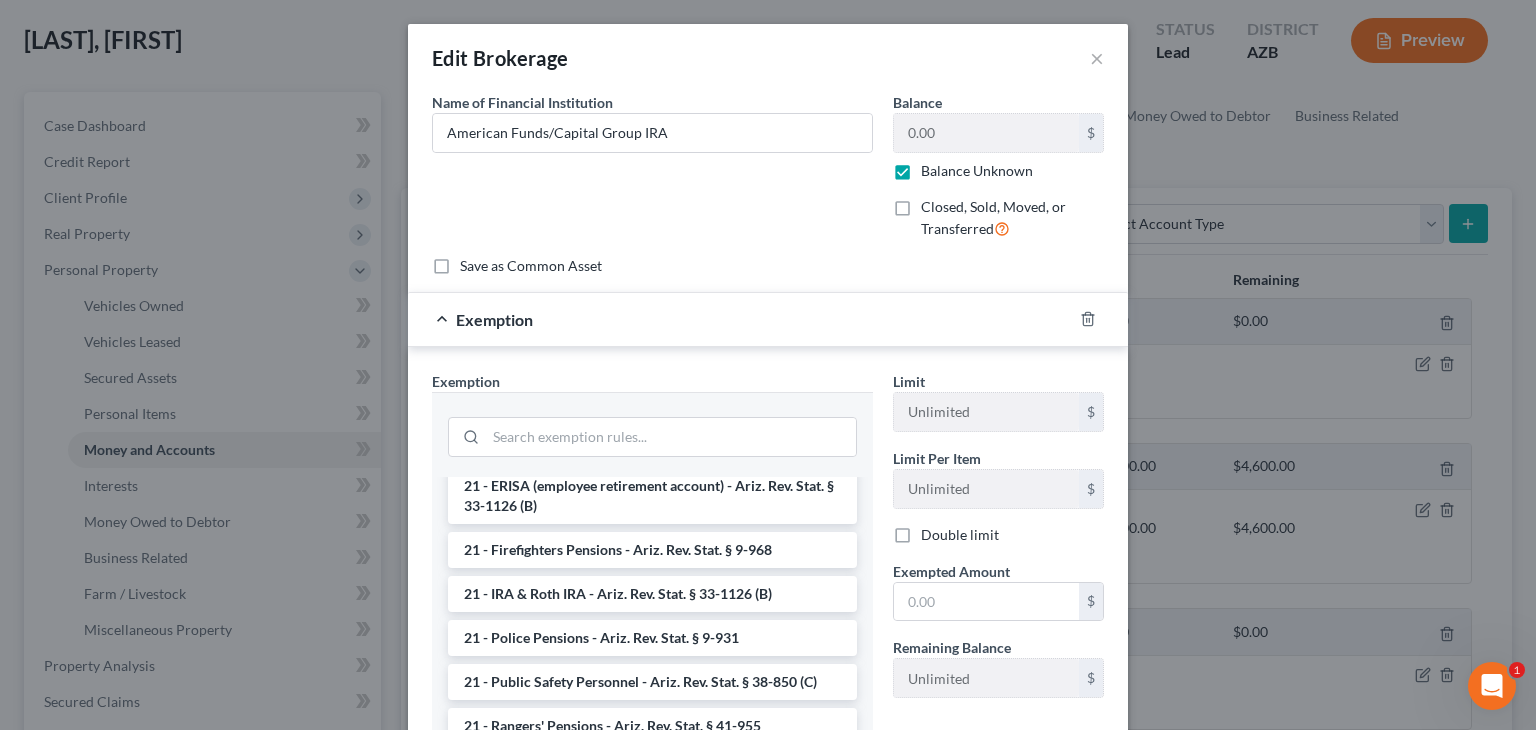 scroll, scrollTop: 700, scrollLeft: 0, axis: vertical 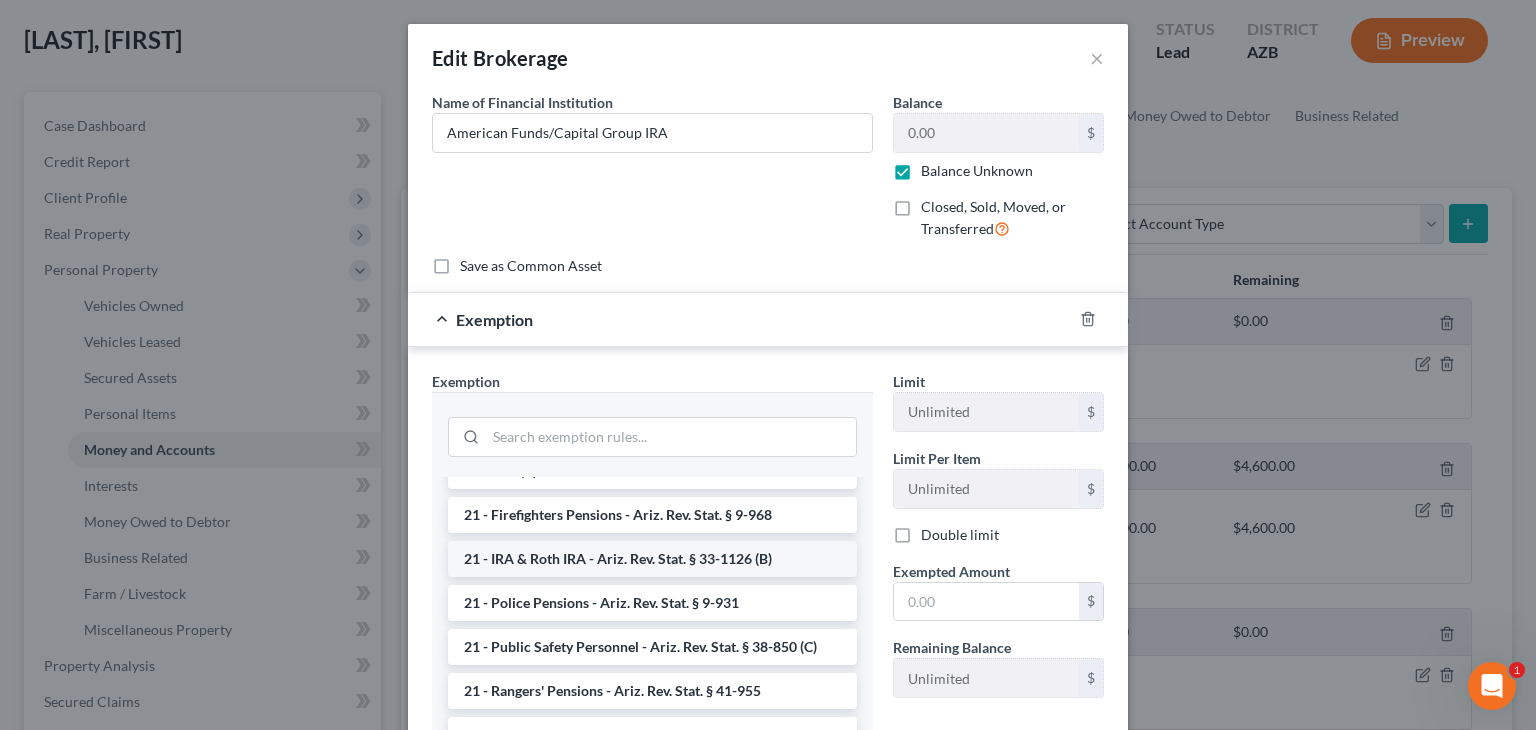 click on "21 - IRA & Roth IRA - Ariz. Rev. Stat. § 33-1126 (B)" at bounding box center (652, 559) 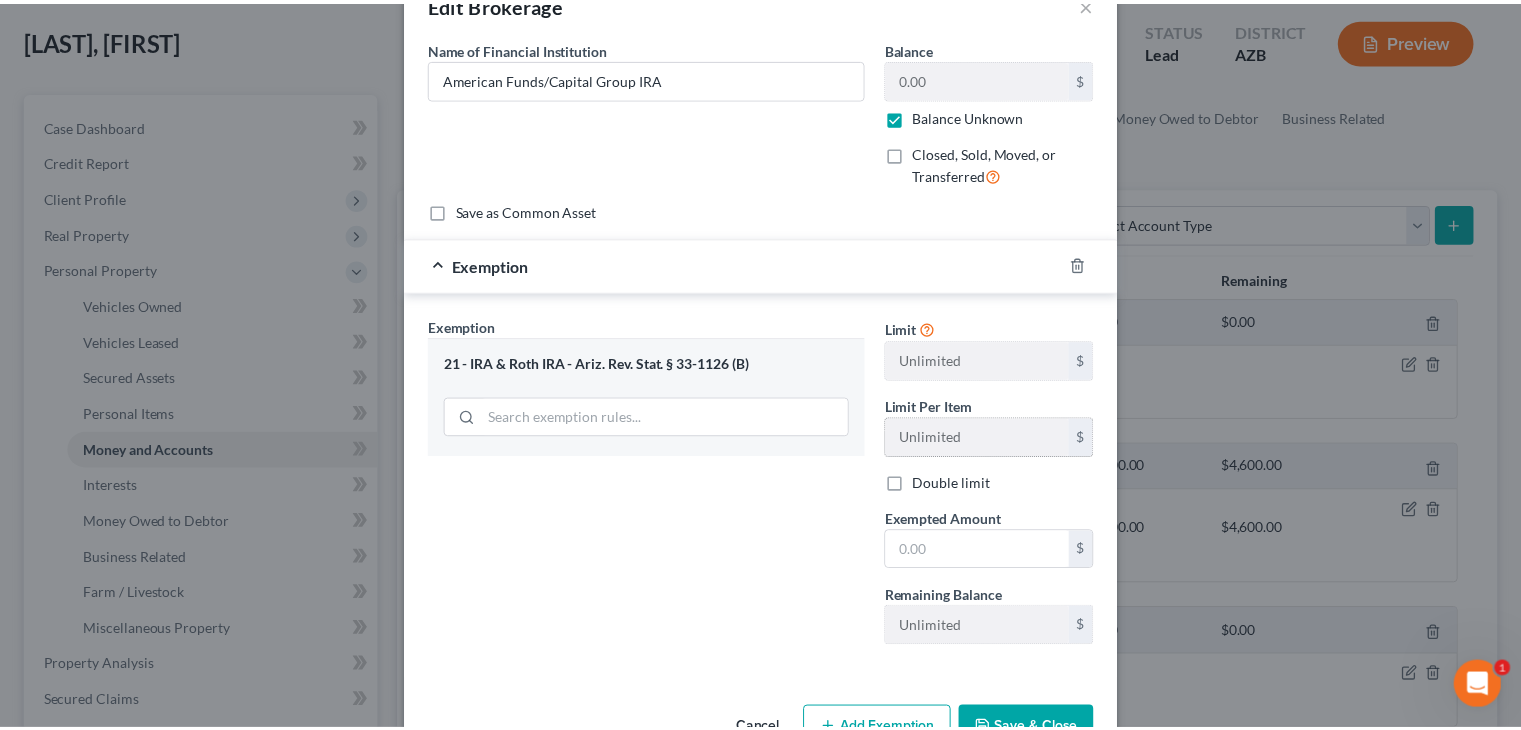 scroll, scrollTop: 100, scrollLeft: 0, axis: vertical 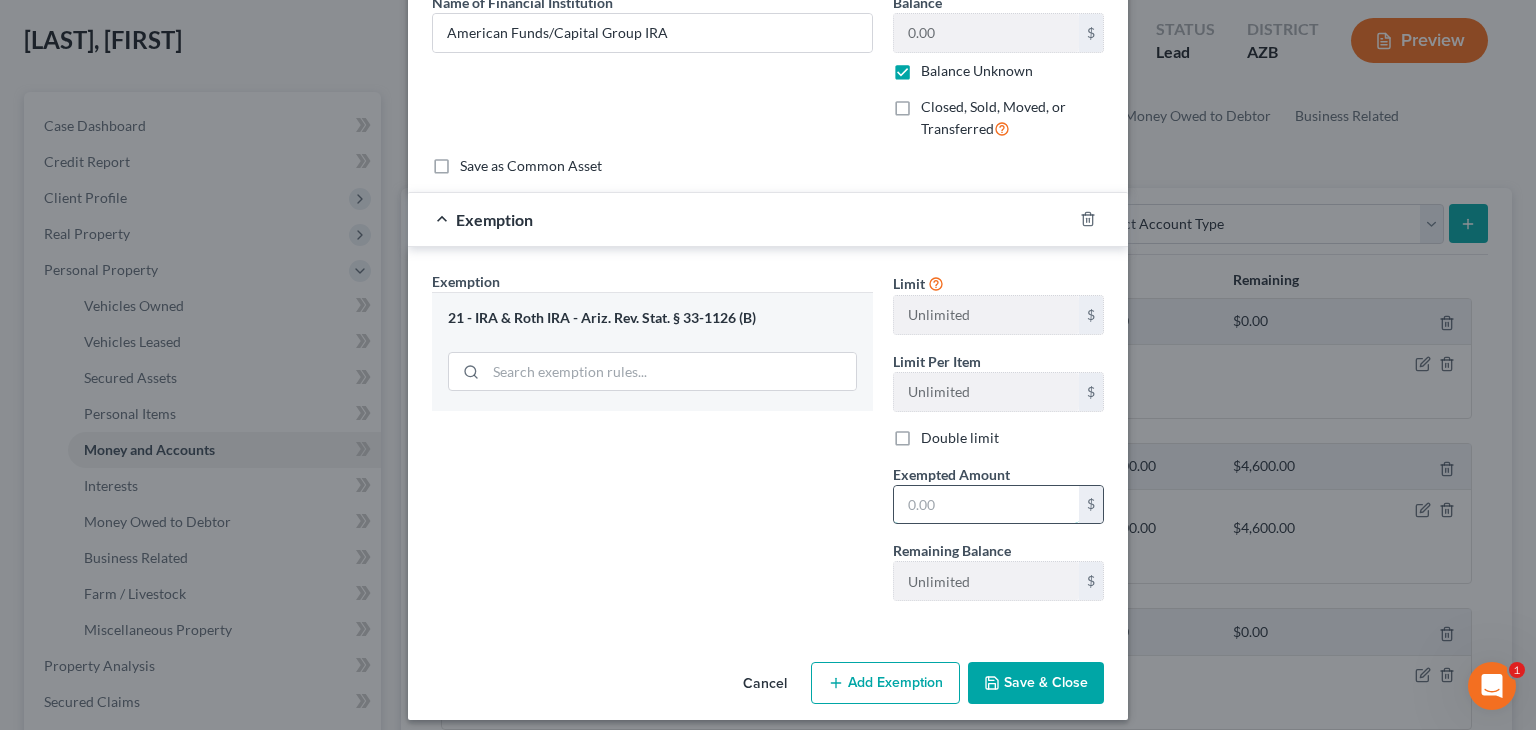 click at bounding box center (986, 505) 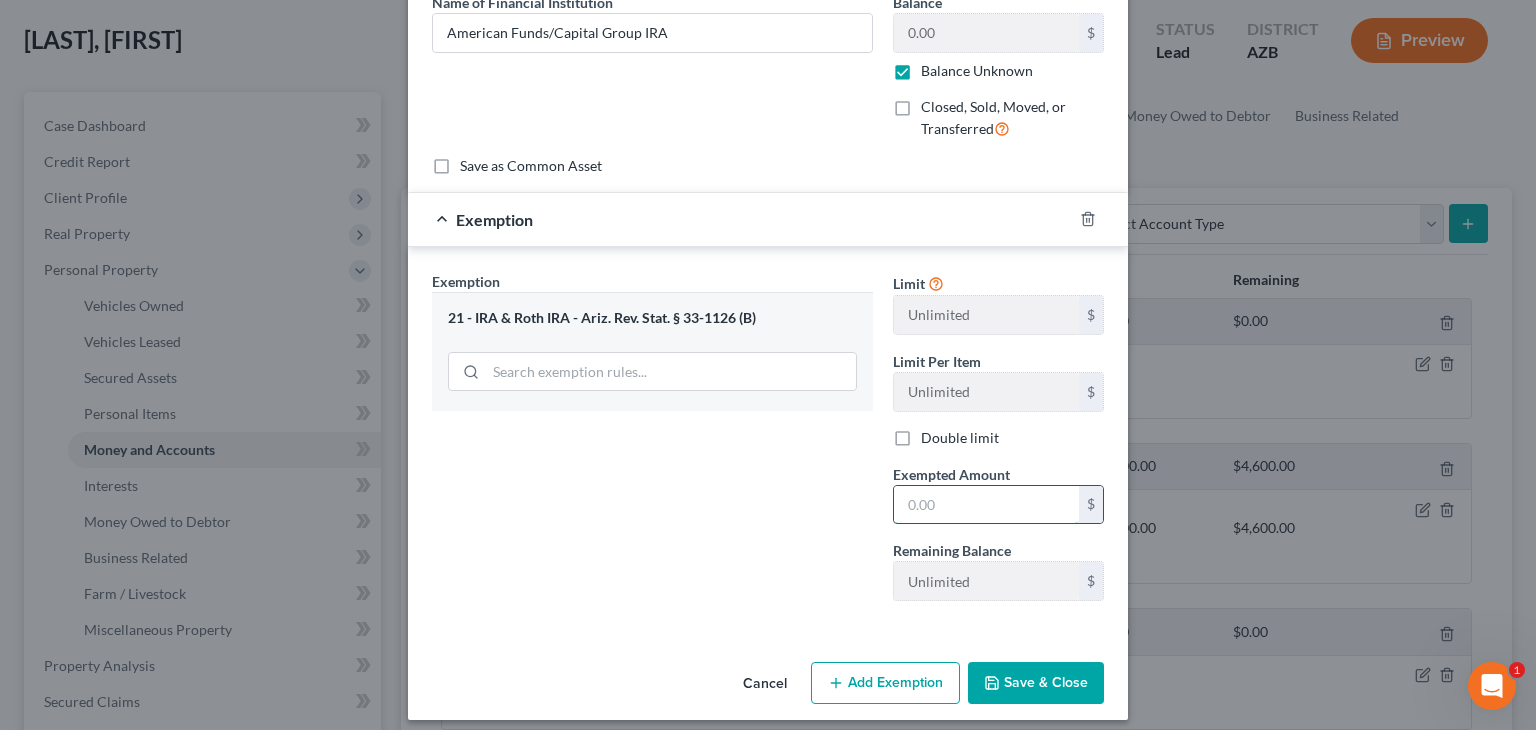 click at bounding box center (986, 505) 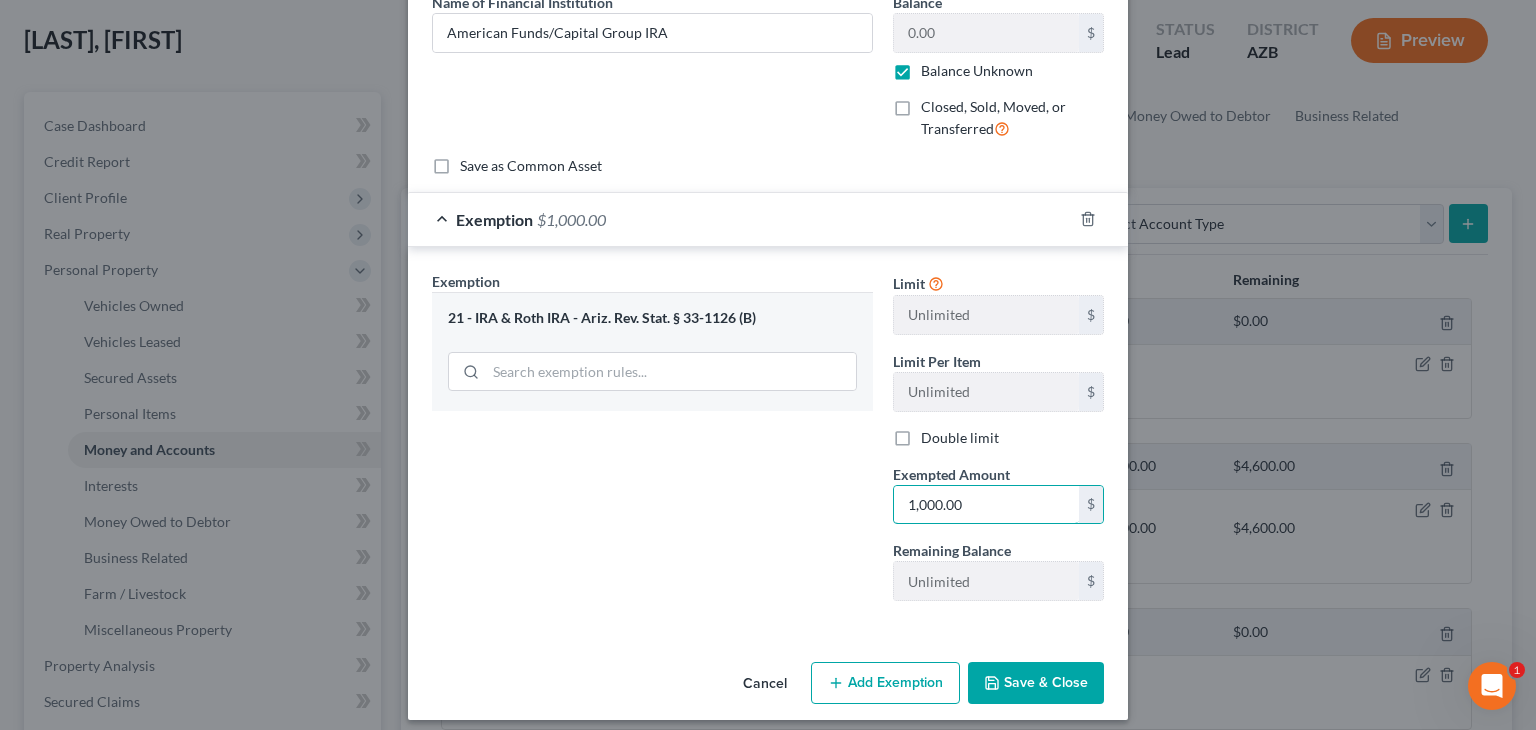 type on "1,000.00" 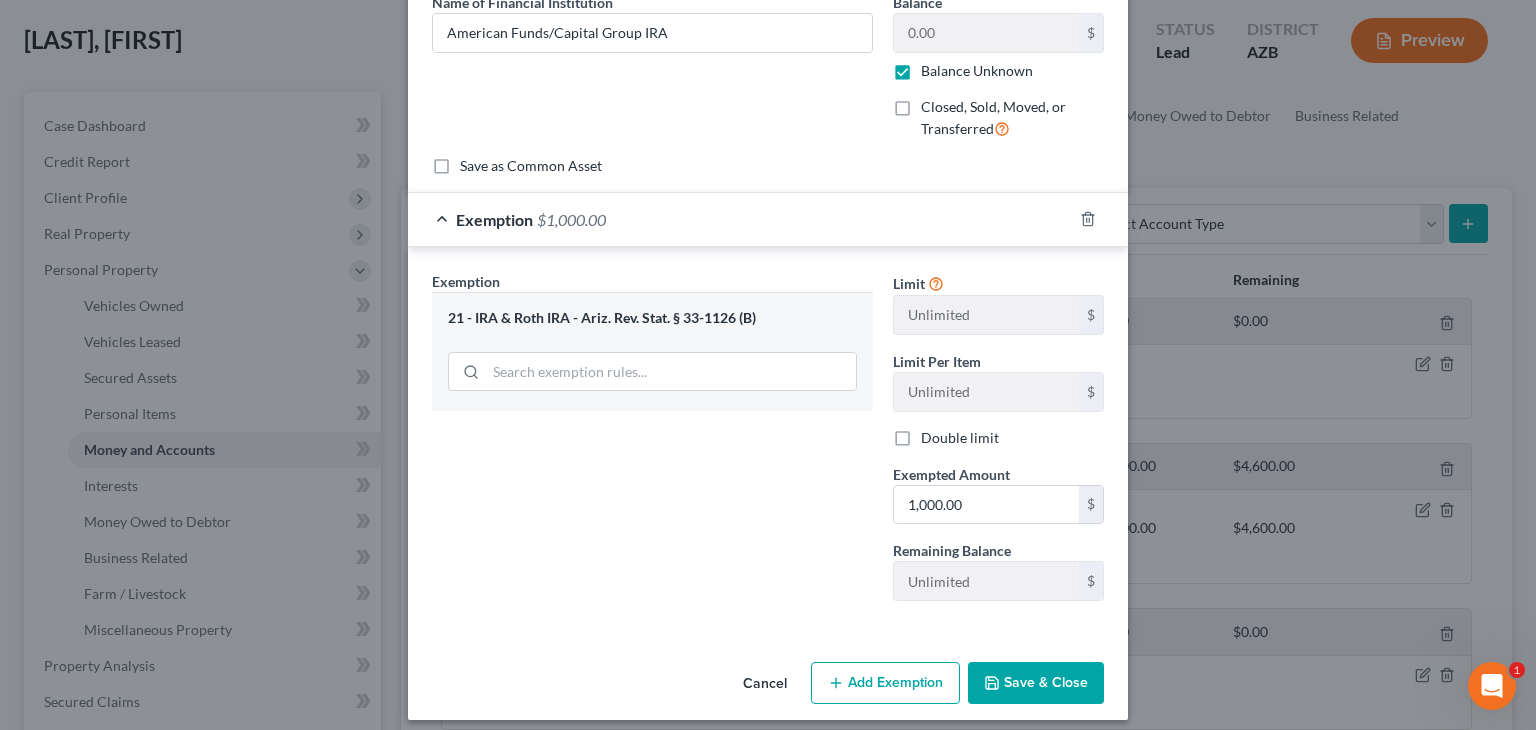 click on "Save & Close" at bounding box center (1036, 683) 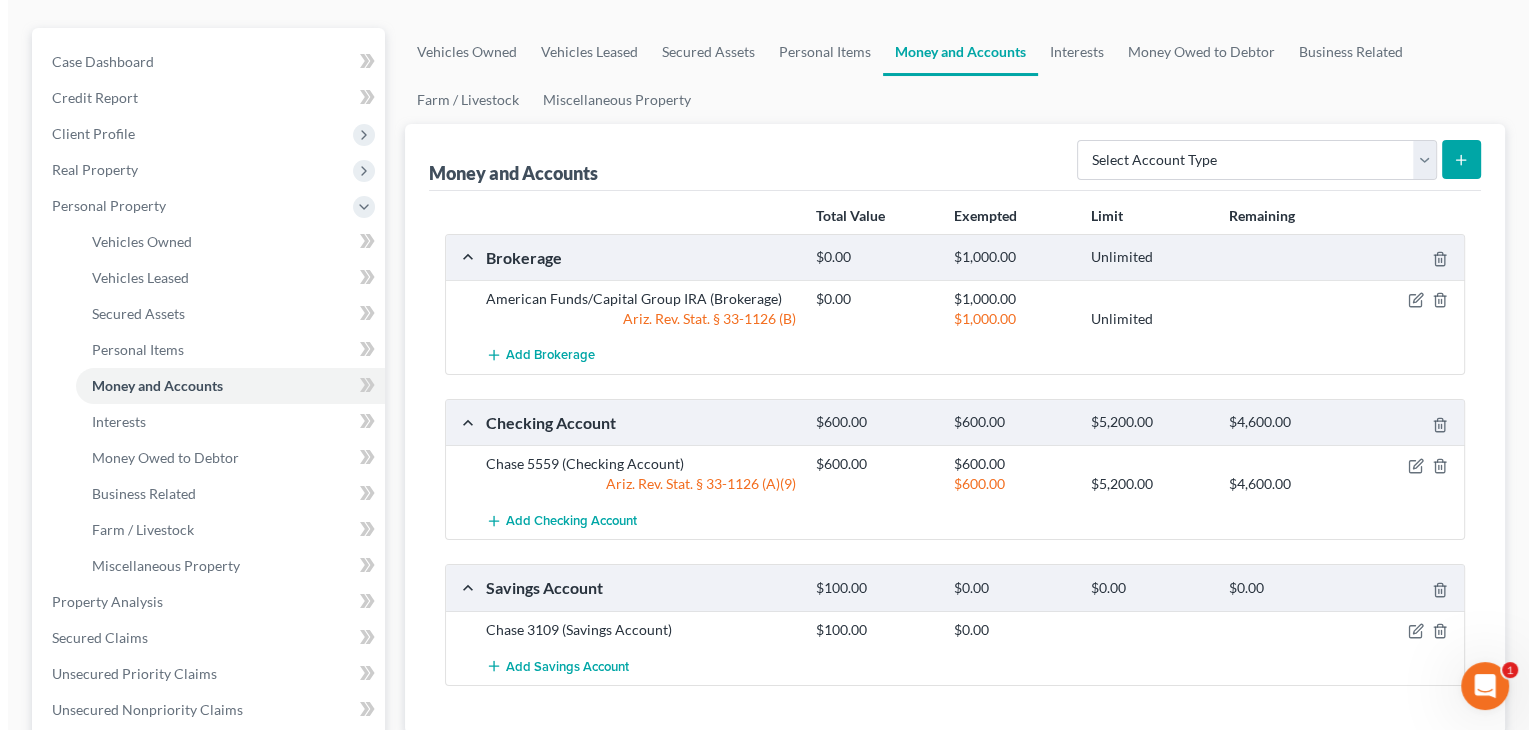 scroll, scrollTop: 200, scrollLeft: 0, axis: vertical 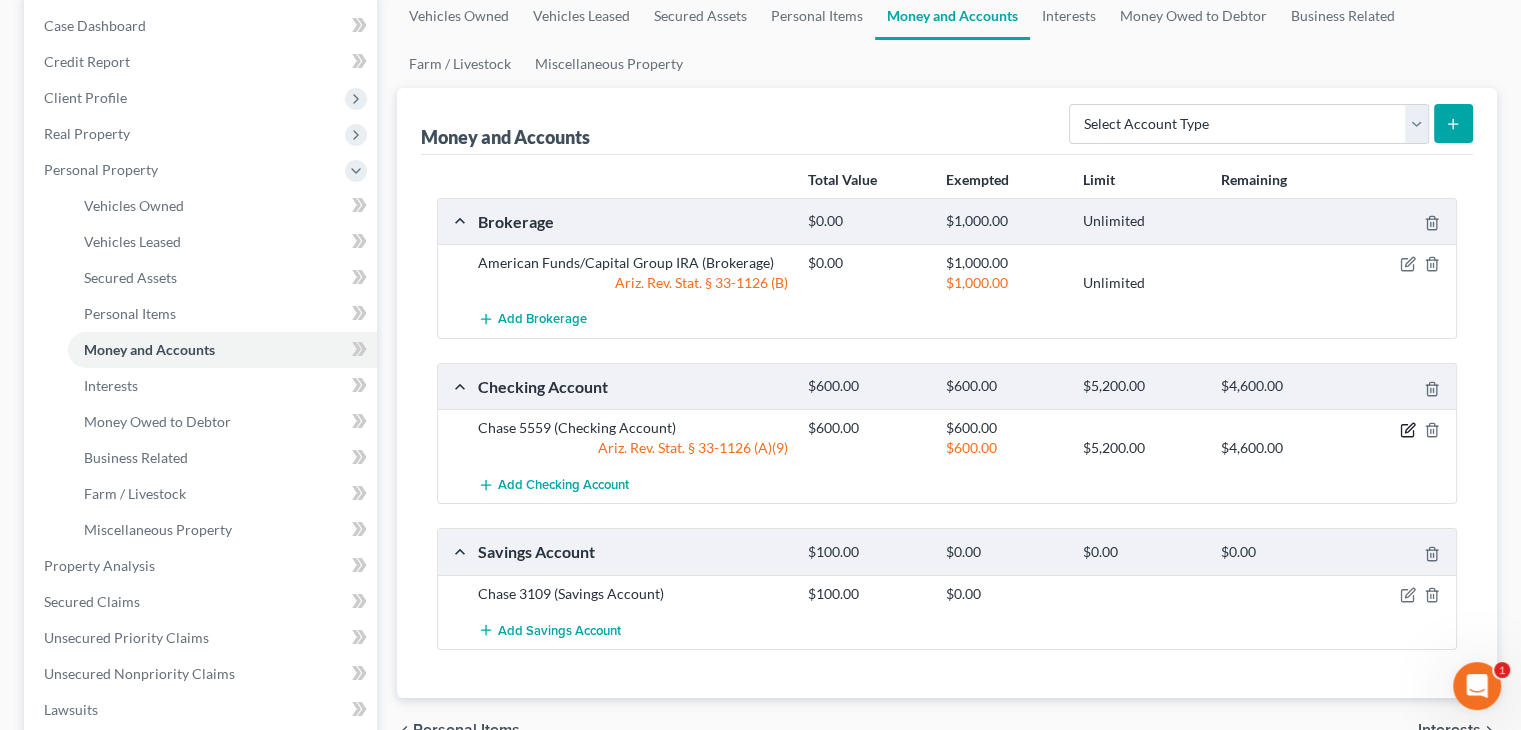 click 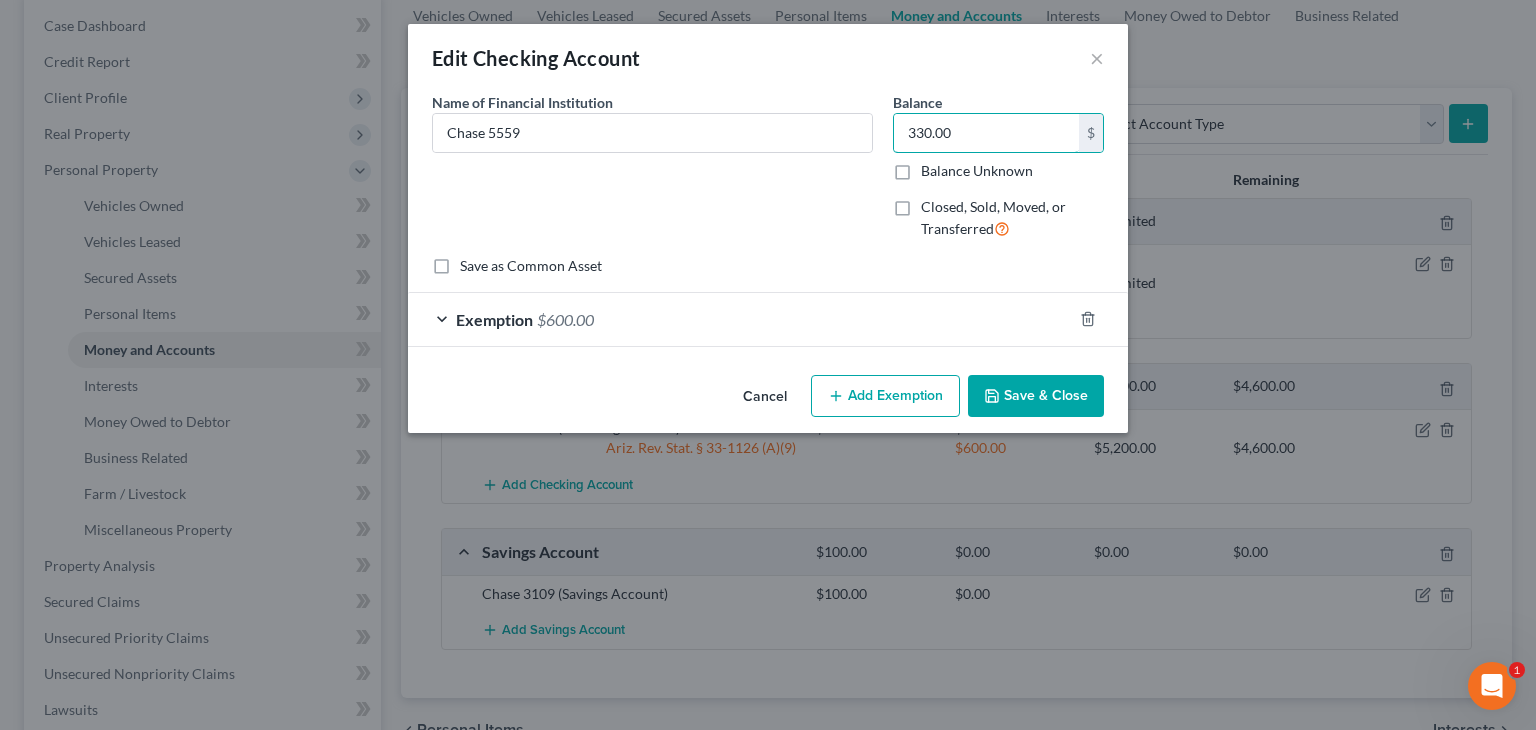 type on "330.00" 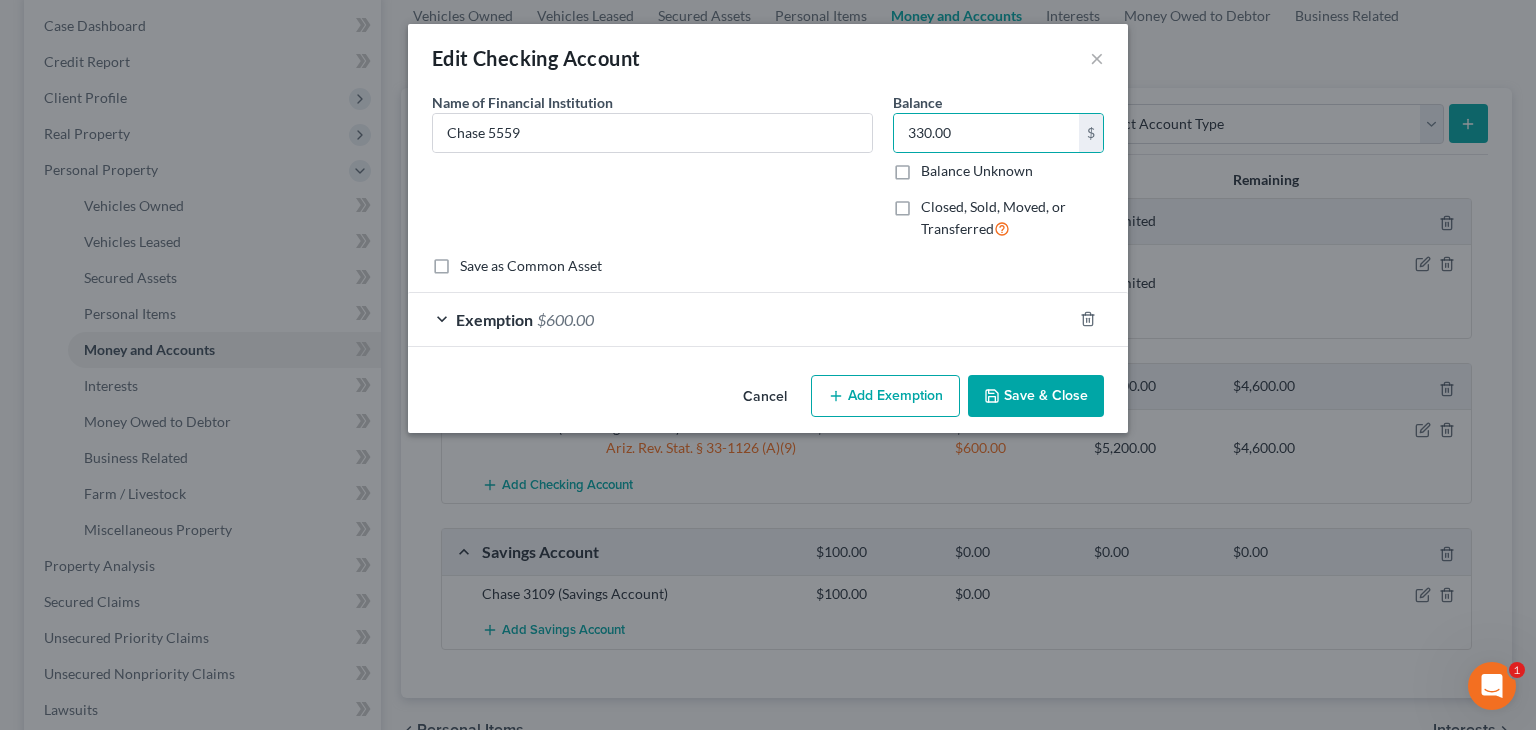 click on "Exemption" at bounding box center [494, 319] 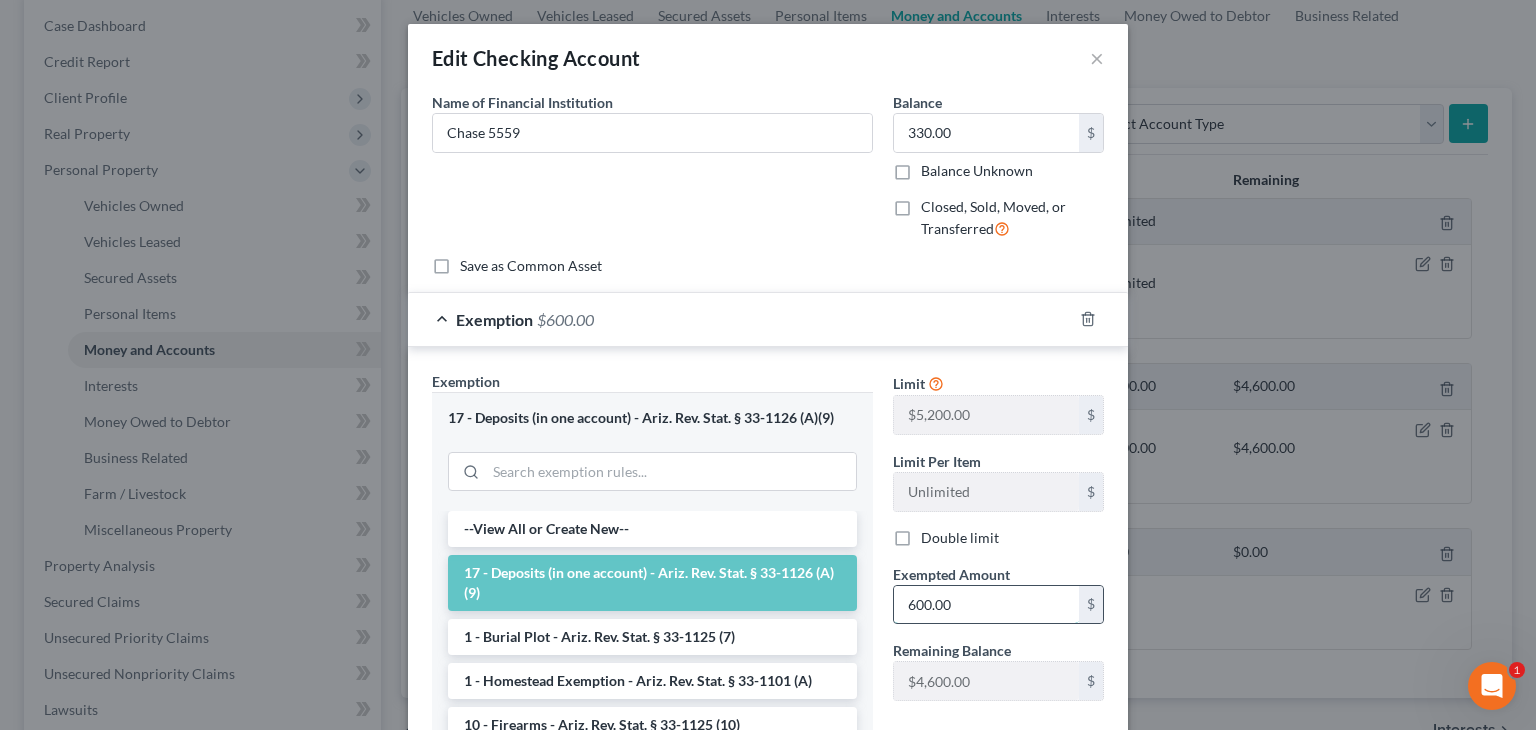 click on "600.00" at bounding box center (986, 605) 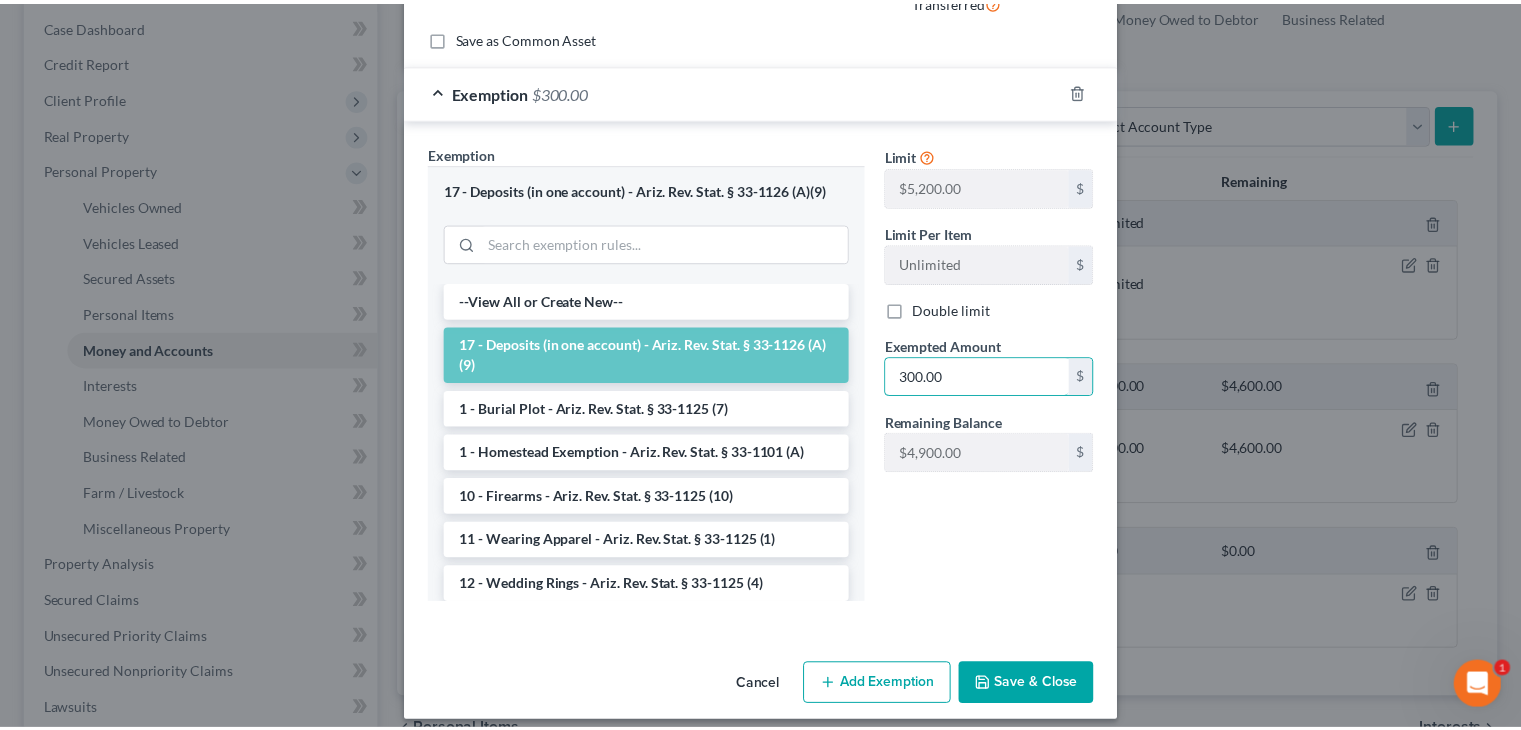 scroll, scrollTop: 243, scrollLeft: 0, axis: vertical 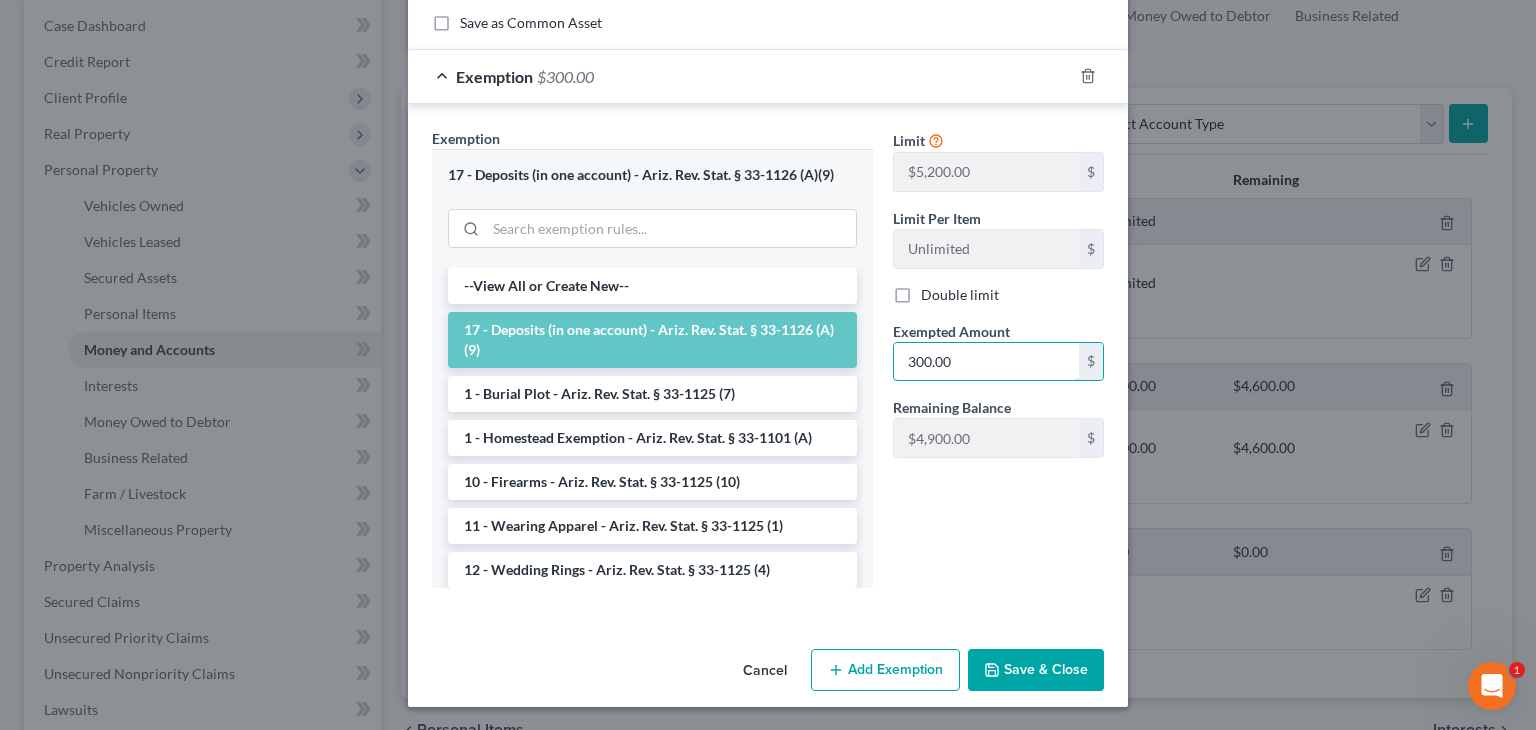 type on "300.00" 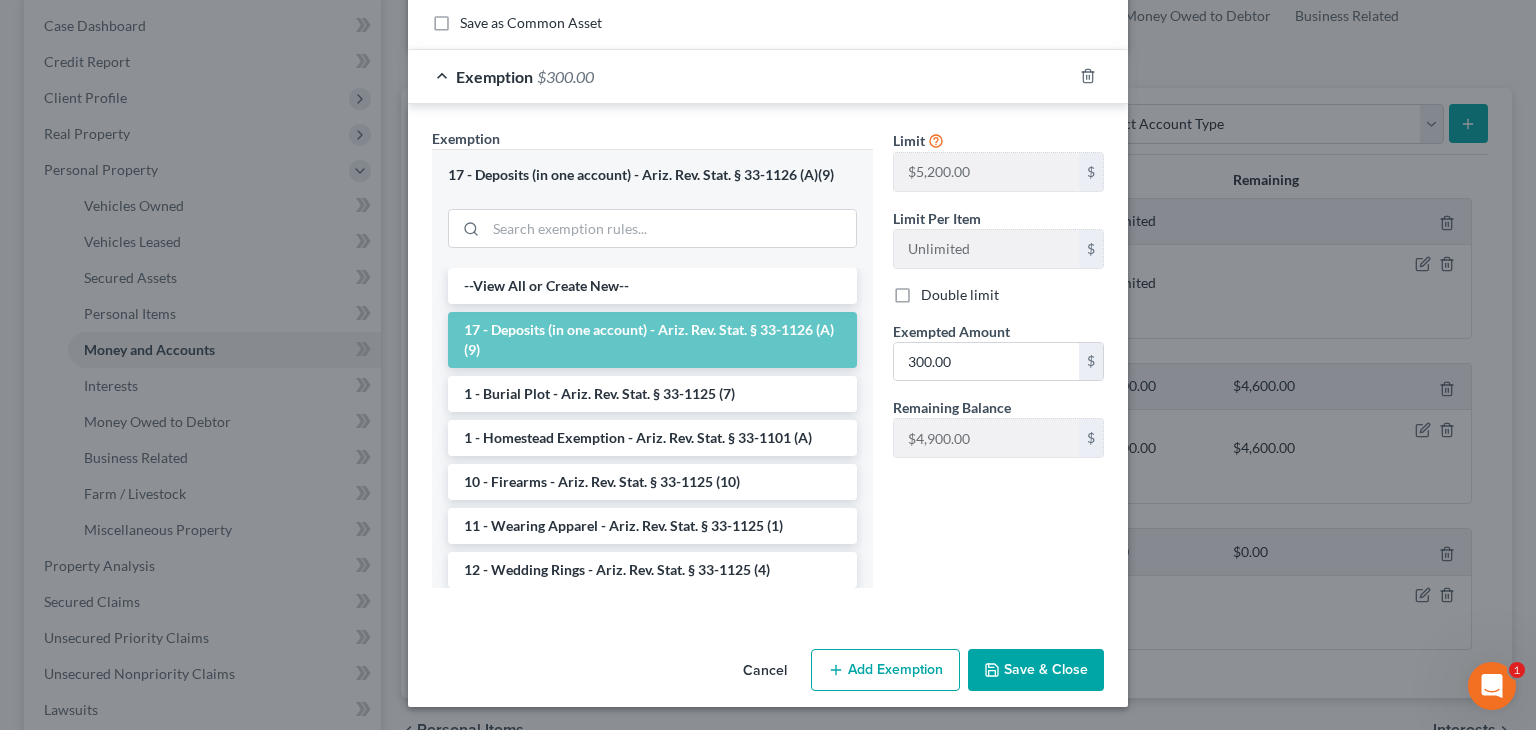 click on "Save & Close" at bounding box center [1036, 670] 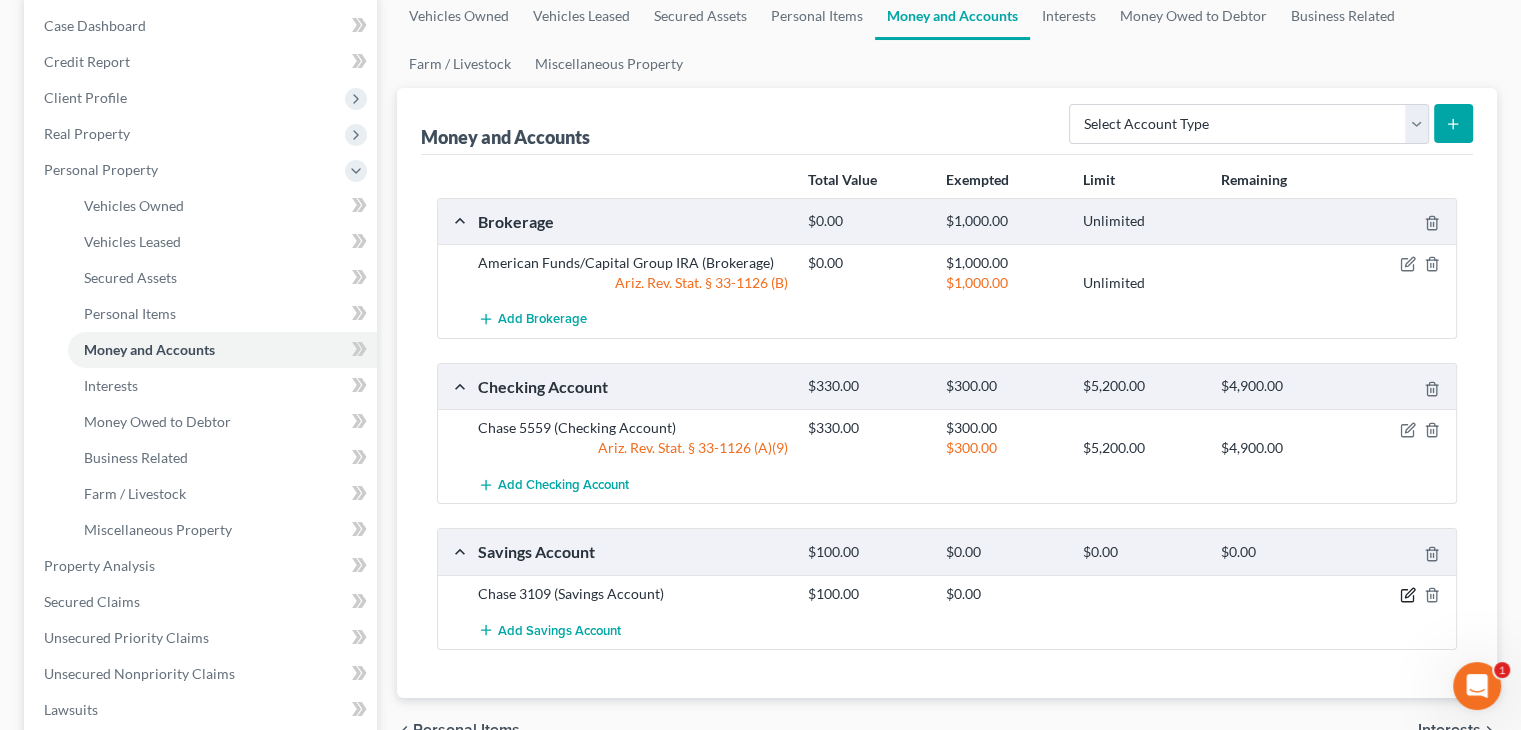 click 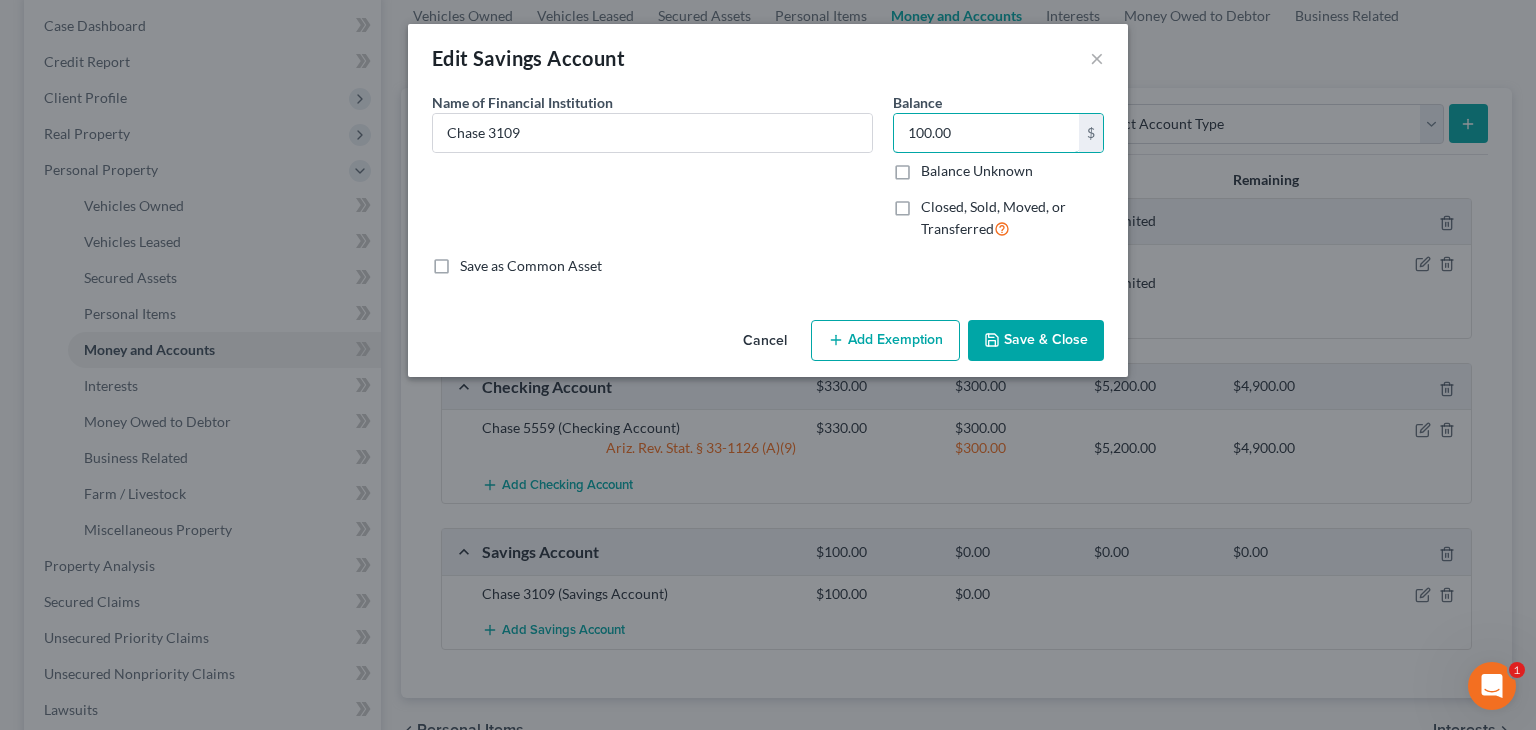 drag, startPoint x: 923, startPoint y: 131, endPoint x: 947, endPoint y: 108, distance: 33.24154 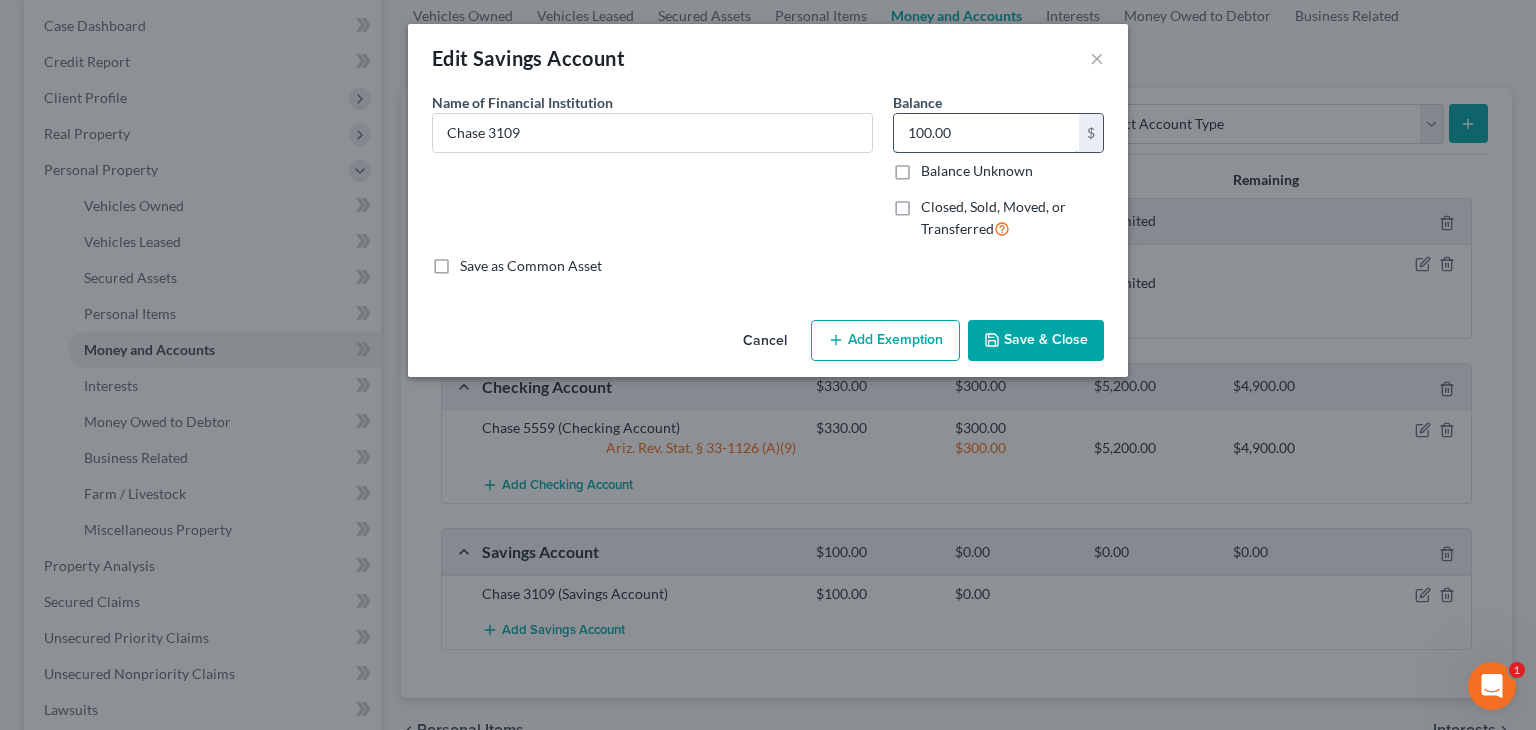 click on "100.00" at bounding box center [986, 133] 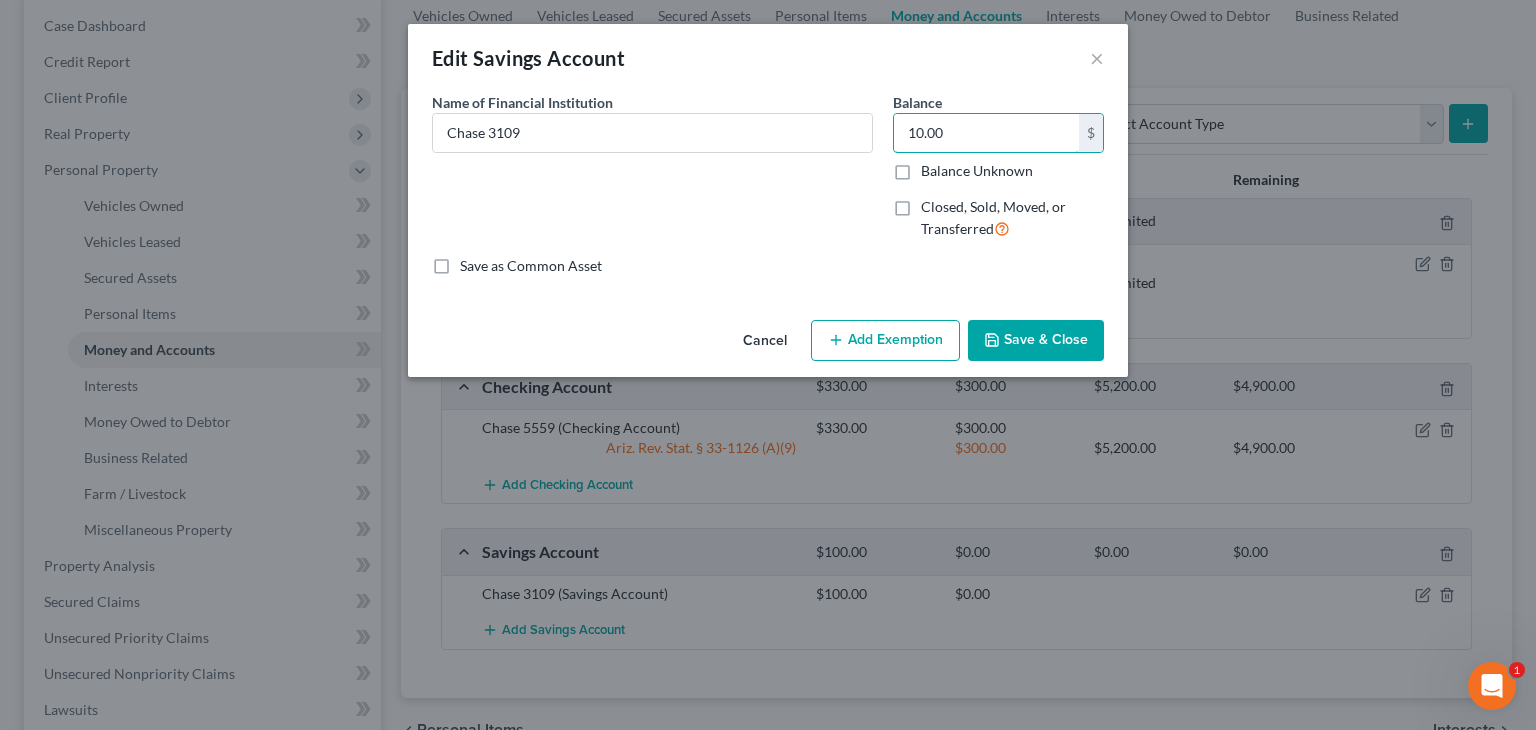 type on "10.00" 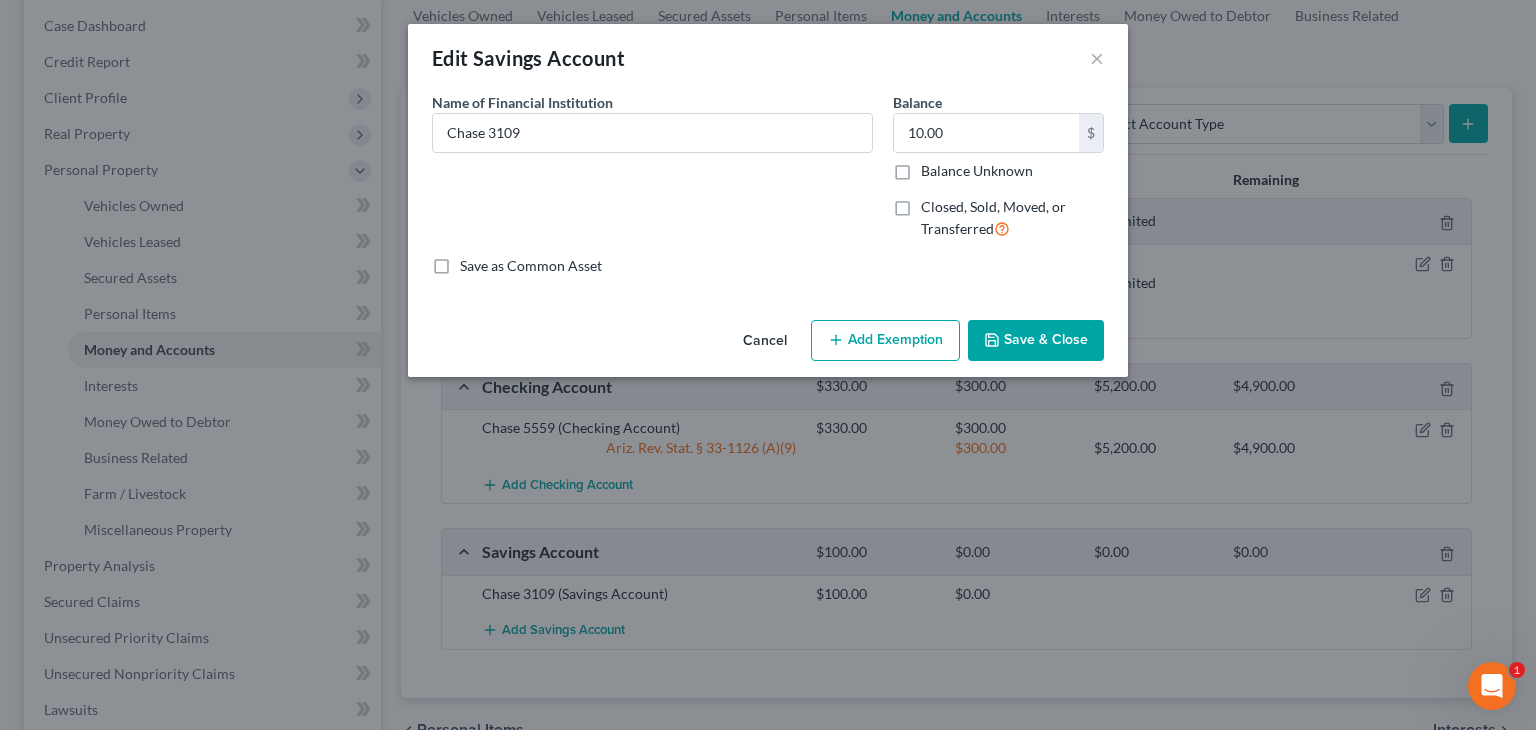 click on "Save & Close" at bounding box center (1036, 341) 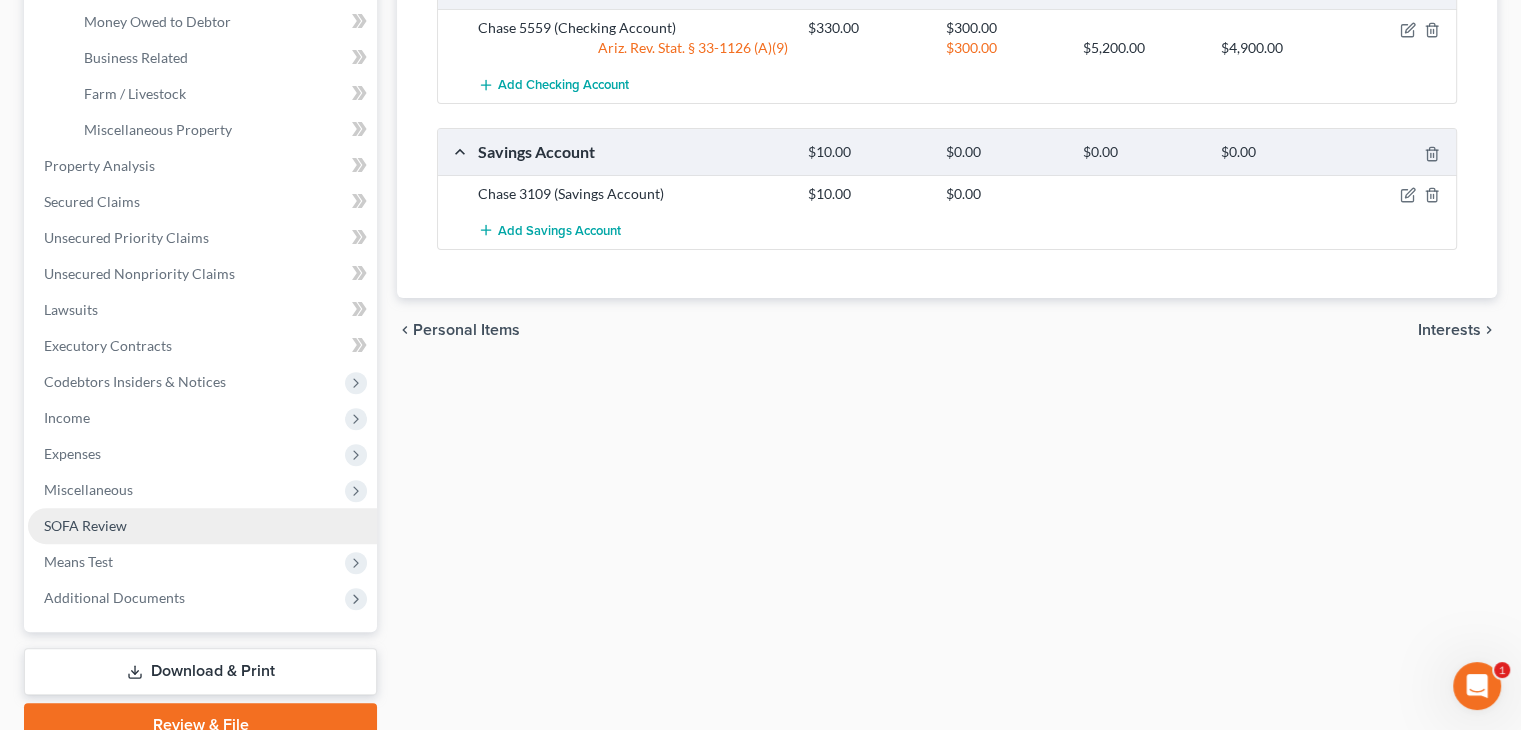 scroll, scrollTop: 692, scrollLeft: 0, axis: vertical 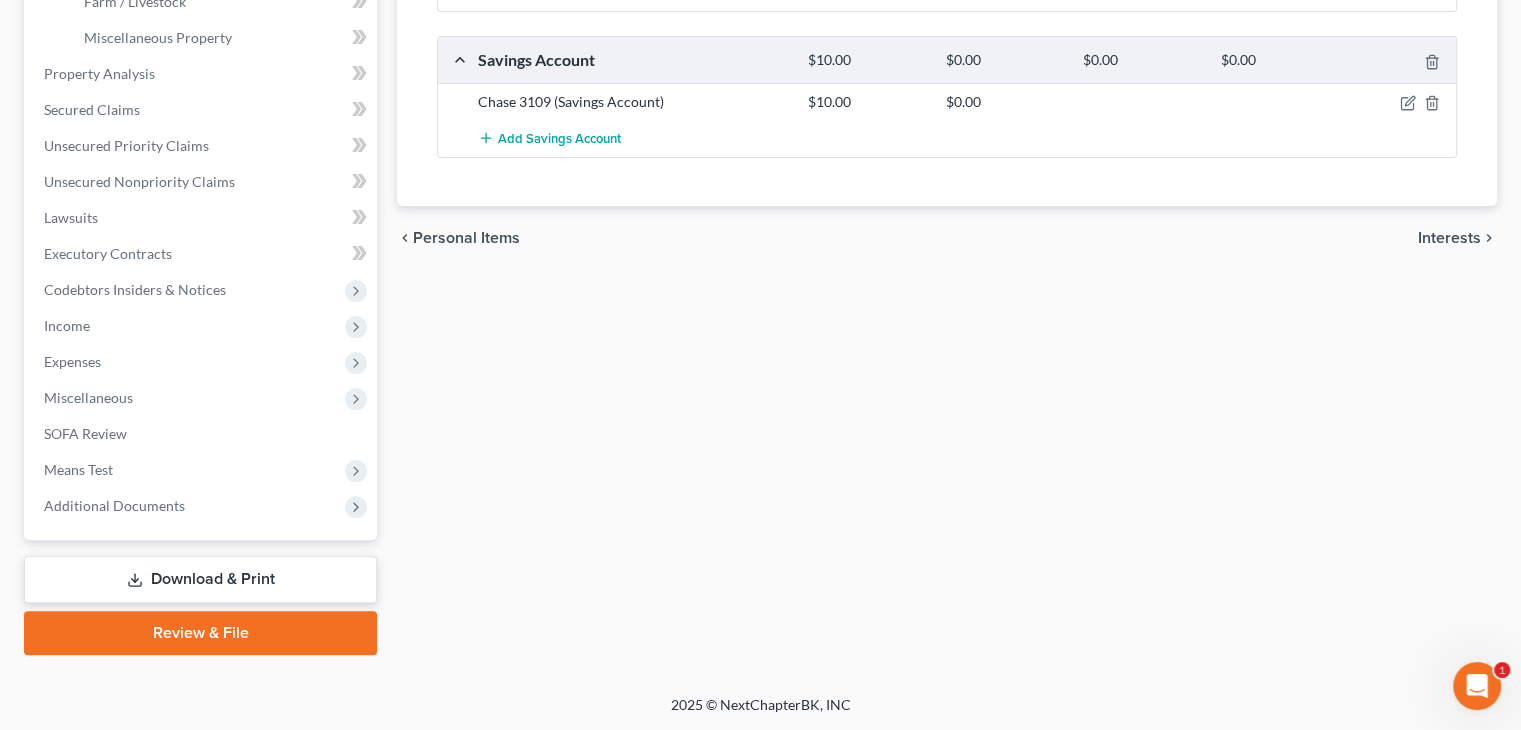 click on "Review & File" at bounding box center (200, 633) 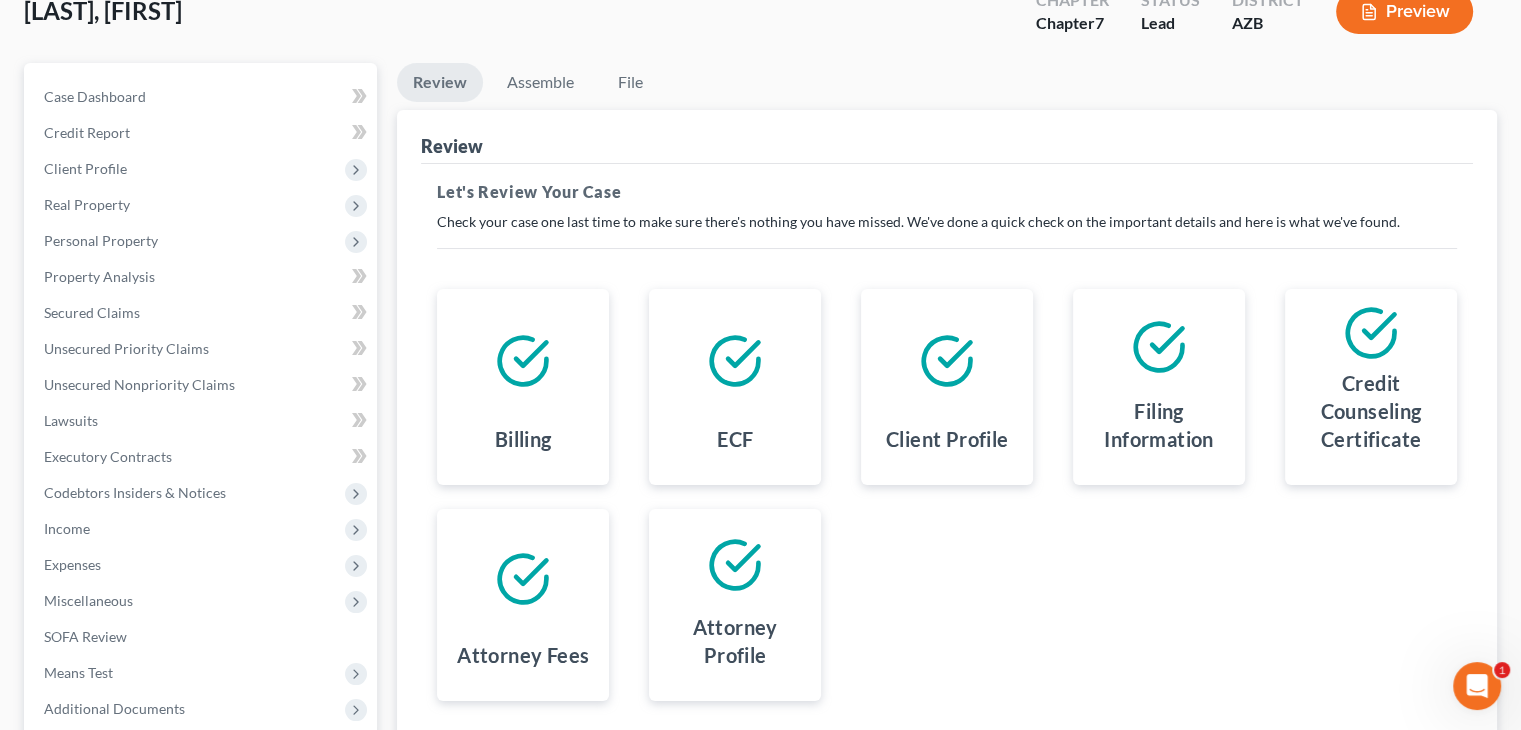scroll, scrollTop: 332, scrollLeft: 0, axis: vertical 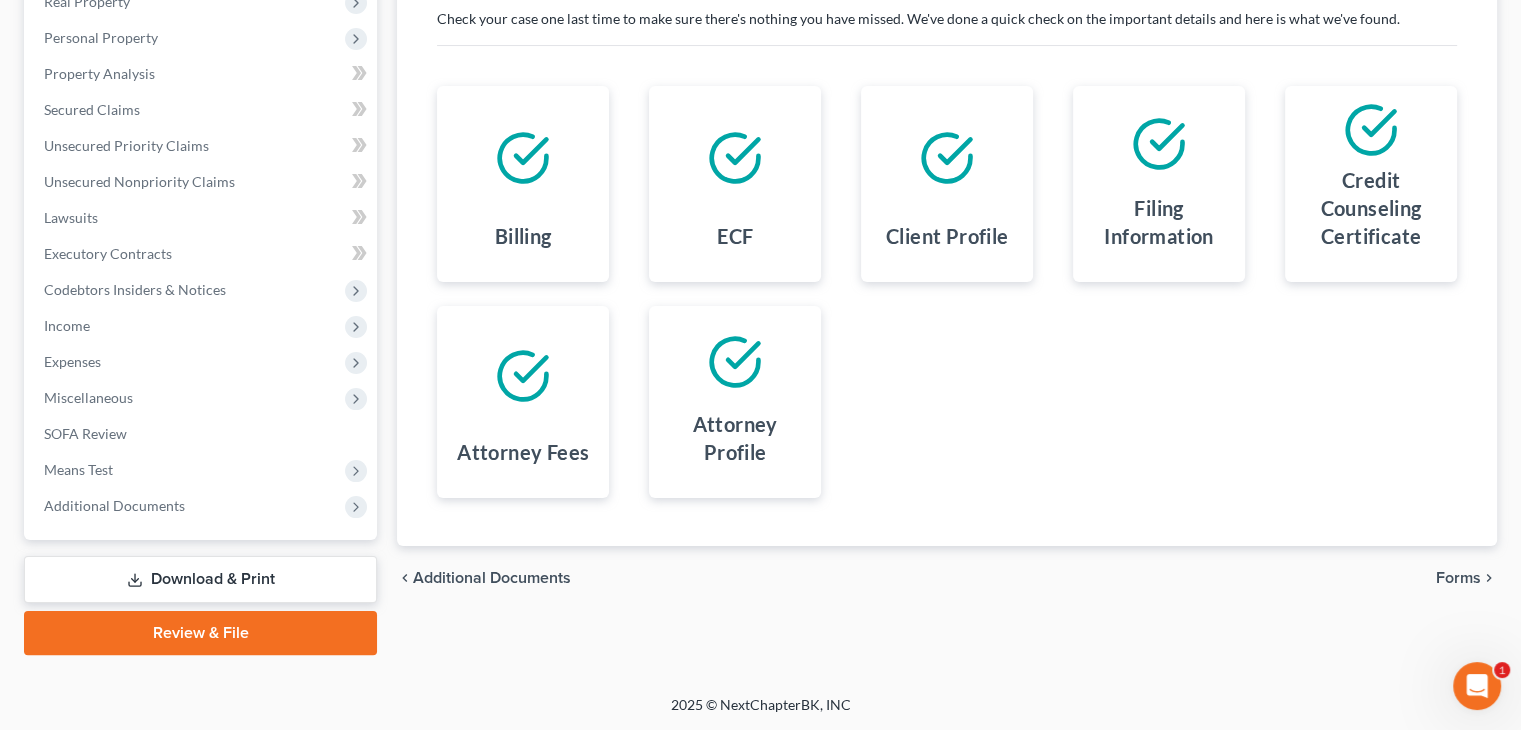 click on "Review & File" at bounding box center [200, 633] 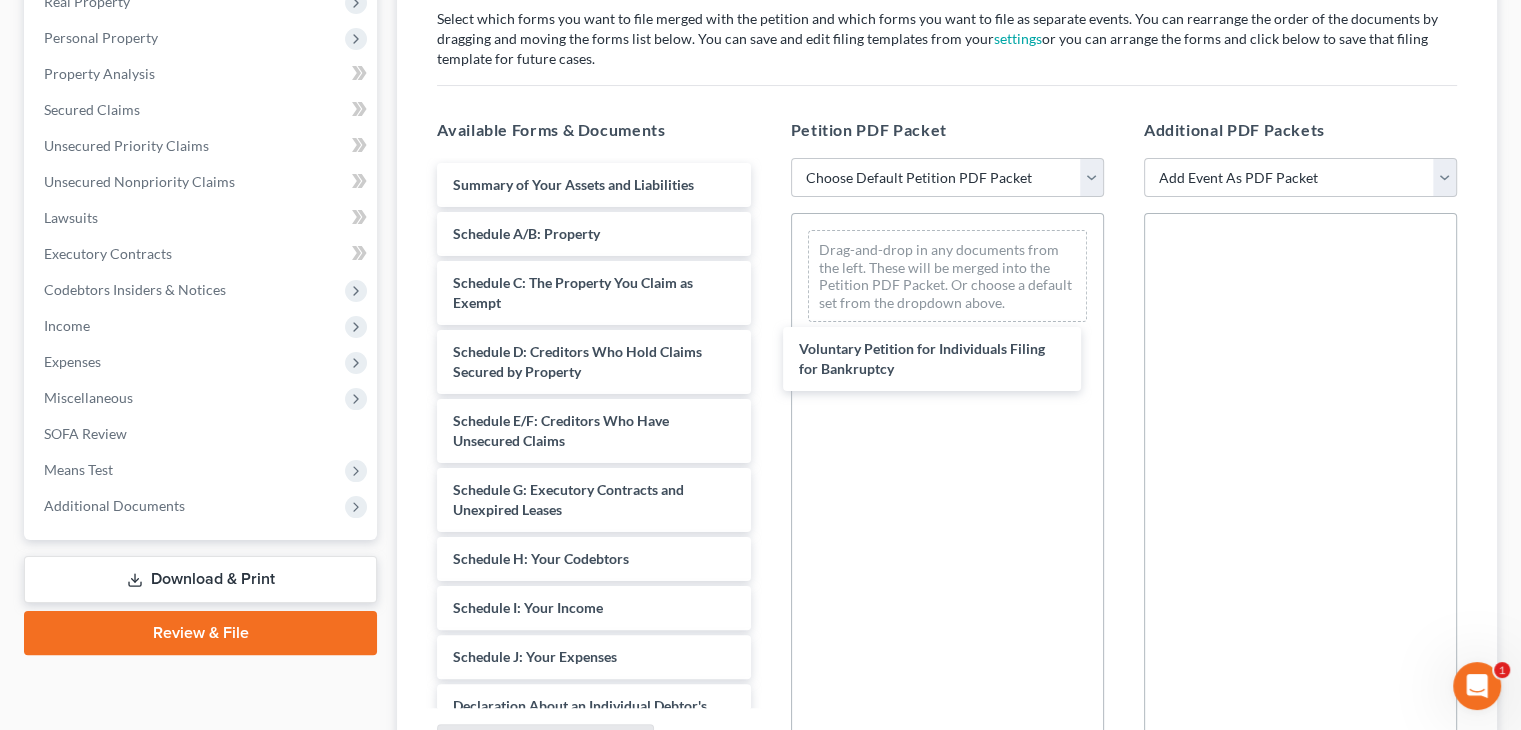 drag, startPoint x: 612, startPoint y: 181, endPoint x: 937, endPoint y: 308, distance: 348.93265 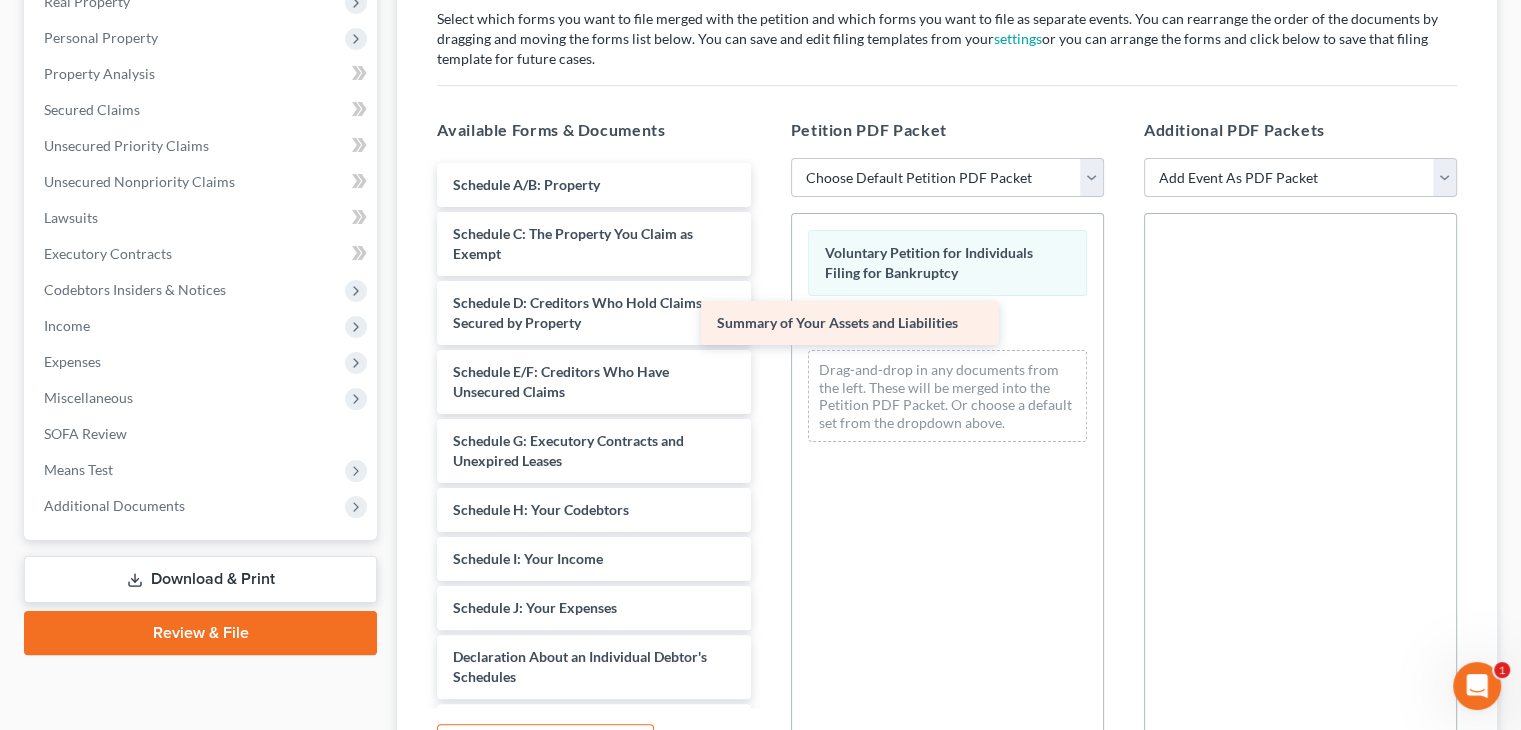 drag, startPoint x: 597, startPoint y: 177, endPoint x: 892, endPoint y: 338, distance: 336.0744 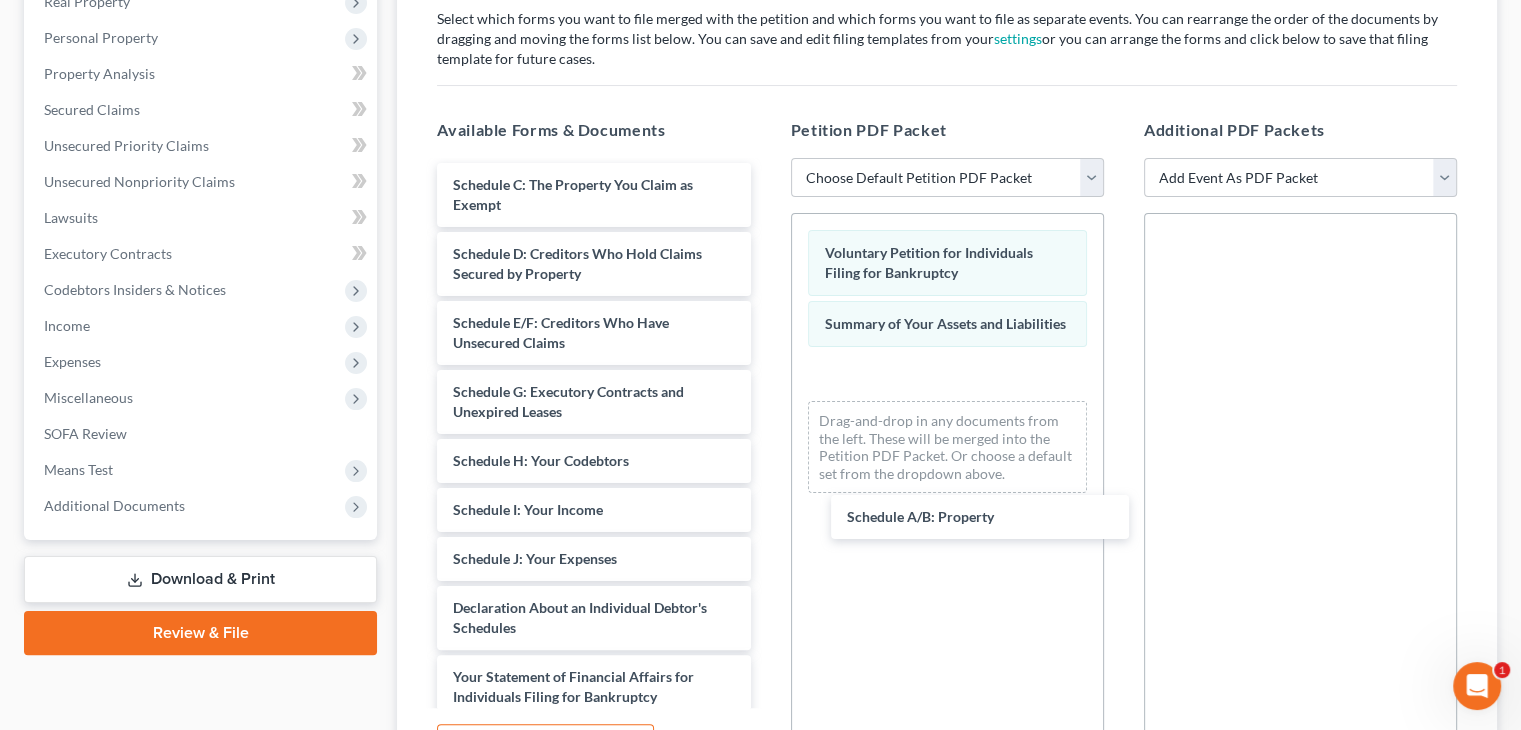 drag, startPoint x: 630, startPoint y: 171, endPoint x: 952, endPoint y: 424, distance: 409.50336 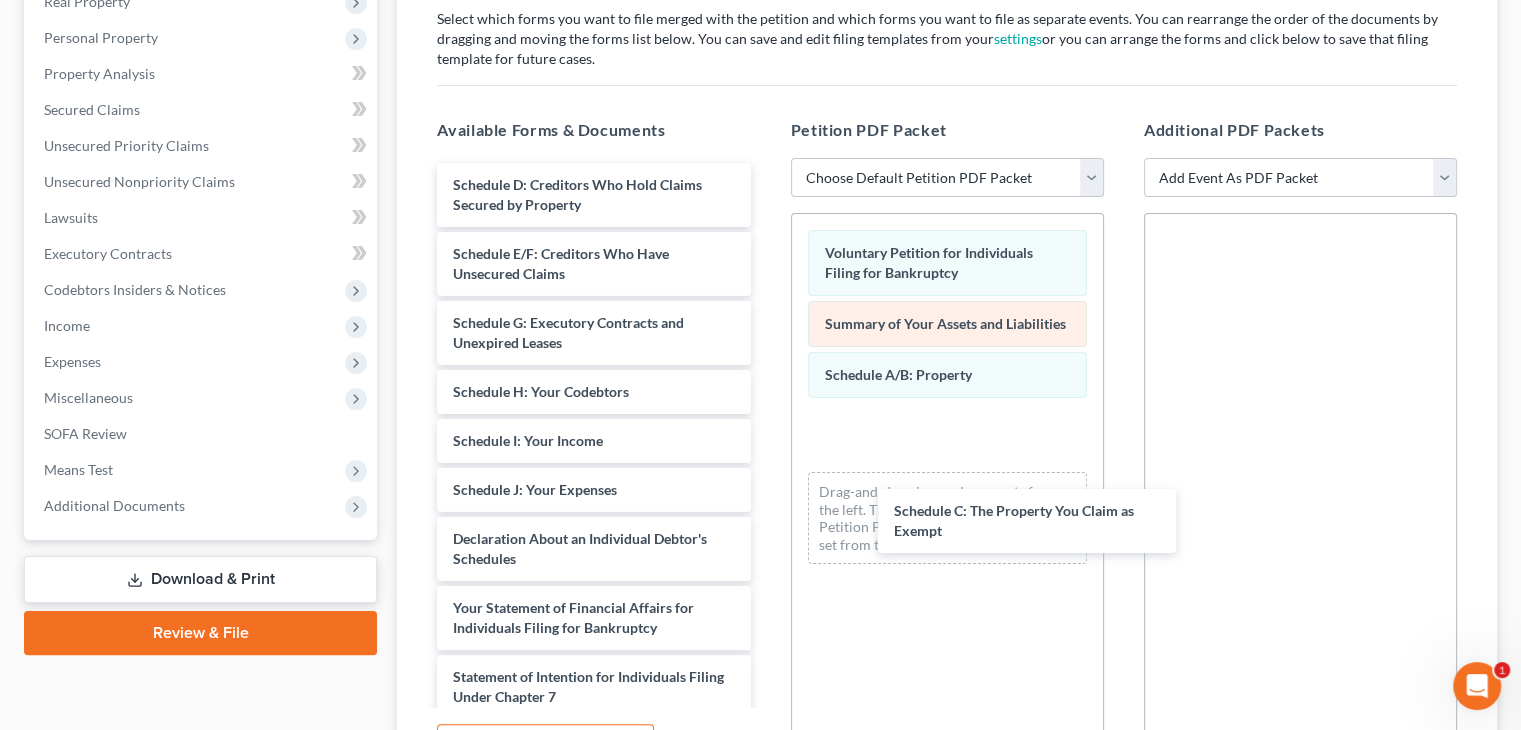 drag, startPoint x: 613, startPoint y: 177, endPoint x: 840, endPoint y: 333, distance: 275.436 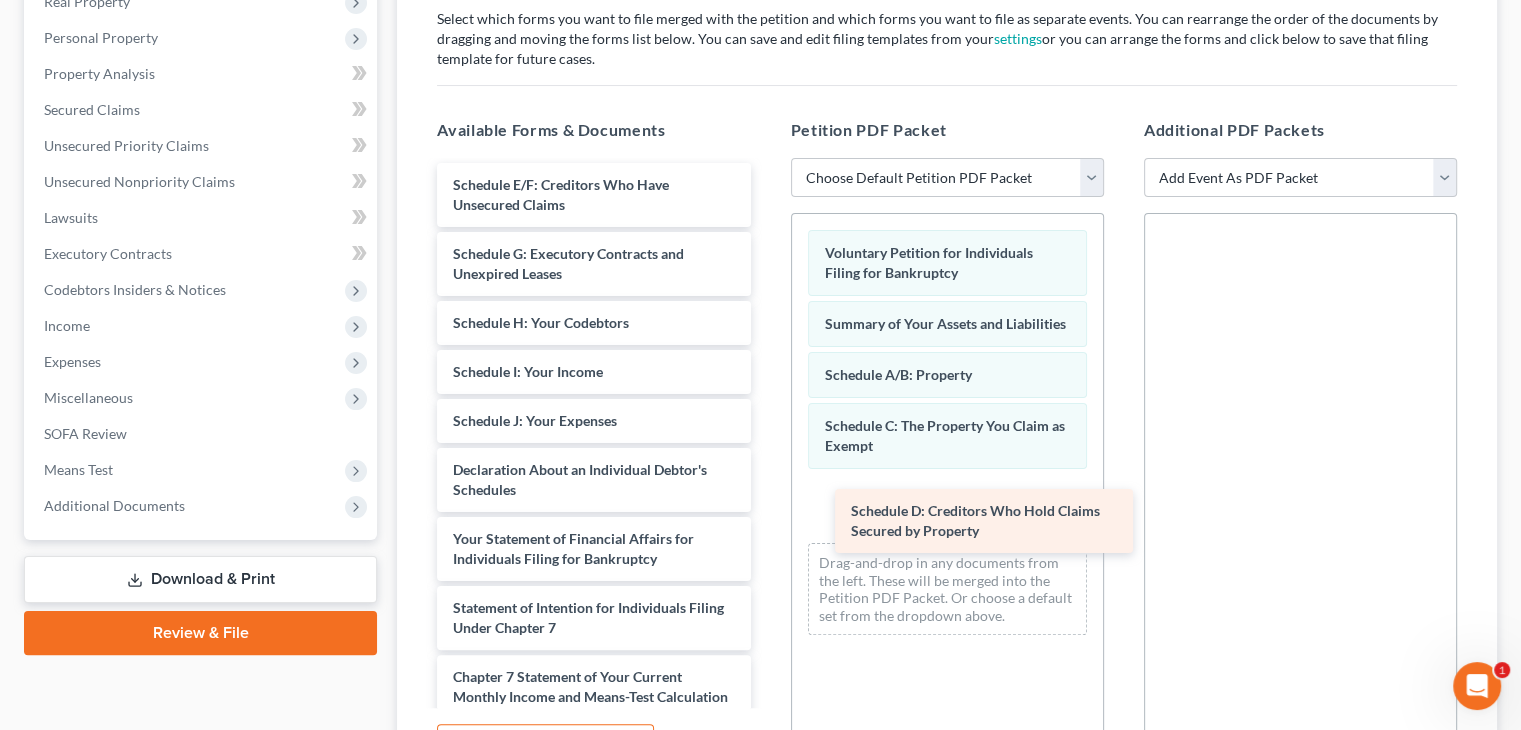 drag, startPoint x: 646, startPoint y: 185, endPoint x: 1044, endPoint y: 513, distance: 515.74023 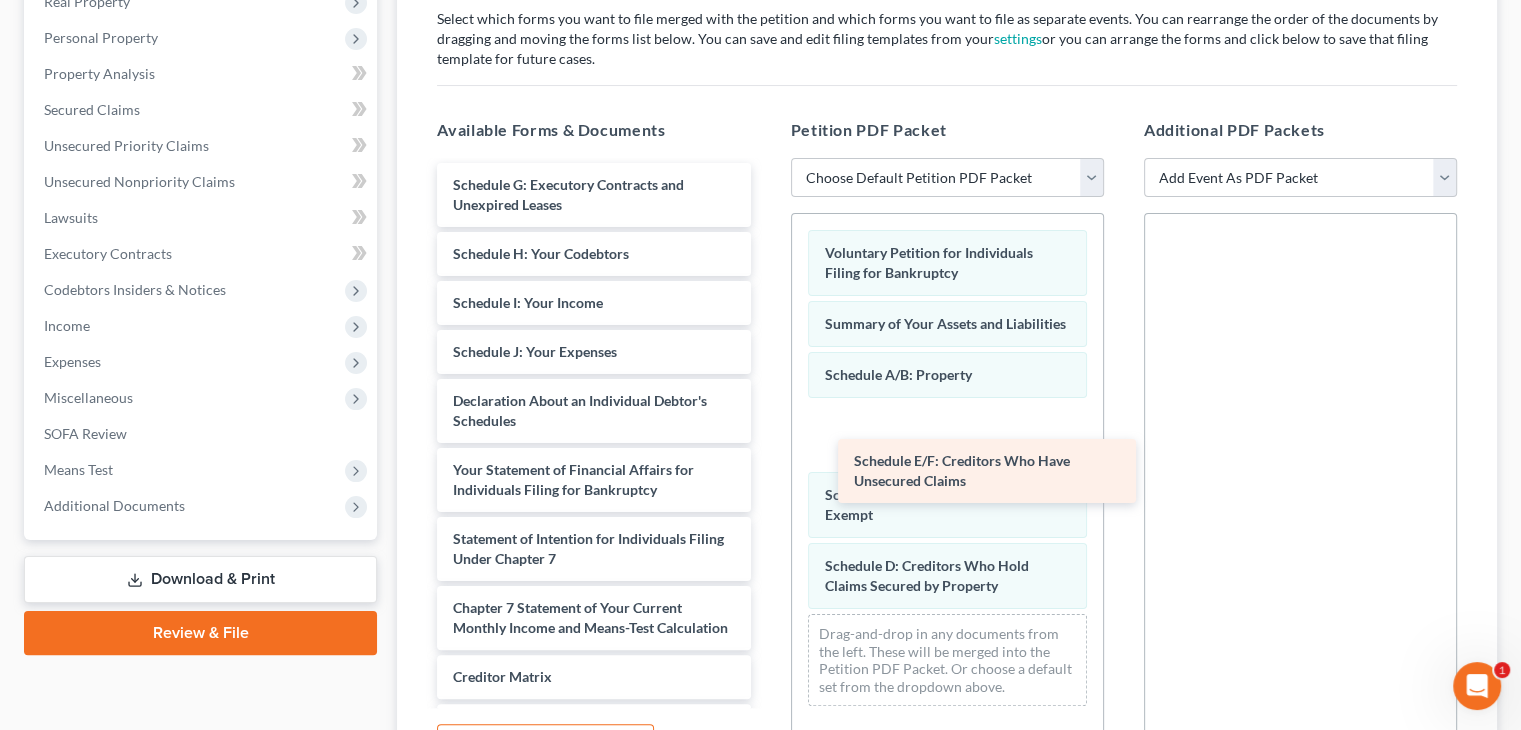 drag, startPoint x: 578, startPoint y: 183, endPoint x: 1026, endPoint y: 505, distance: 551.7137 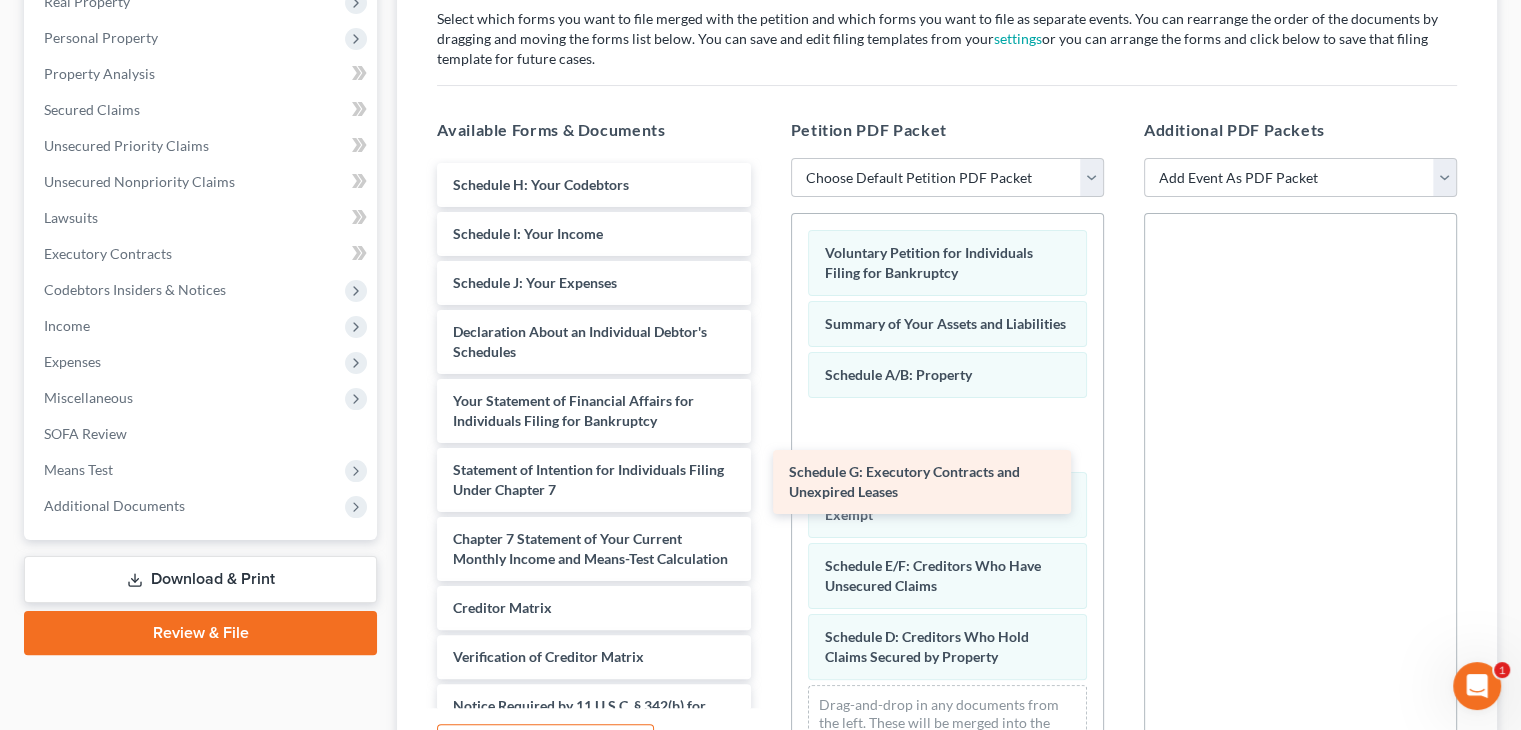 drag, startPoint x: 618, startPoint y: 182, endPoint x: 958, endPoint y: 474, distance: 448.17853 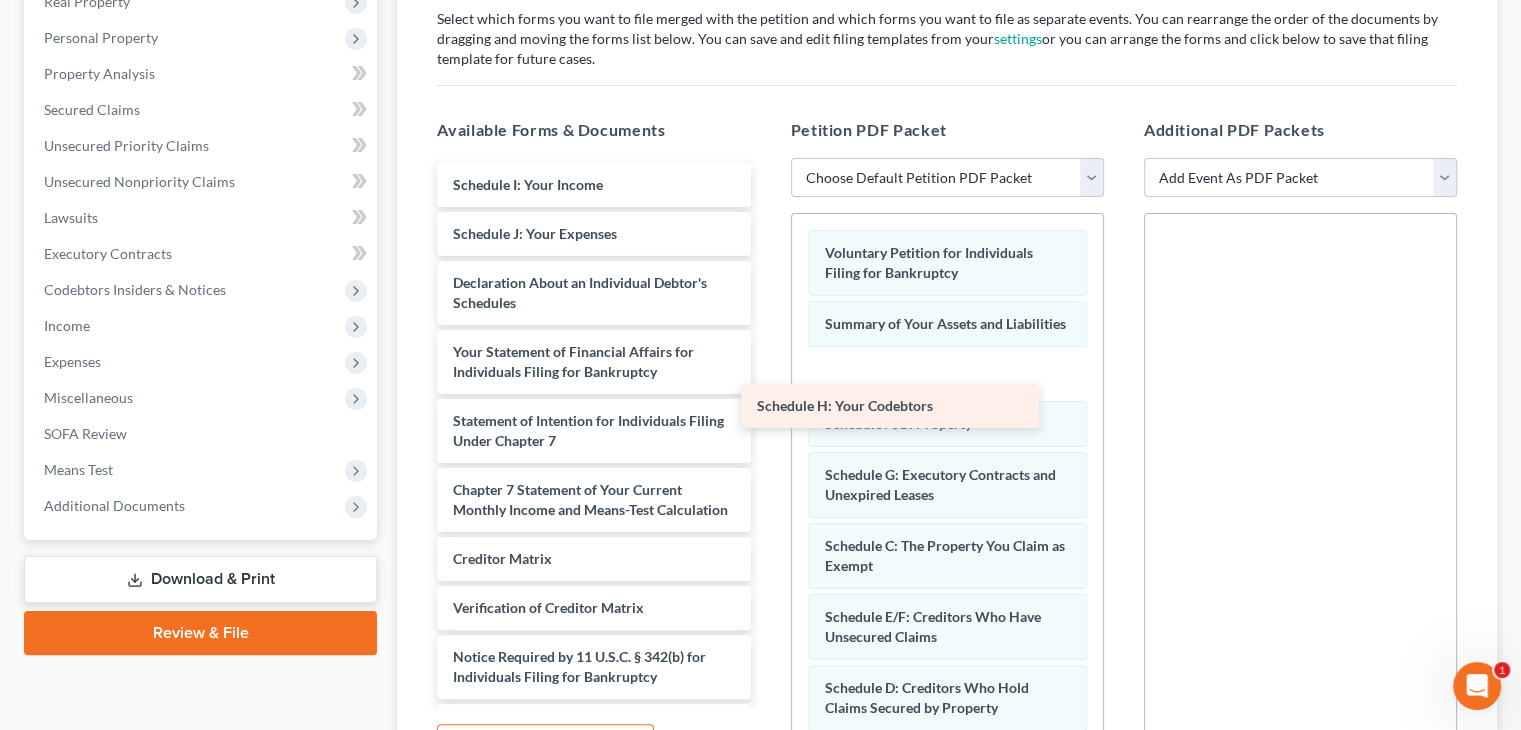 drag, startPoint x: 798, startPoint y: 333, endPoint x: 937, endPoint y: 452, distance: 182.98088 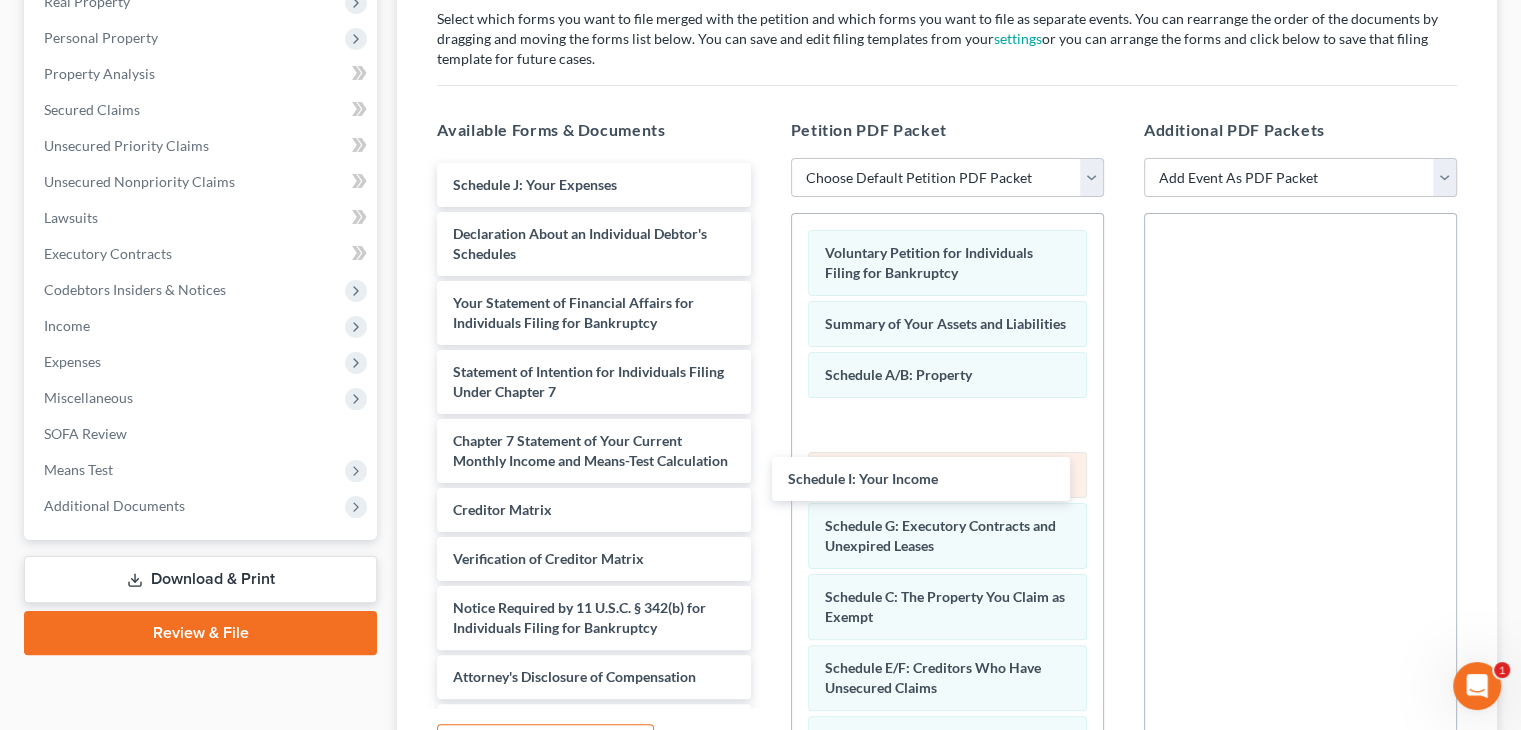 drag, startPoint x: 594, startPoint y: 181, endPoint x: 906, endPoint y: 445, distance: 408.70526 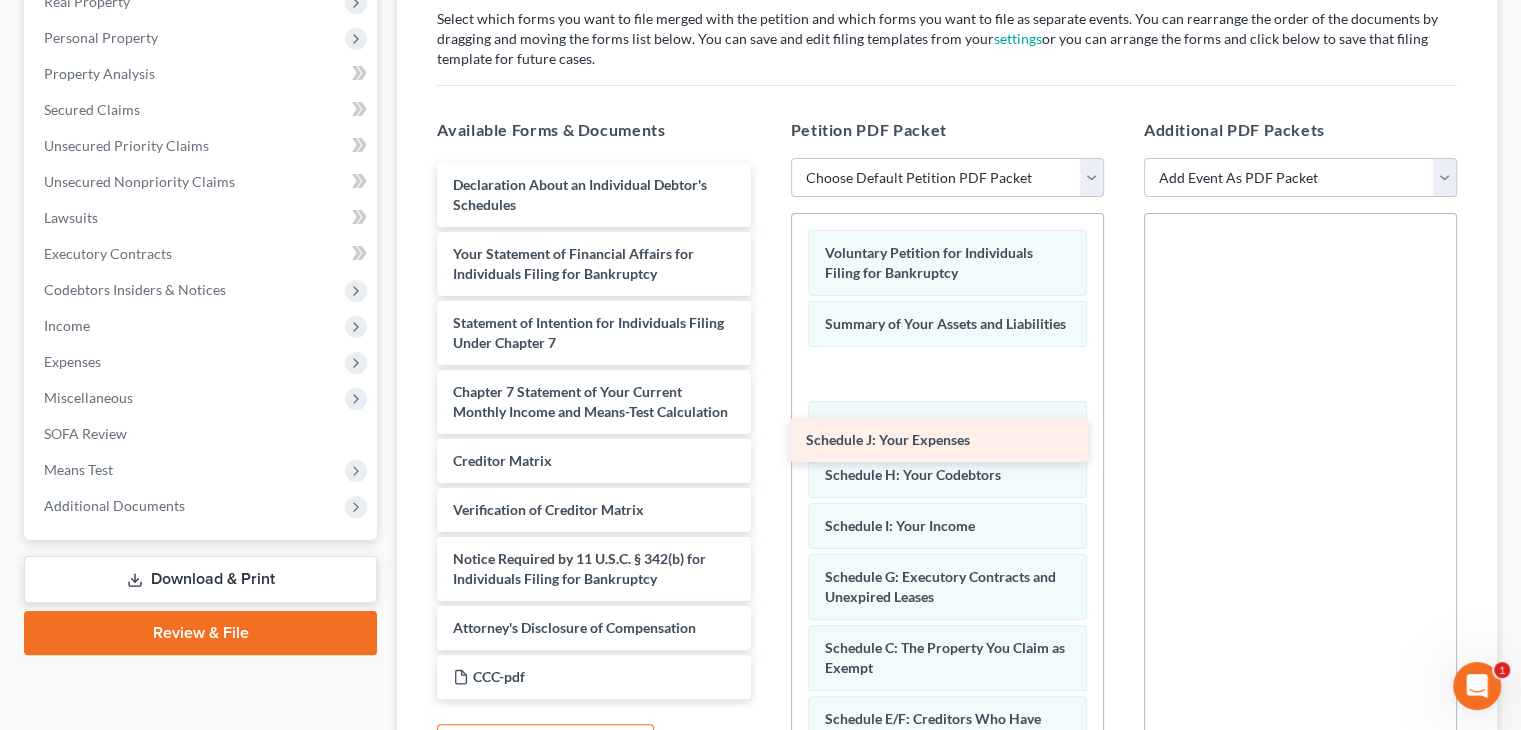 drag, startPoint x: 553, startPoint y: 168, endPoint x: 891, endPoint y: 405, distance: 412.8111 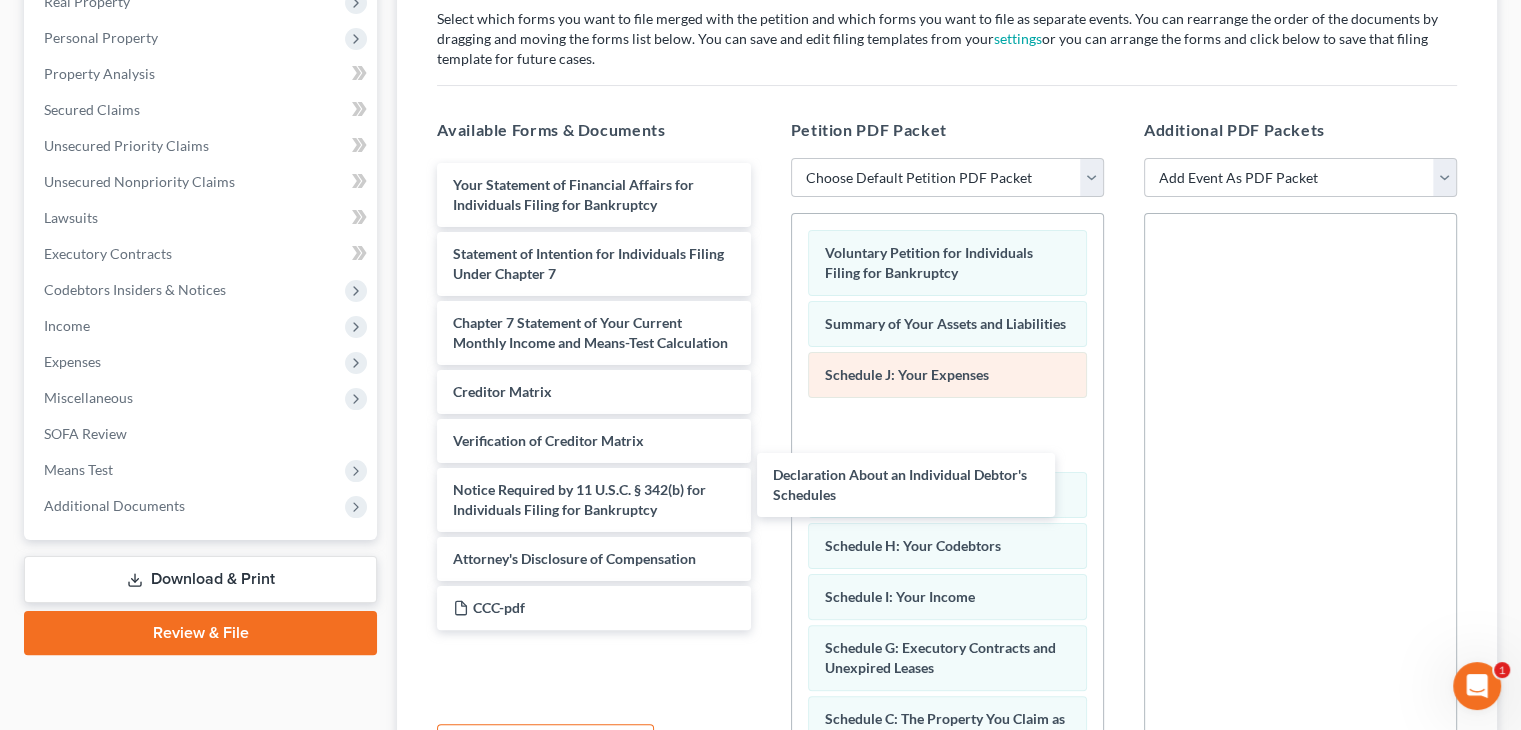drag, startPoint x: 608, startPoint y: 202, endPoint x: 916, endPoint y: 483, distance: 416.92325 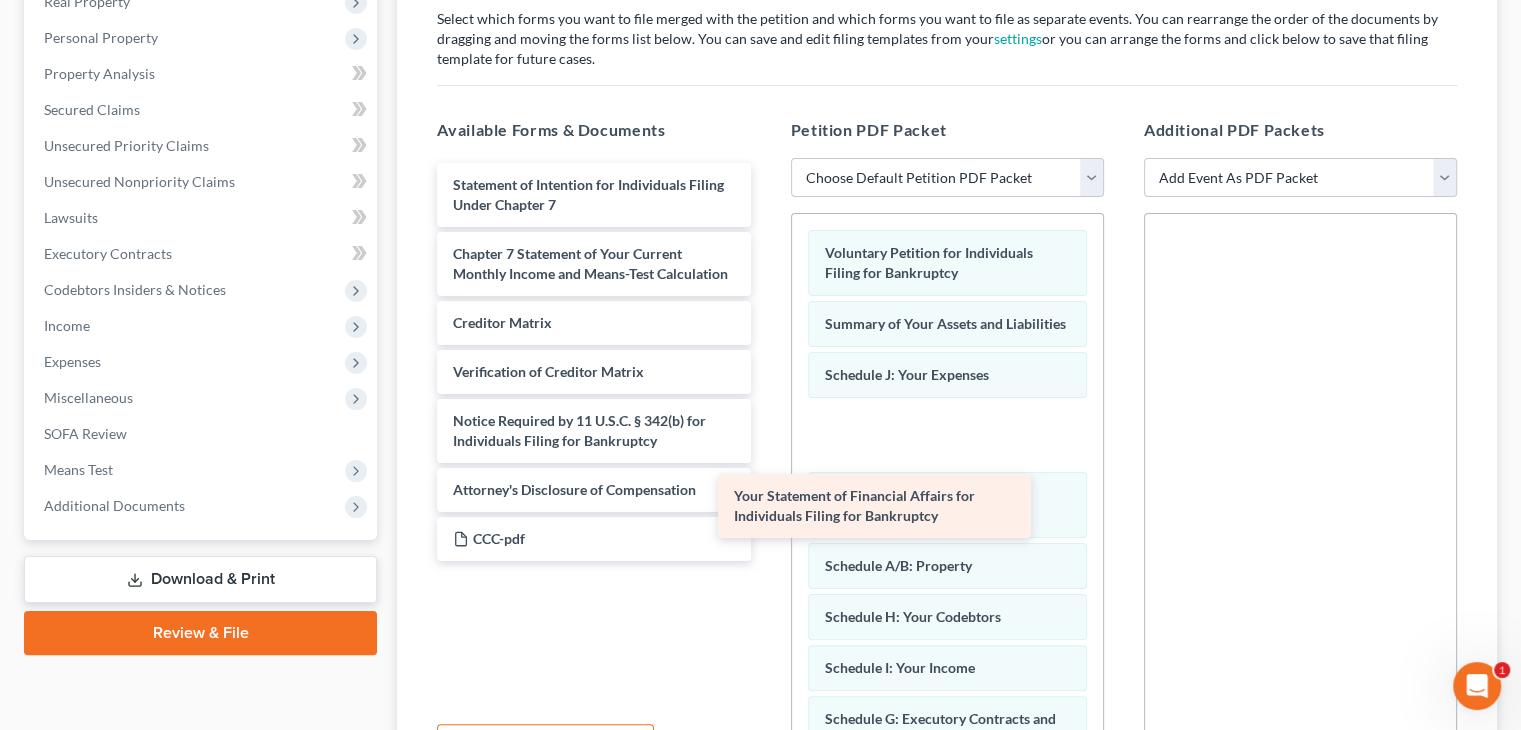 drag, startPoint x: 619, startPoint y: 178, endPoint x: 912, endPoint y: 500, distance: 435.35388 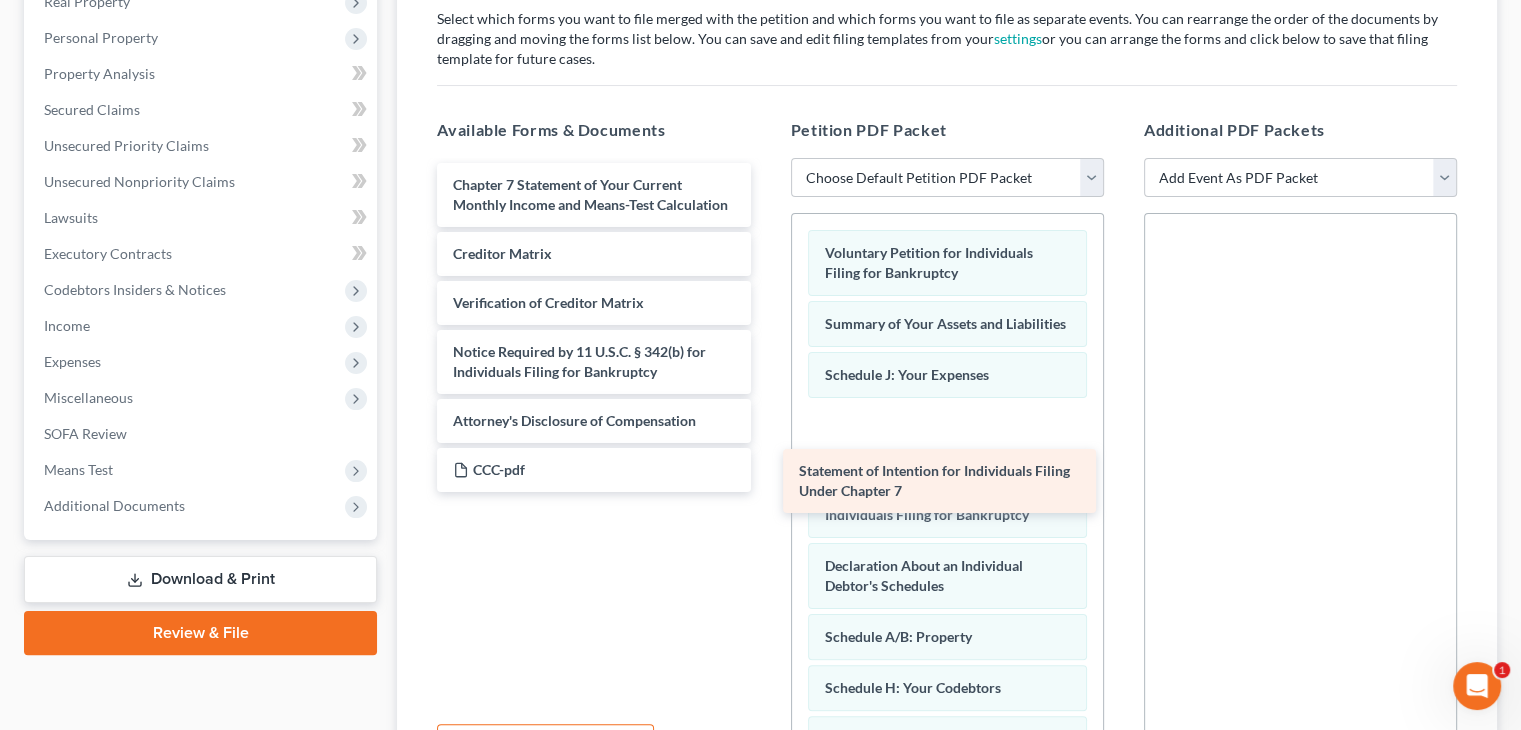drag, startPoint x: 580, startPoint y: 194, endPoint x: 921, endPoint y: 474, distance: 441.22668 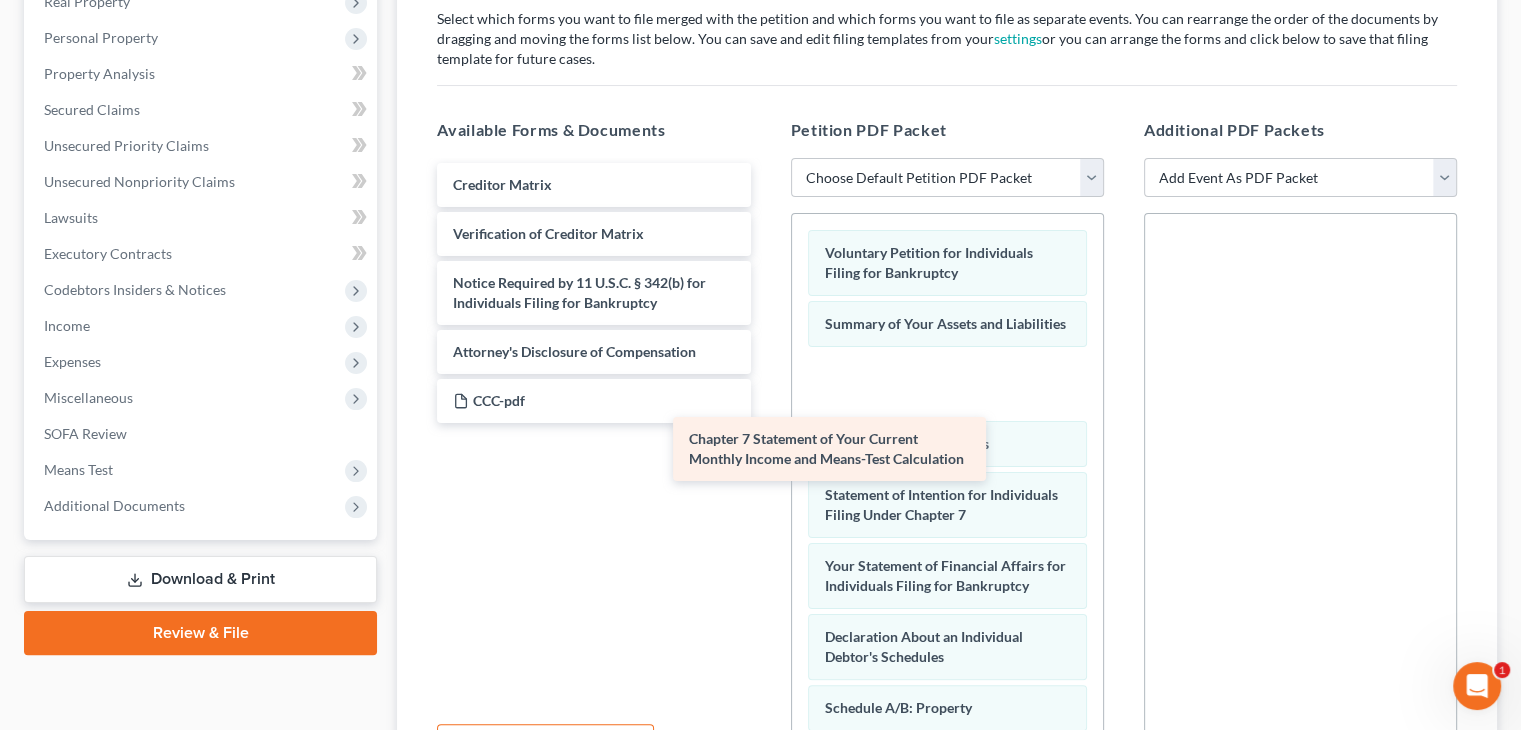 drag, startPoint x: 613, startPoint y: 185, endPoint x: 841, endPoint y: 422, distance: 328.86624 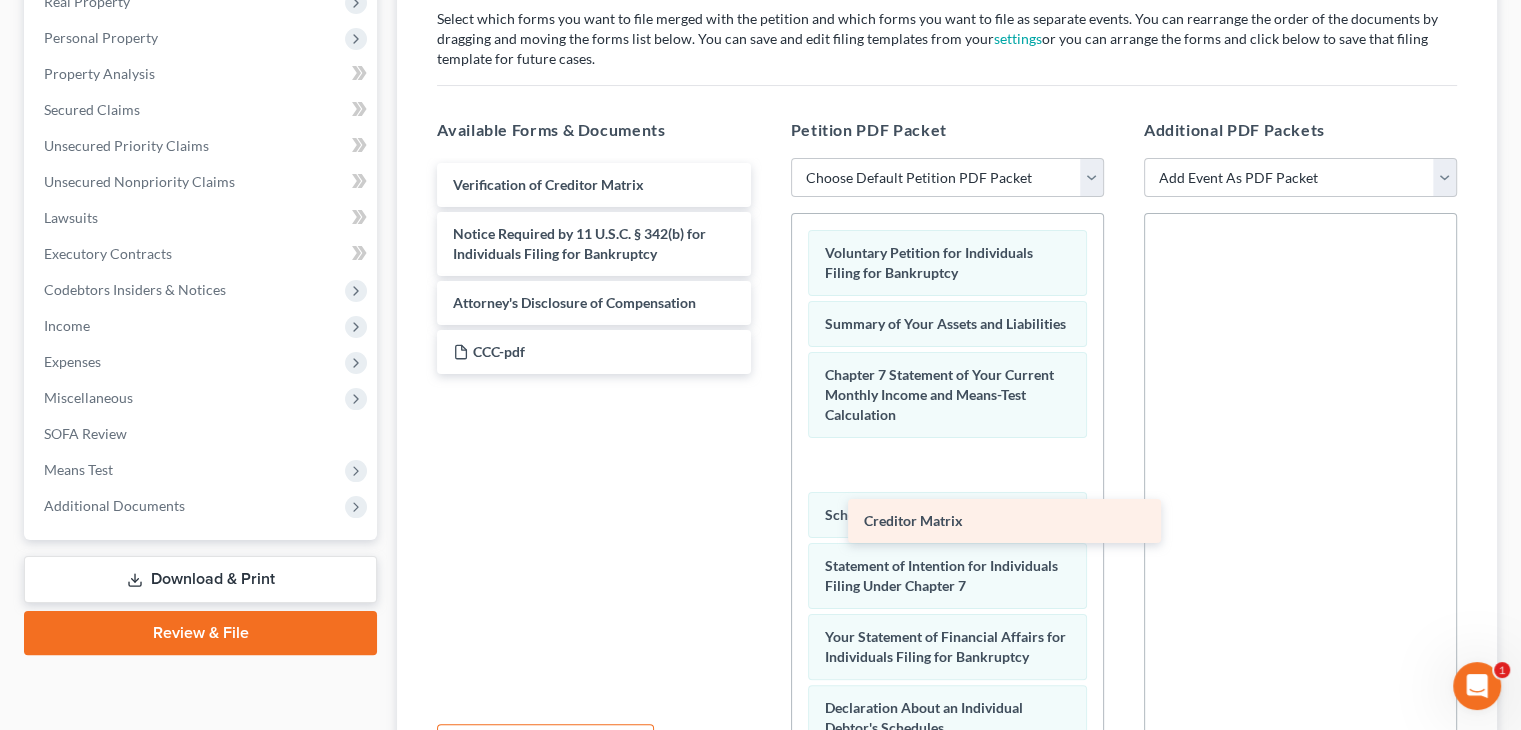 drag, startPoint x: 545, startPoint y: 180, endPoint x: 962, endPoint y: 523, distance: 539.94257 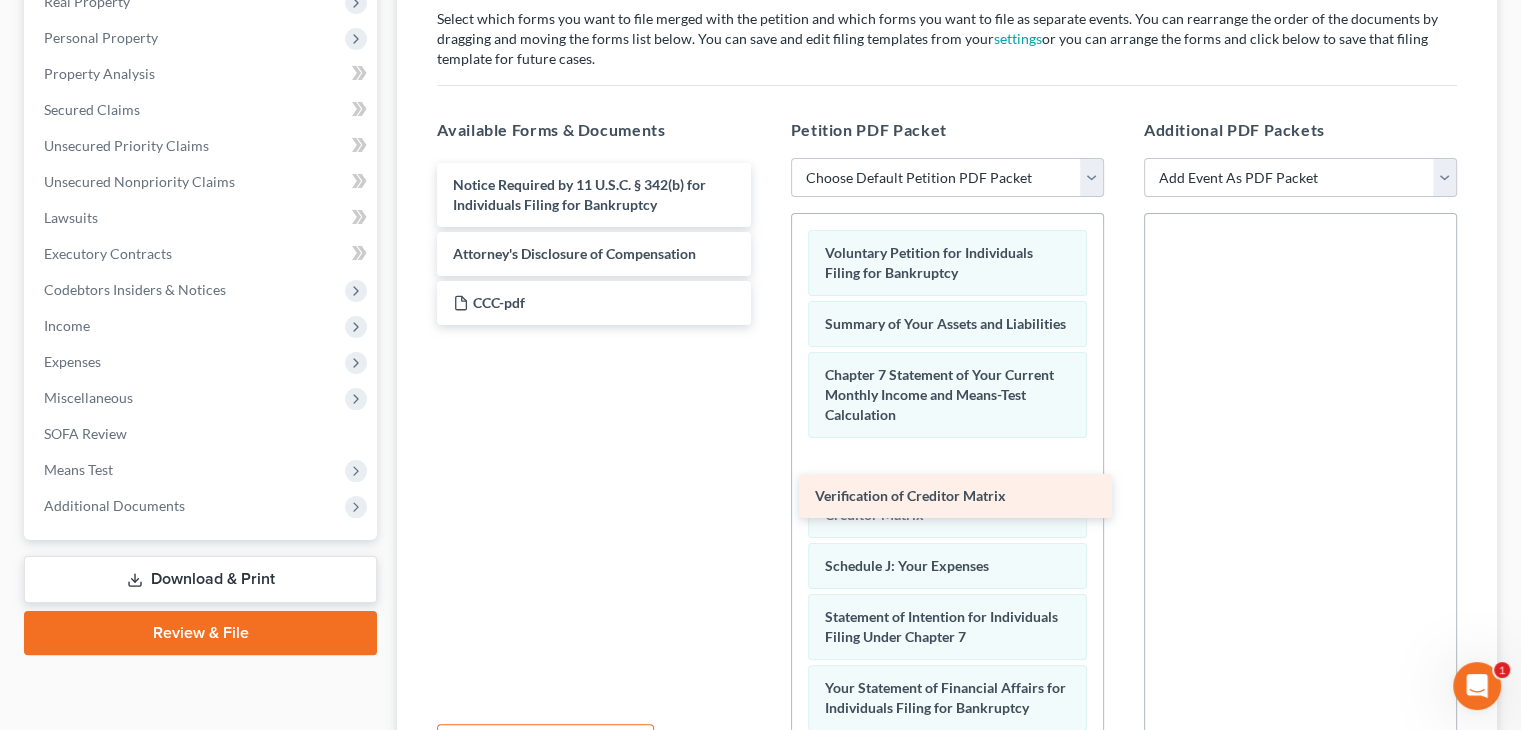drag, startPoint x: 618, startPoint y: 190, endPoint x: 980, endPoint y: 503, distance: 478.55304 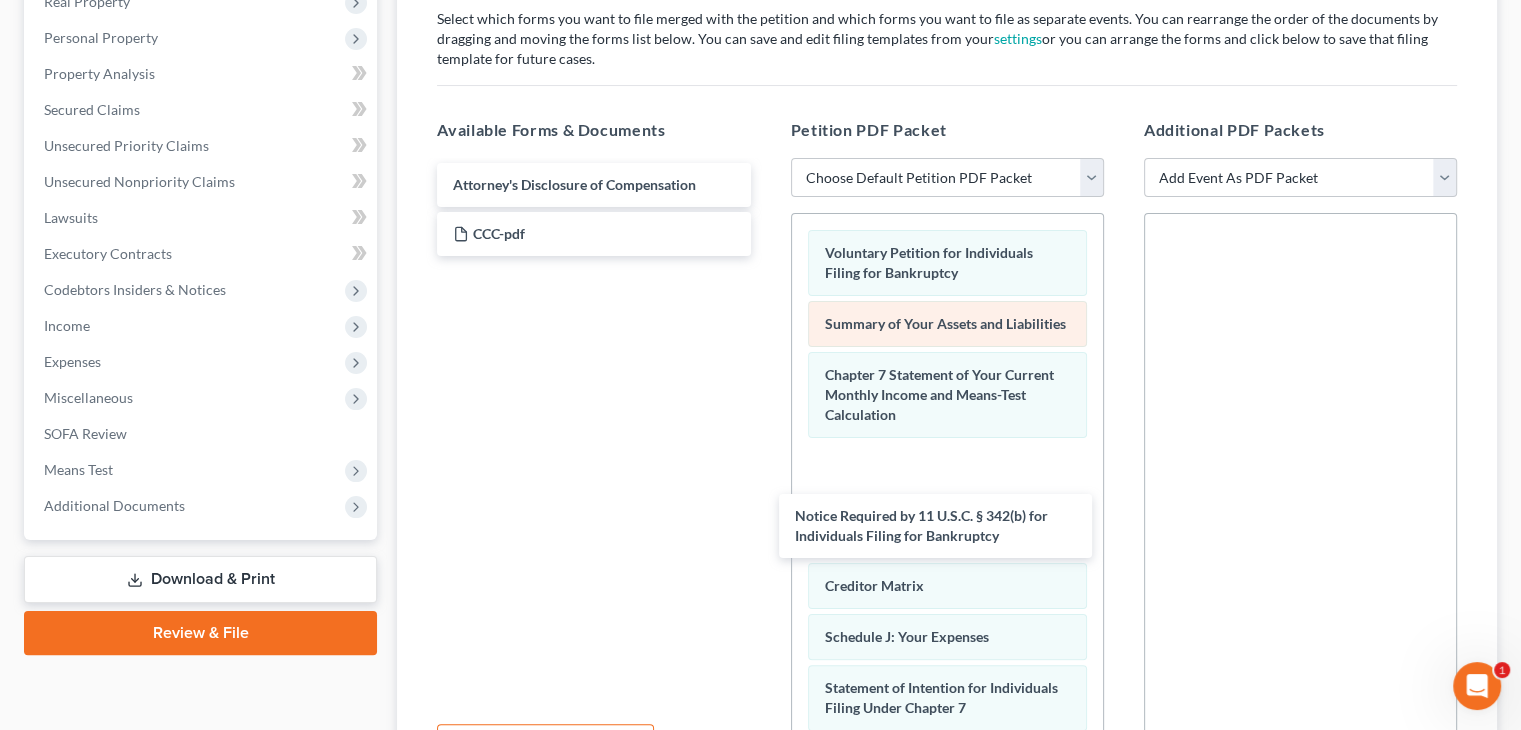 drag, startPoint x: 630, startPoint y: 179, endPoint x: 843, endPoint y: 361, distance: 280.16602 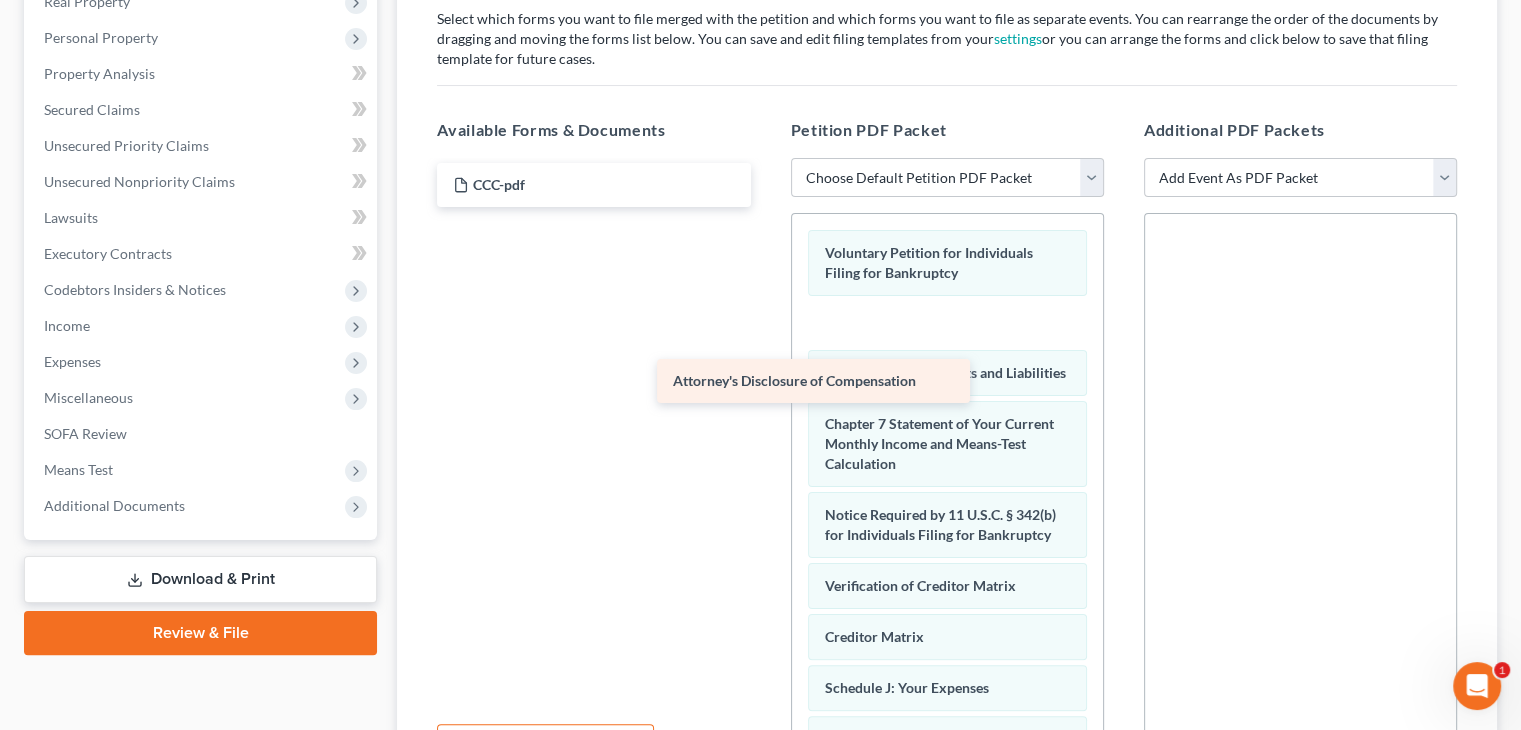 drag, startPoint x: 639, startPoint y: 168, endPoint x: 948, endPoint y: 417, distance: 396.84003 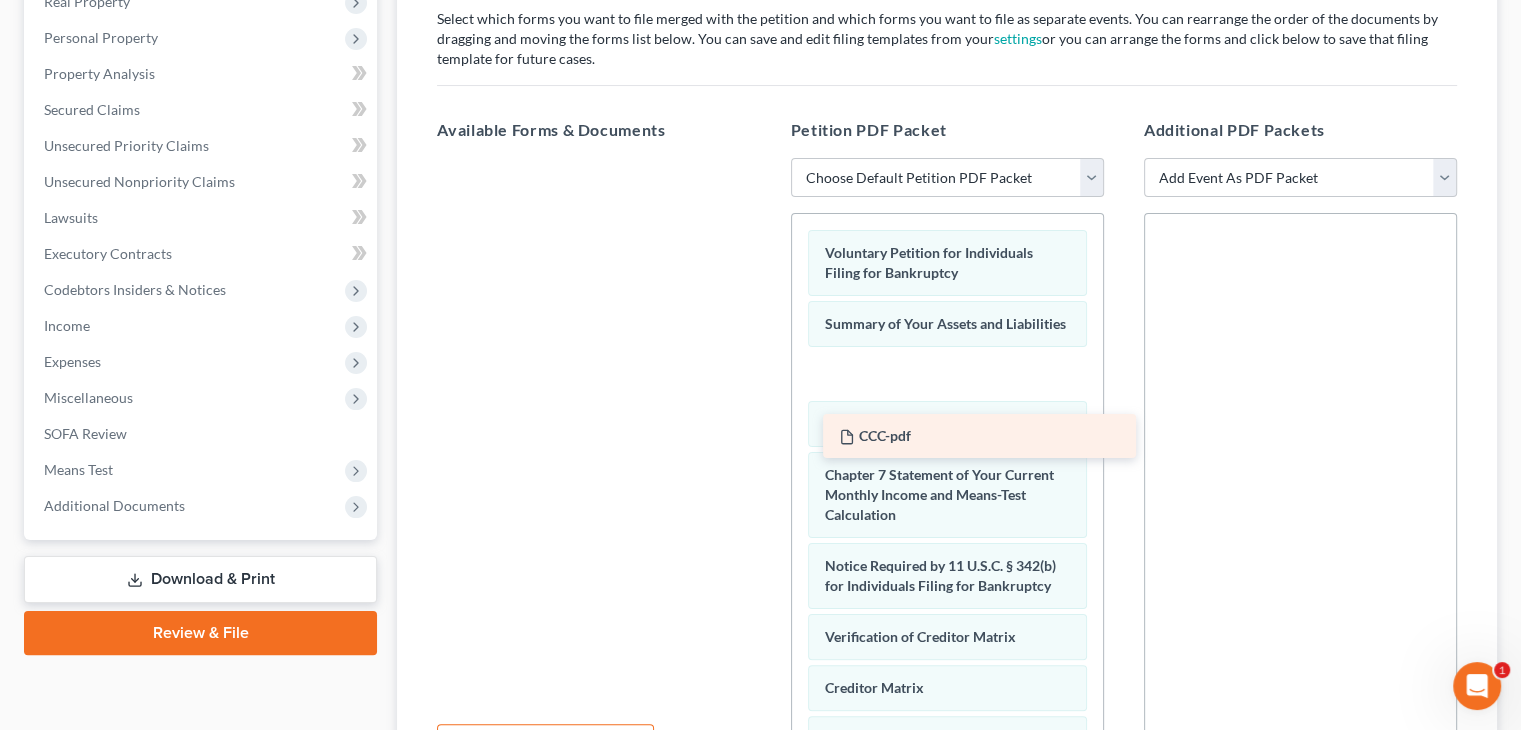 drag, startPoint x: 556, startPoint y: 169, endPoint x: 1051, endPoint y: 523, distance: 608.5565 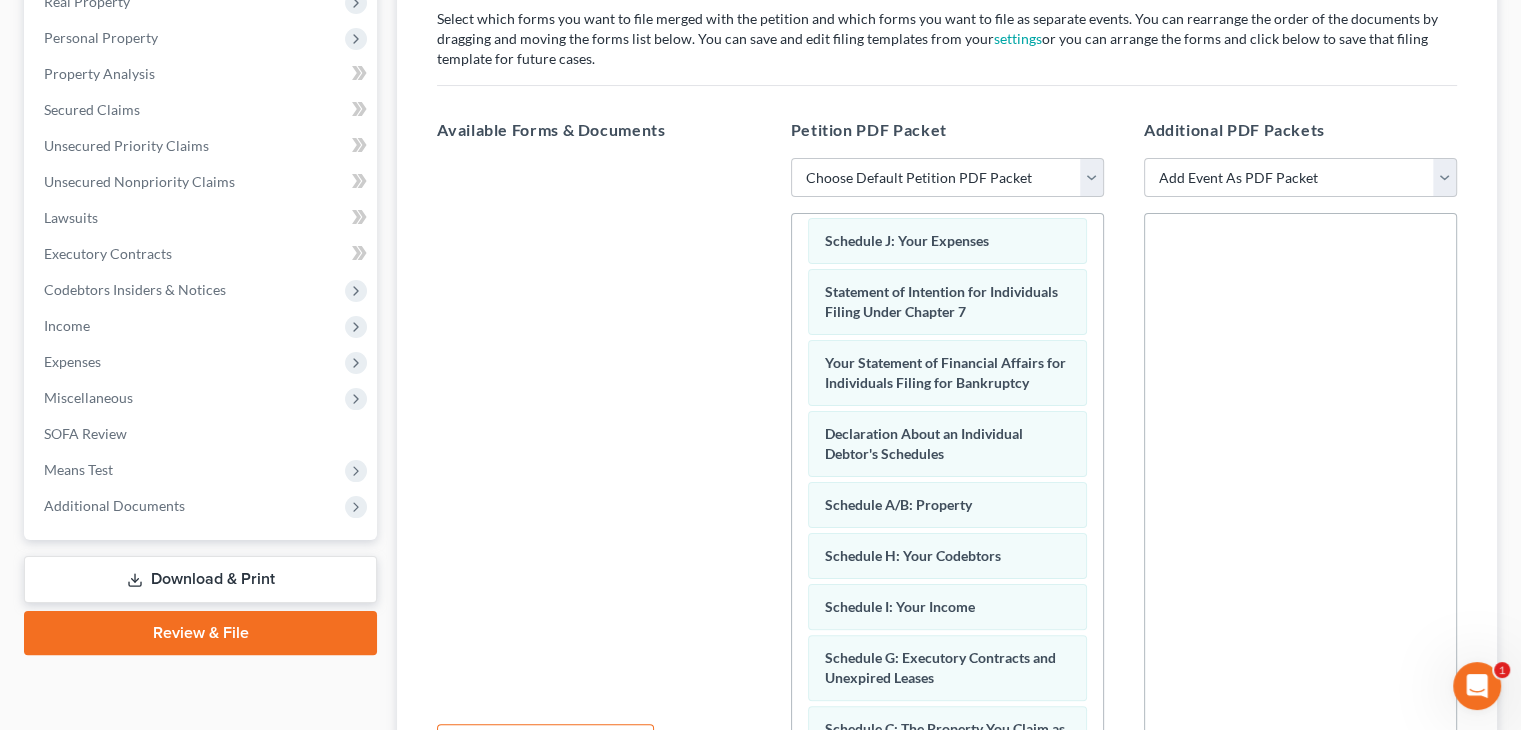scroll, scrollTop: 796, scrollLeft: 0, axis: vertical 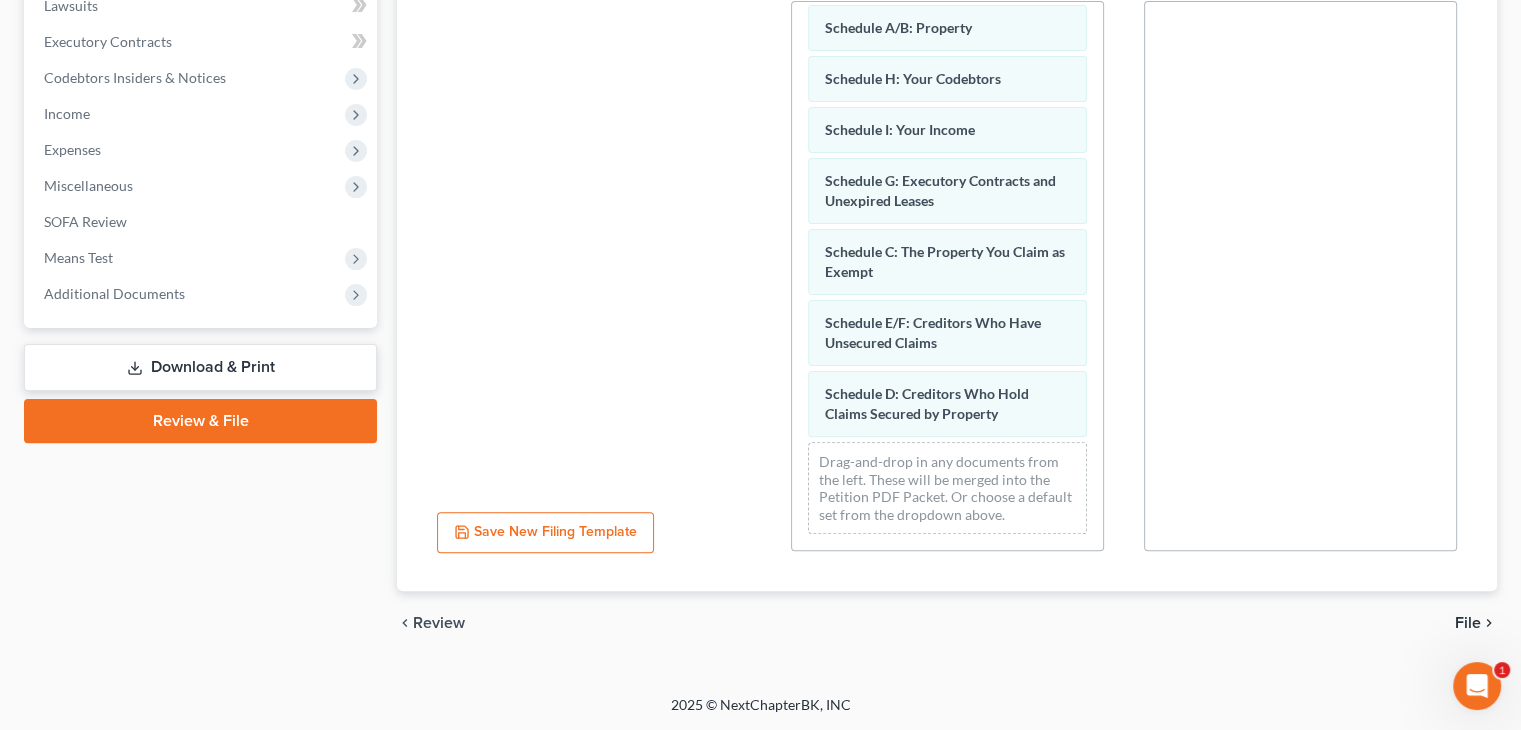 click on "File" at bounding box center [1468, 623] 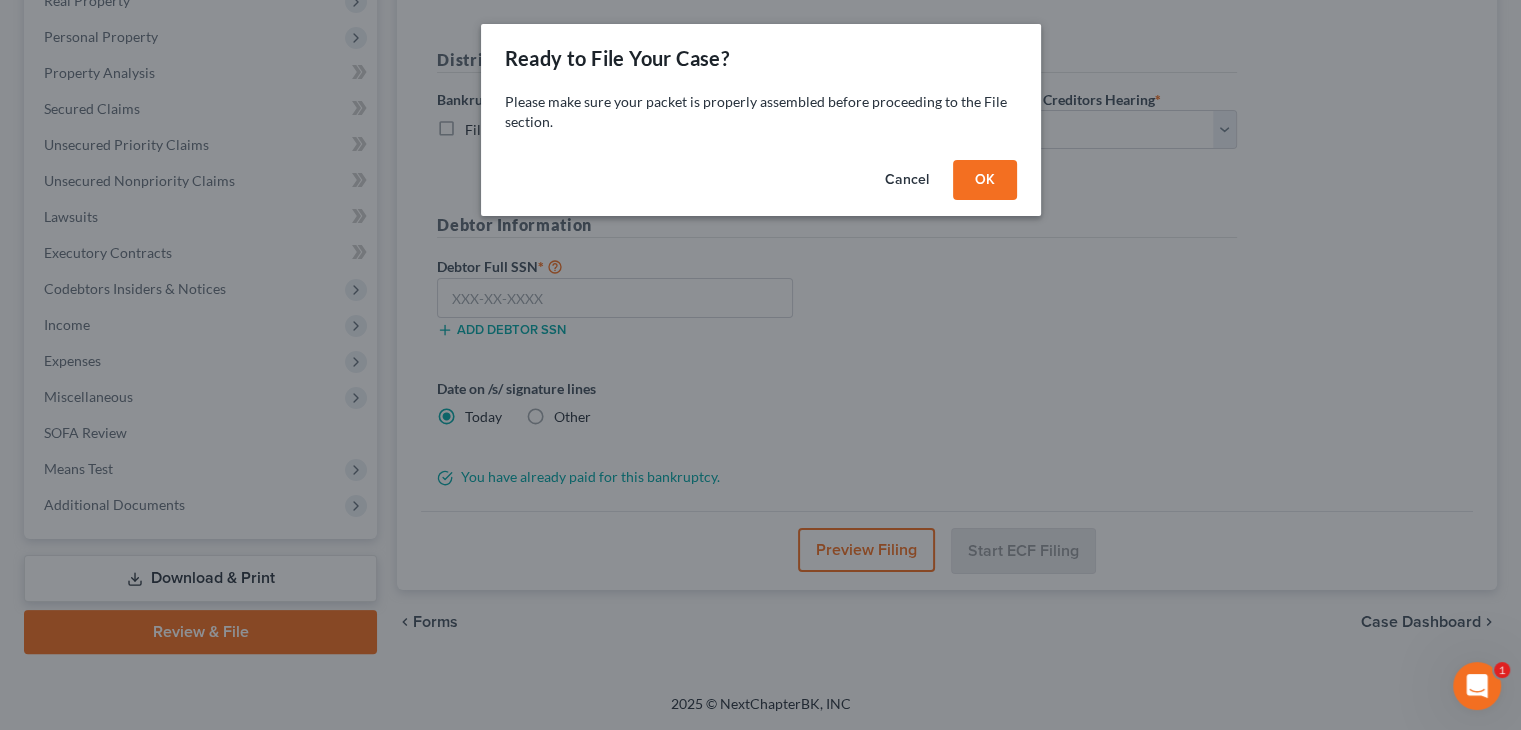 scroll, scrollTop: 332, scrollLeft: 0, axis: vertical 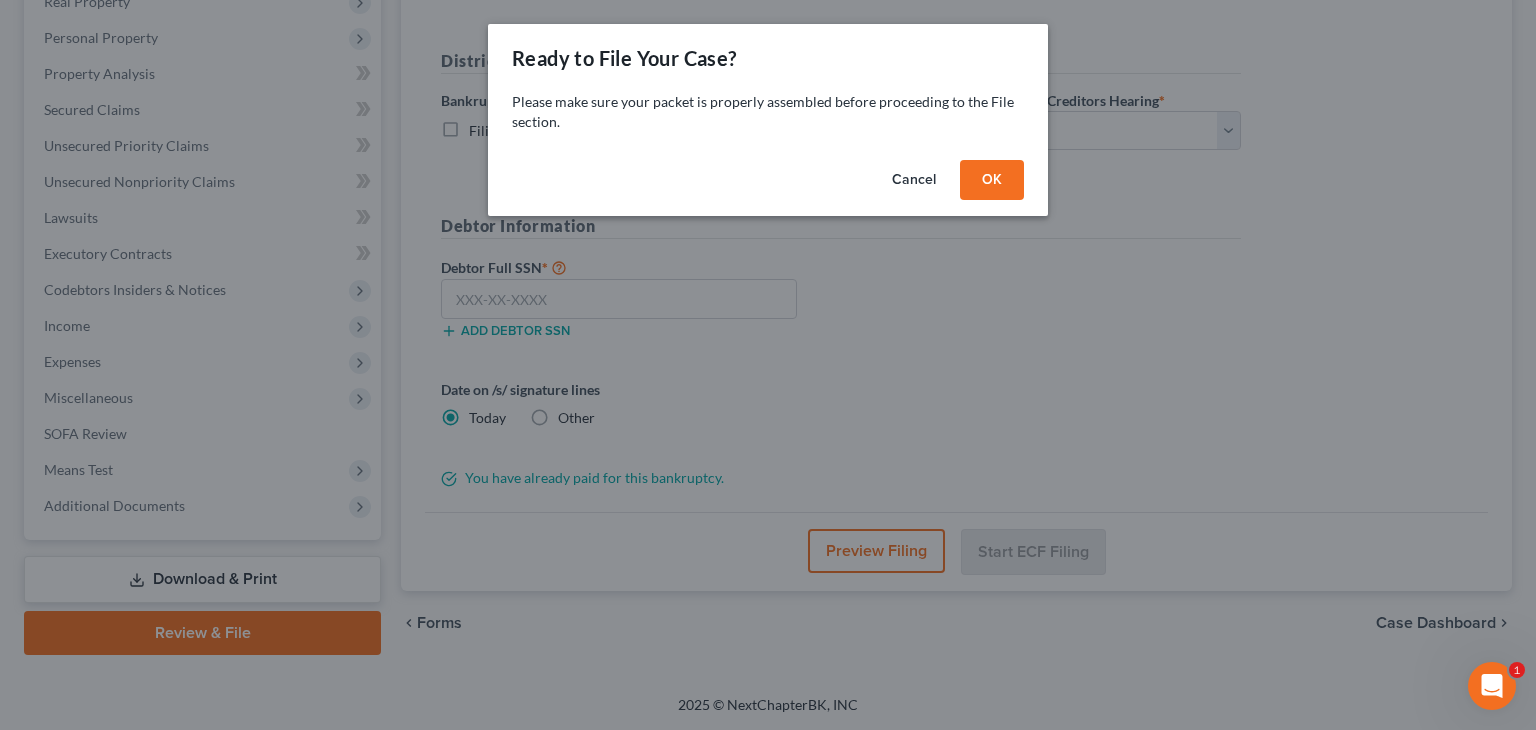 click on "OK" at bounding box center (992, 180) 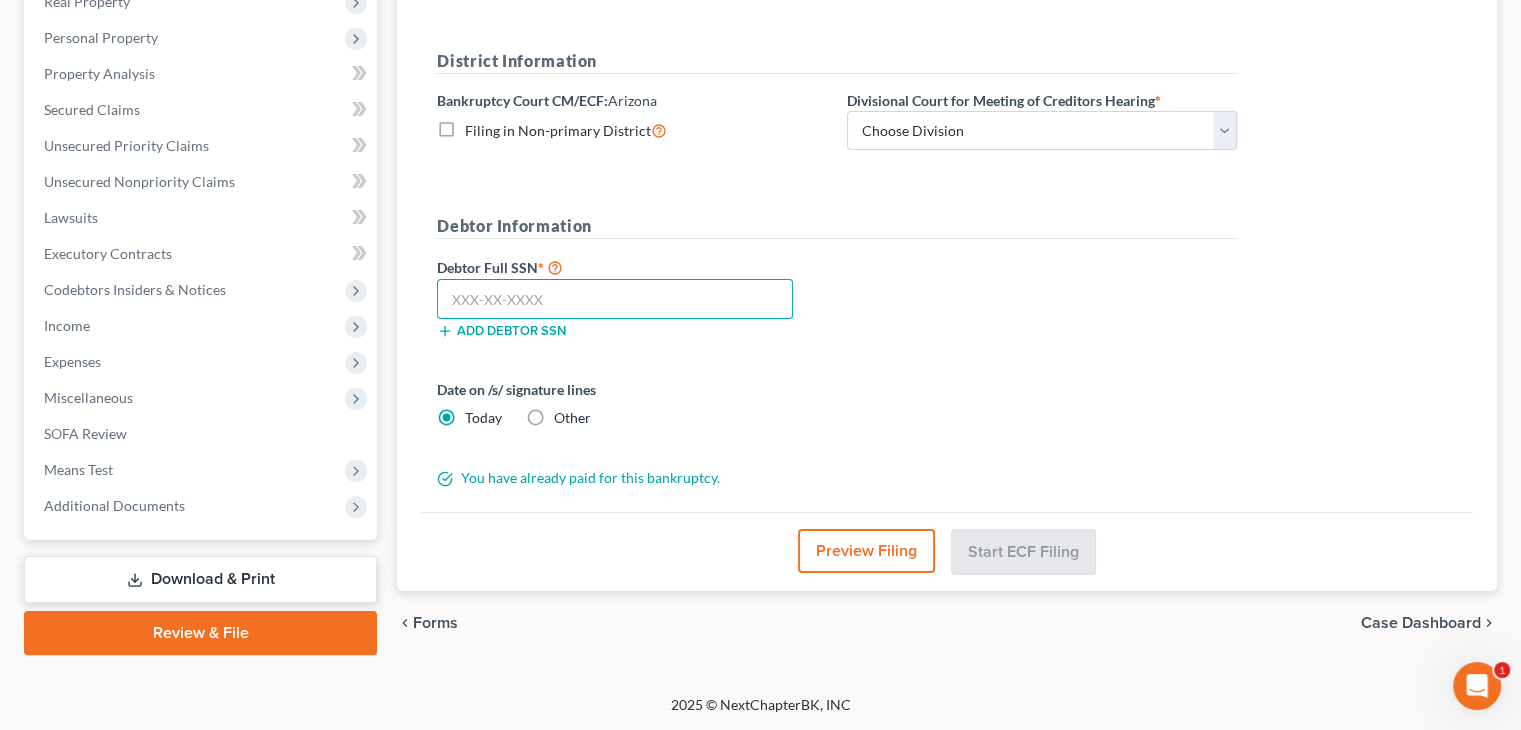 click at bounding box center (615, 299) 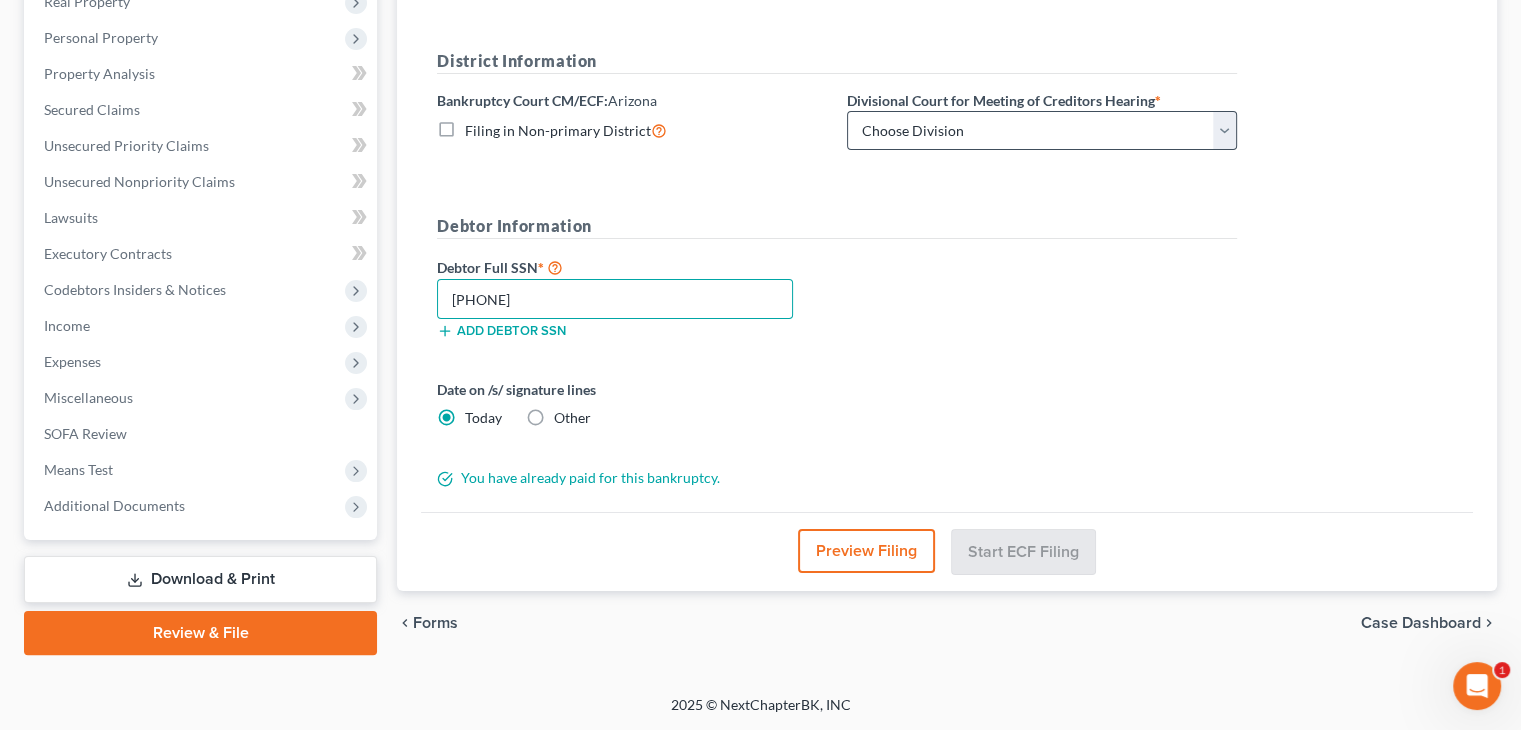 type on "[PHONE]" 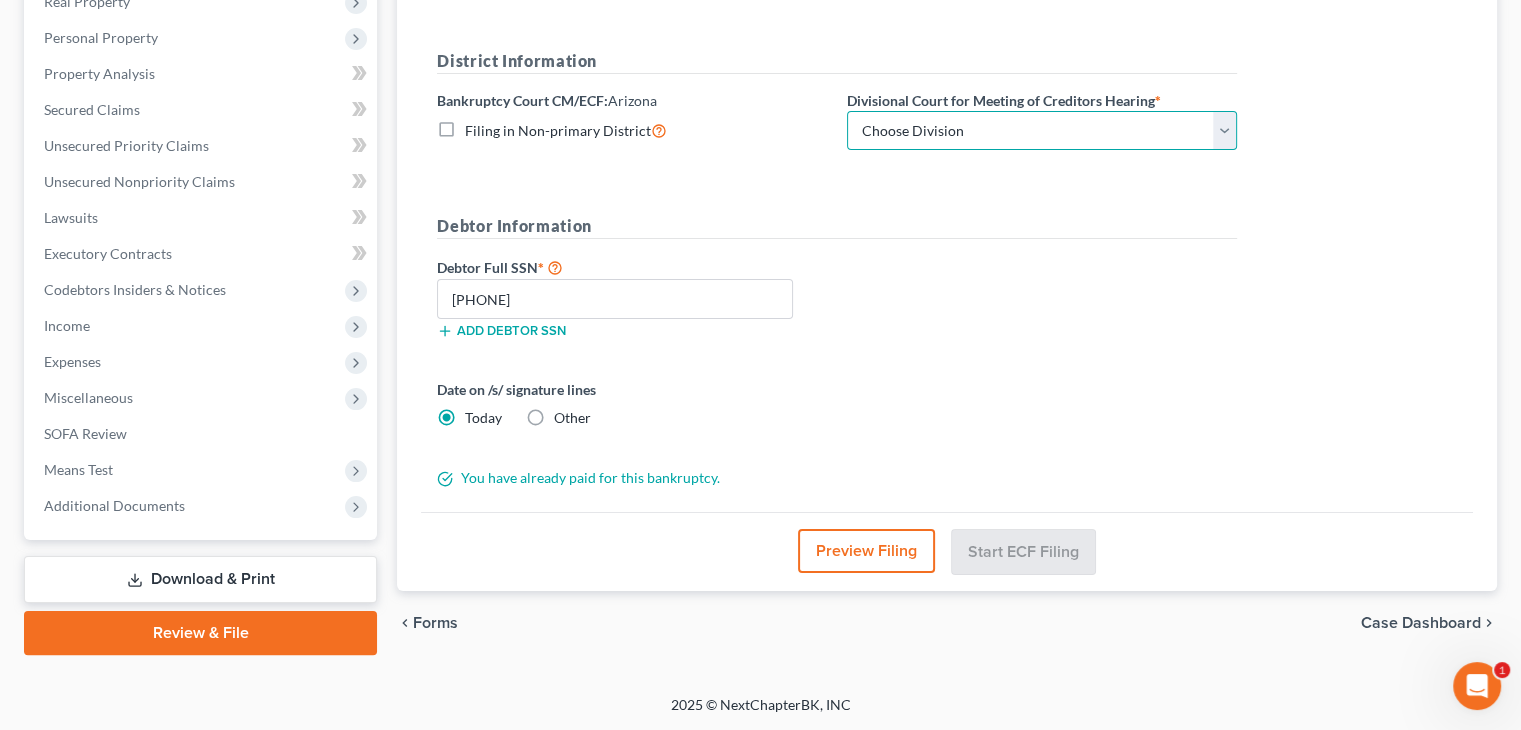 click on "Choose Division Phoenix Tucson Yuma Prescott" at bounding box center [1042, 131] 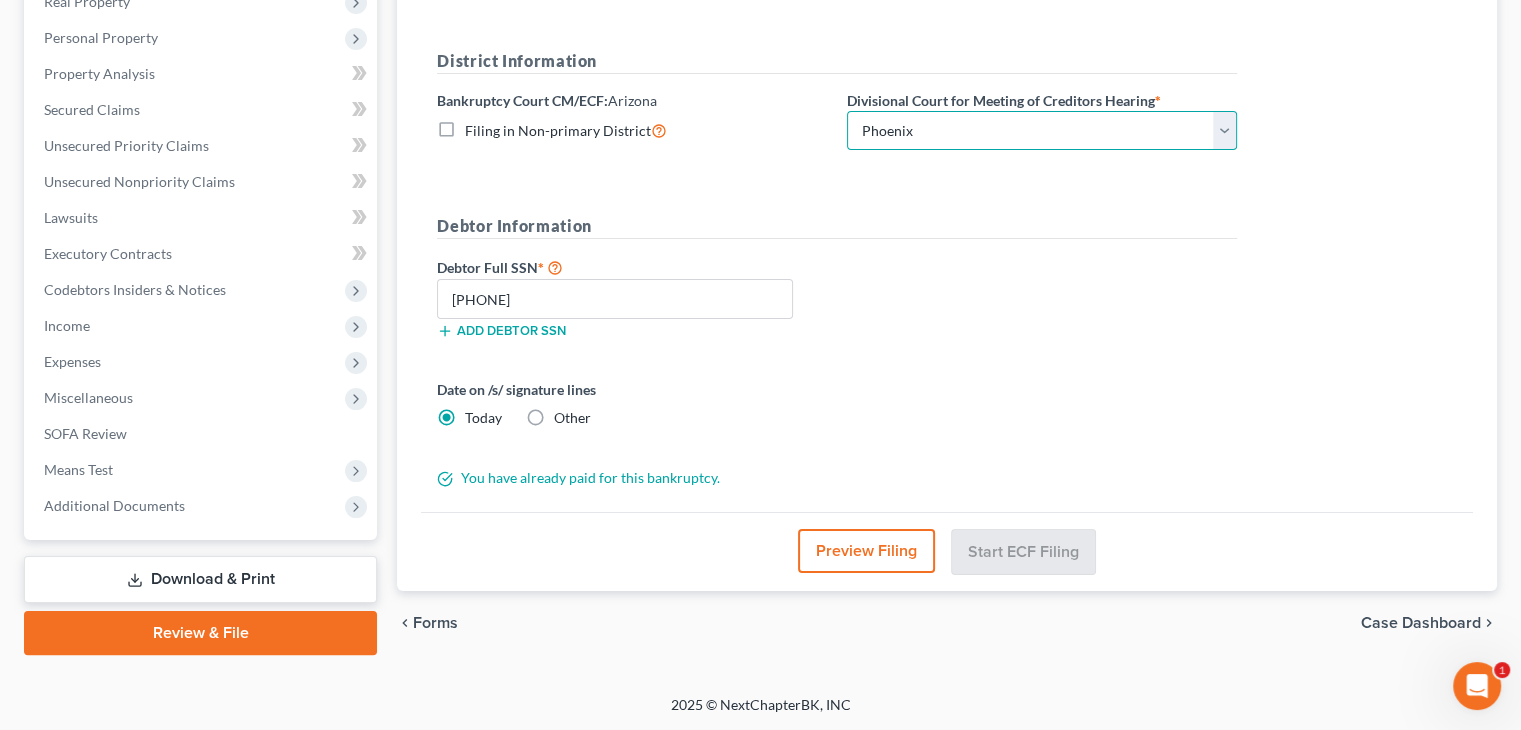 click on "Choose Division Phoenix Tucson Yuma Prescott" at bounding box center (1042, 131) 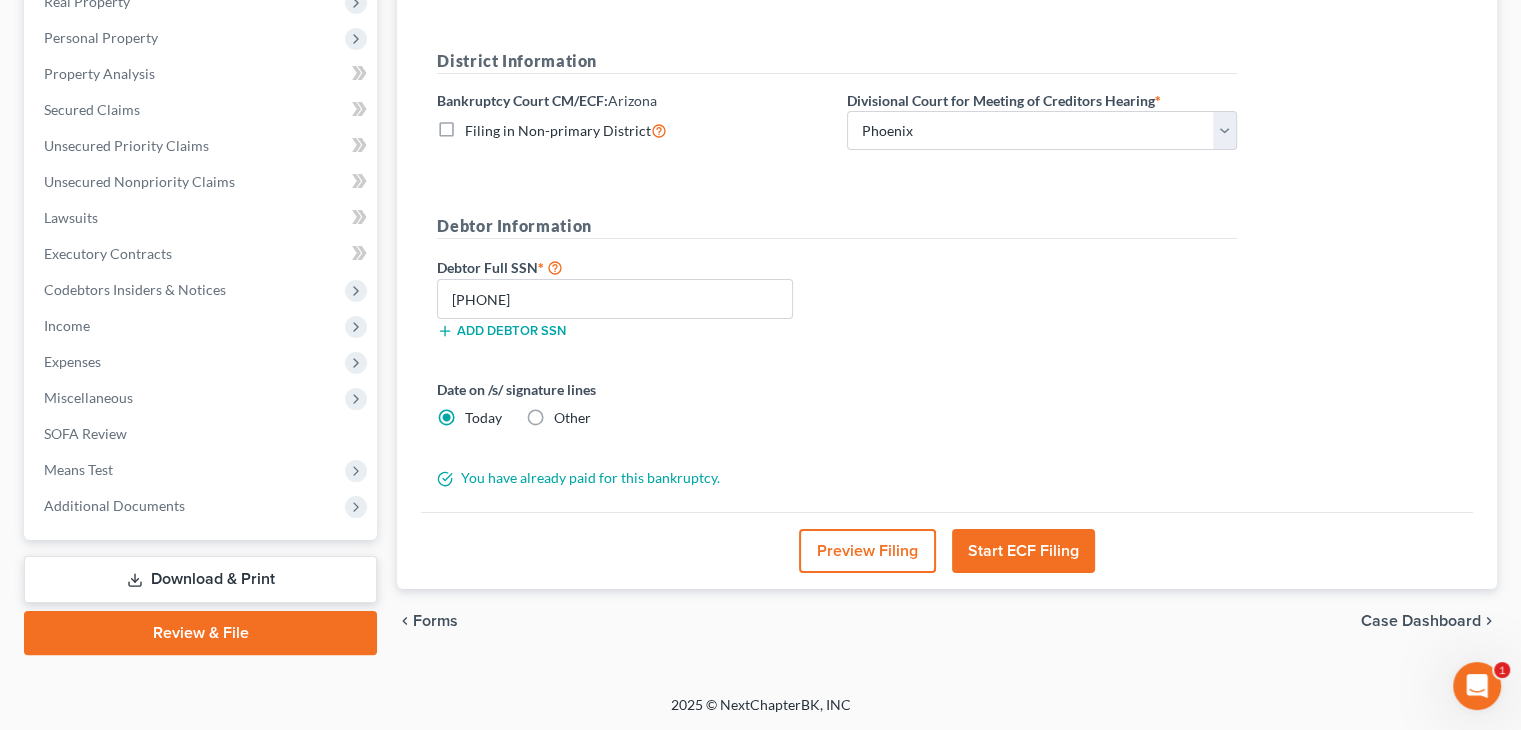 click on "Start ECF Filing" at bounding box center (1023, 551) 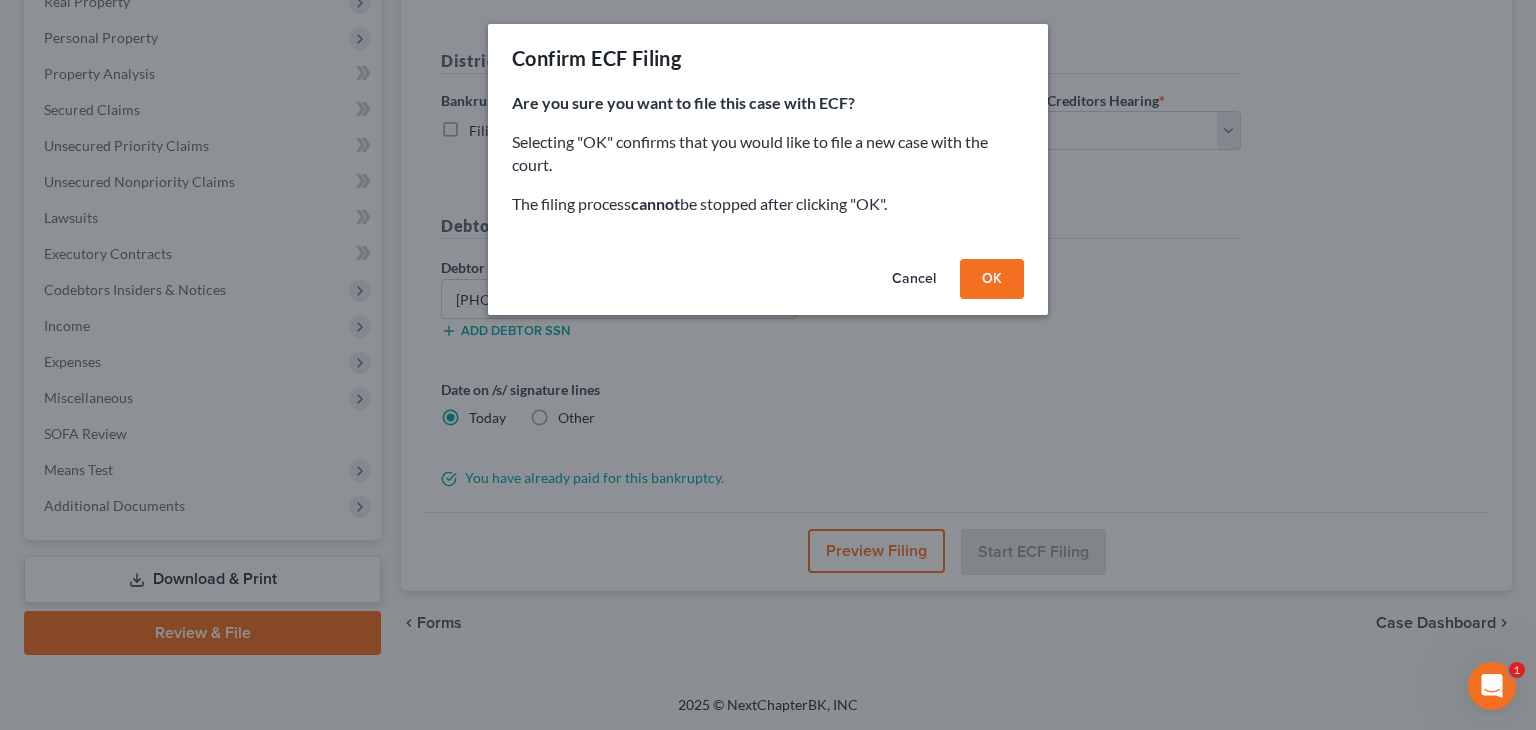 click on "OK" at bounding box center (992, 279) 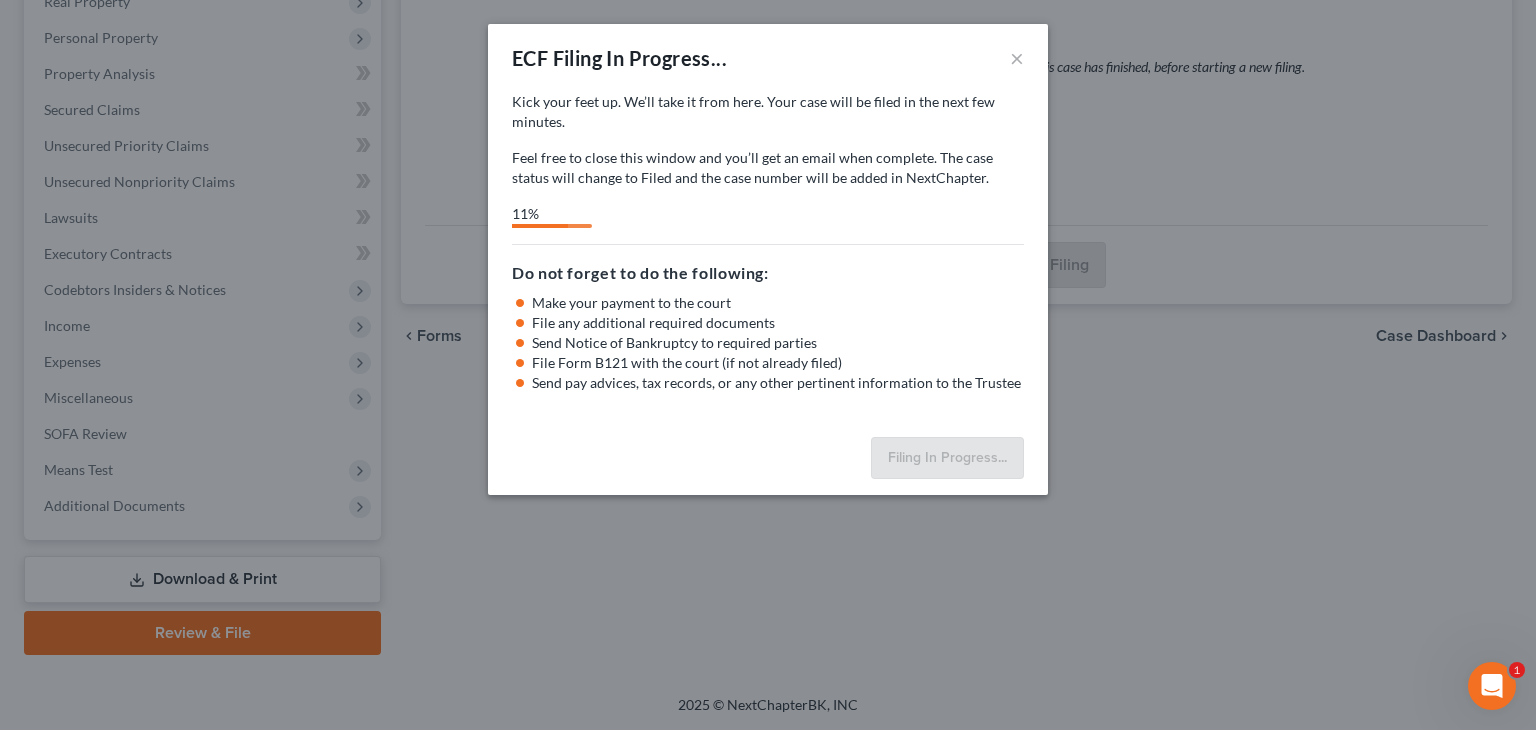 select on "0" 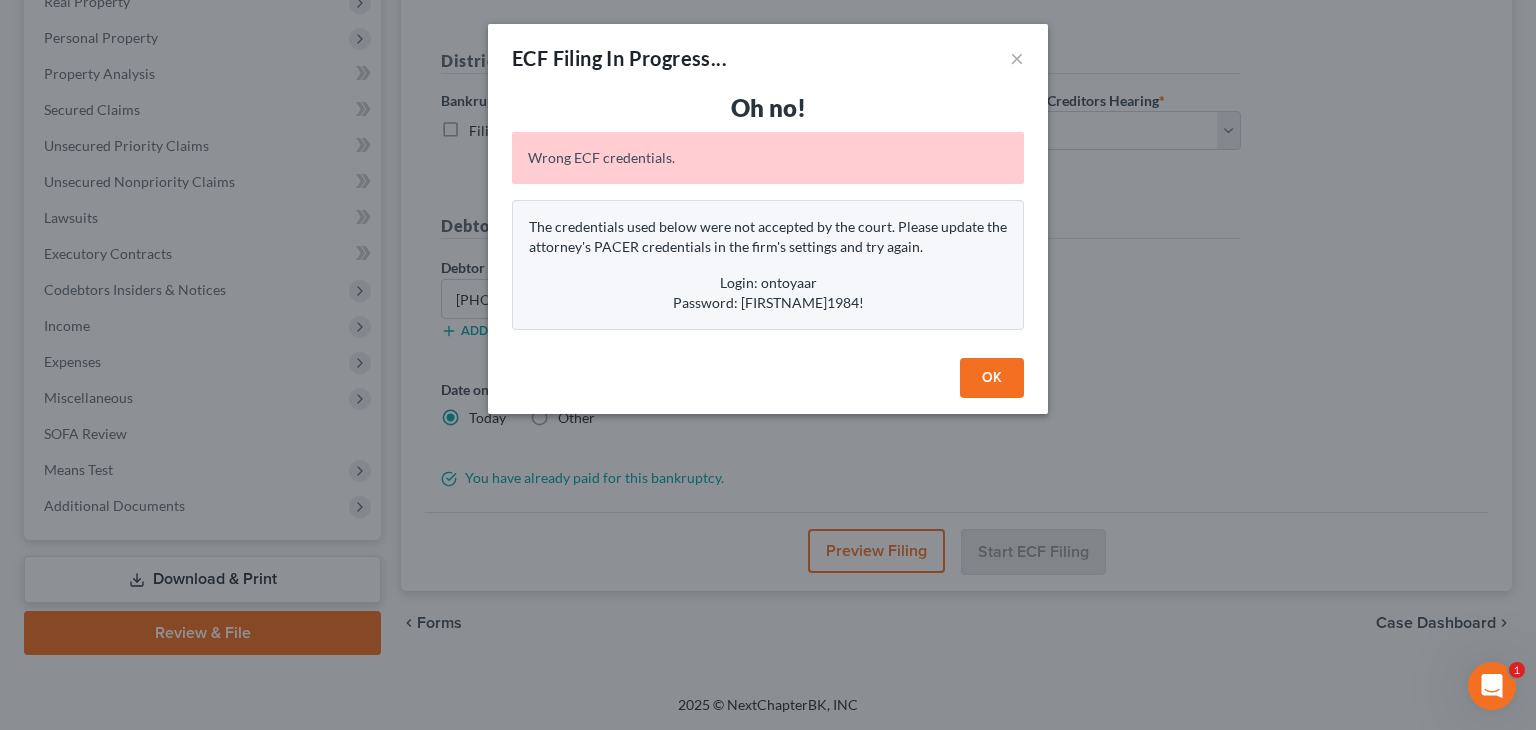 click on "OK" at bounding box center [992, 378] 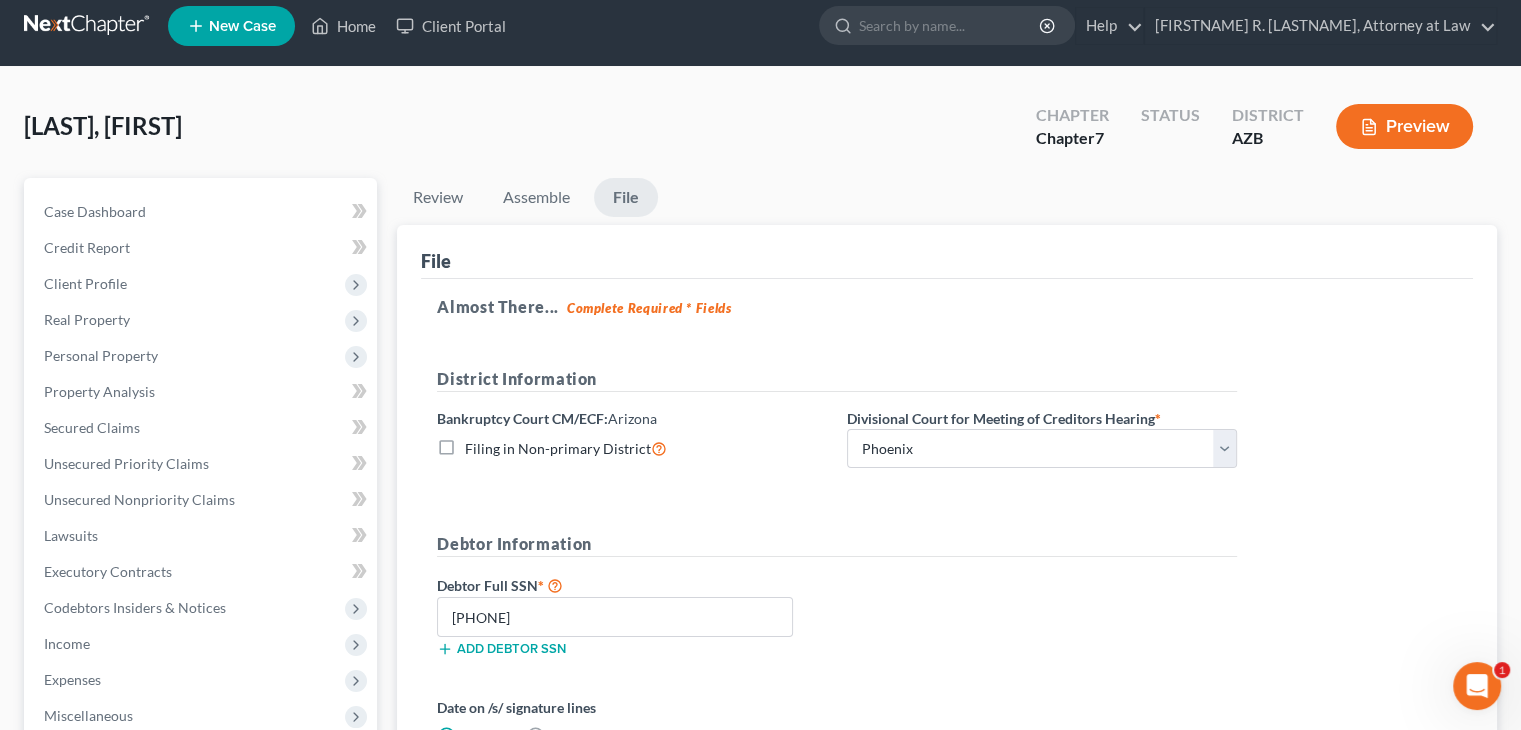 scroll, scrollTop: 0, scrollLeft: 0, axis: both 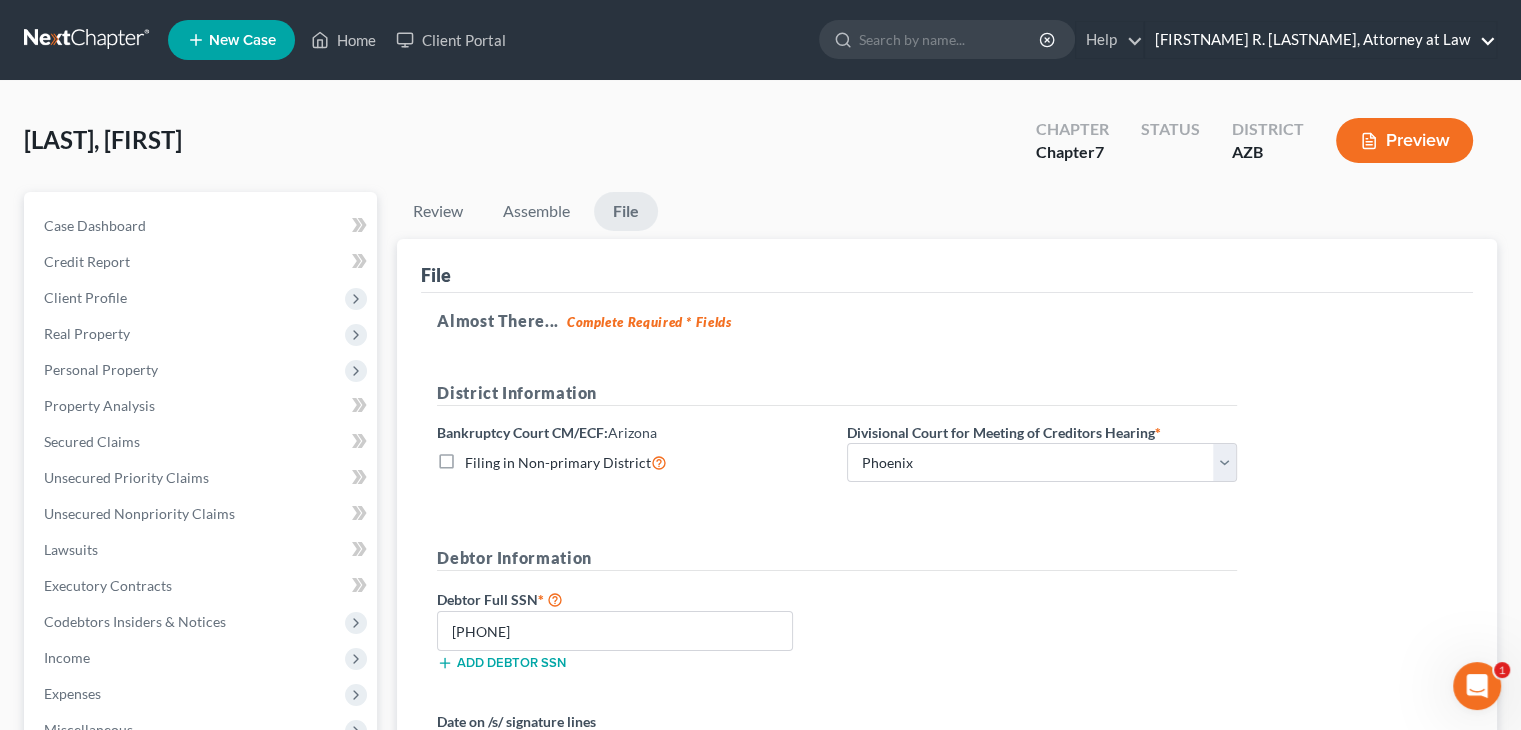 click on "[FIRSTNAME] R. [LASTNAME], Attorney at Law" at bounding box center (1320, 40) 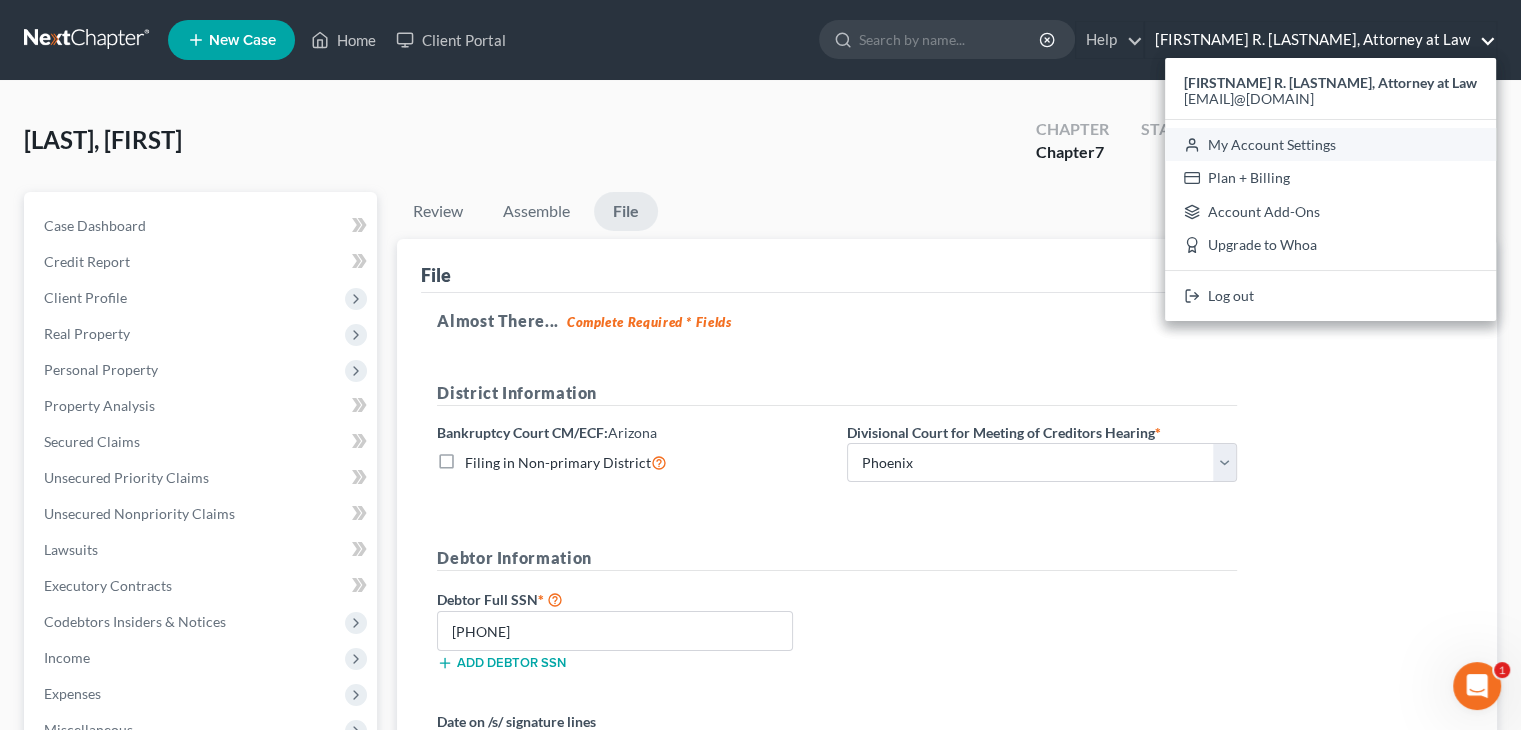 click on "My Account Settings" at bounding box center [1330, 145] 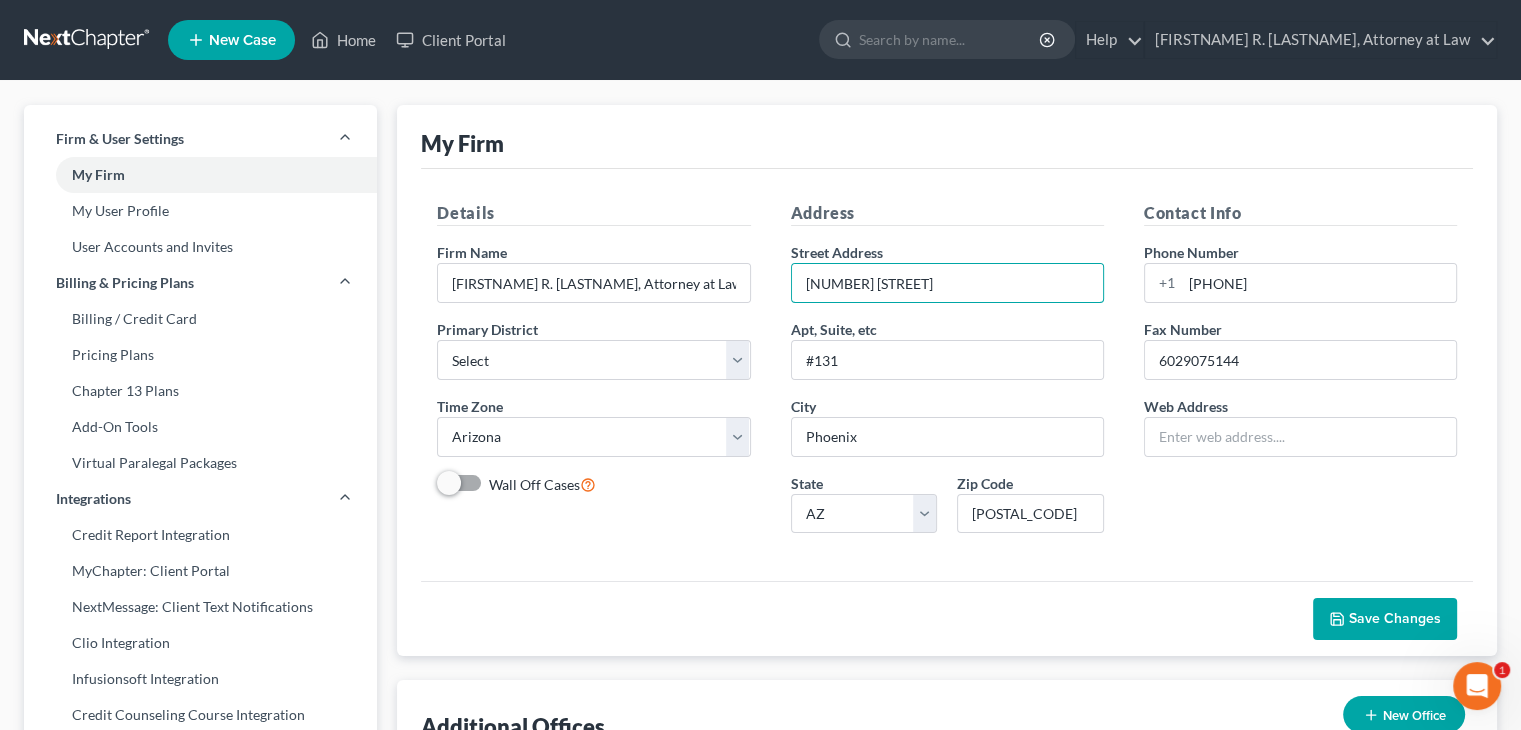 drag, startPoint x: 976, startPoint y: 278, endPoint x: 746, endPoint y: 239, distance: 233.2831 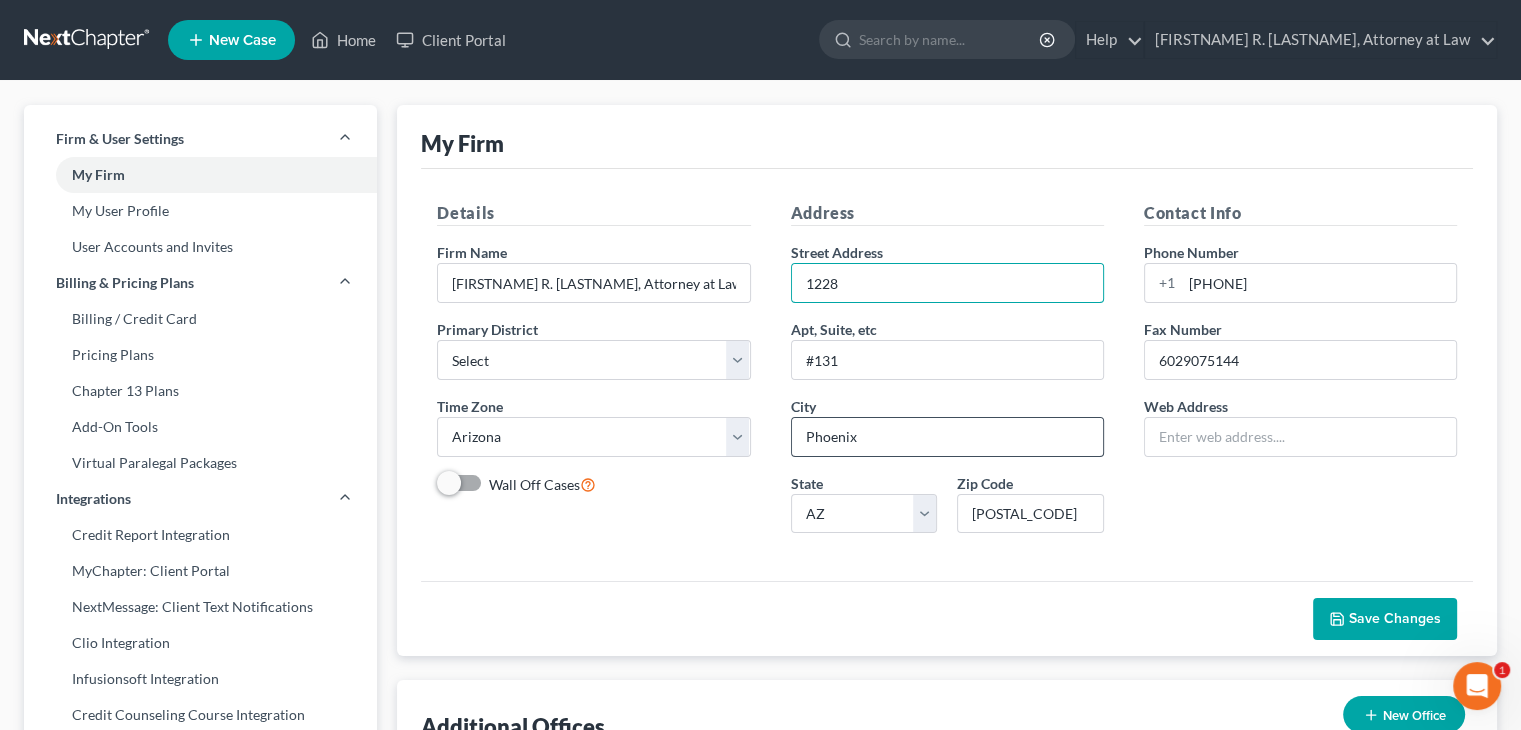 type on "[NUMBER] [STREET] [AVE]" 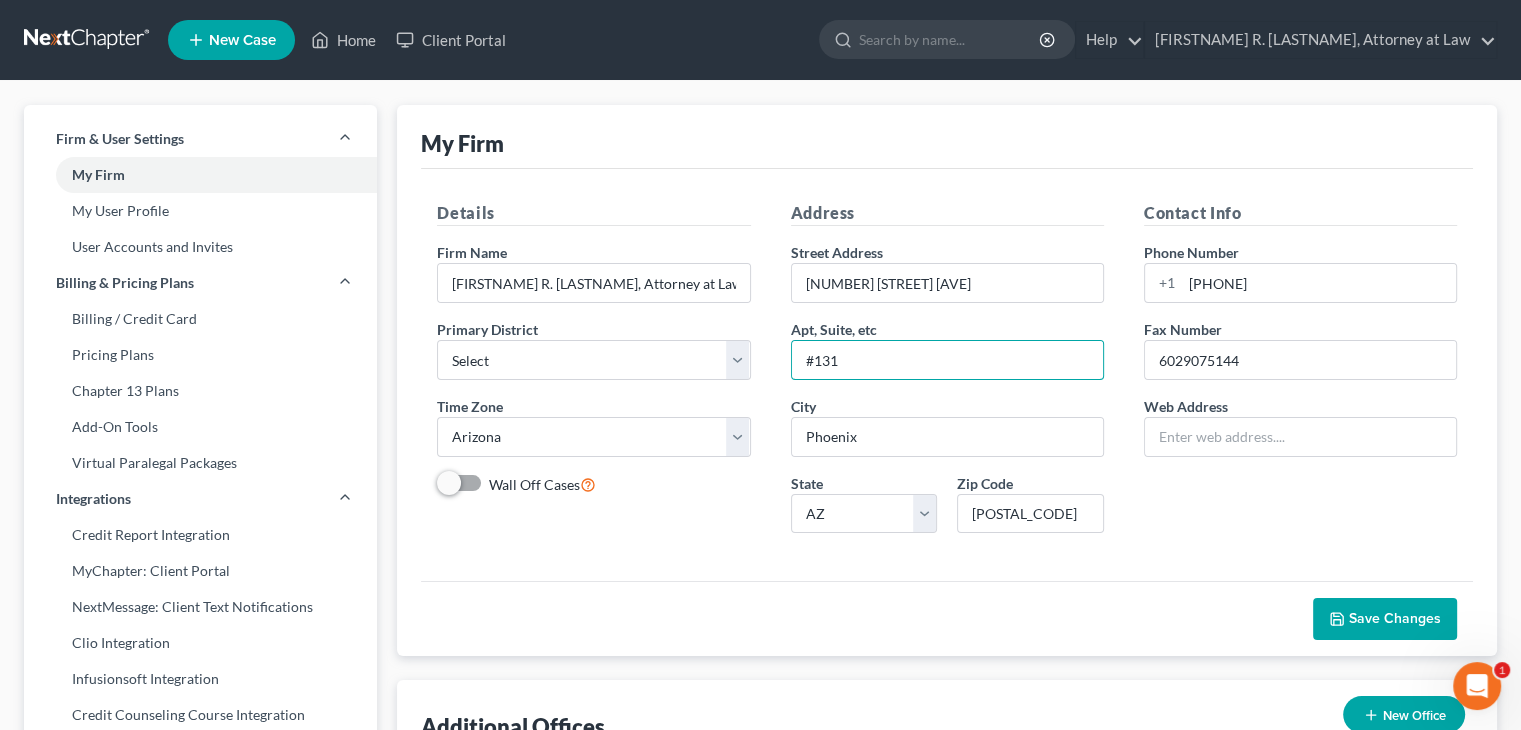 drag, startPoint x: 931, startPoint y: 357, endPoint x: 666, endPoint y: 305, distance: 270.0537 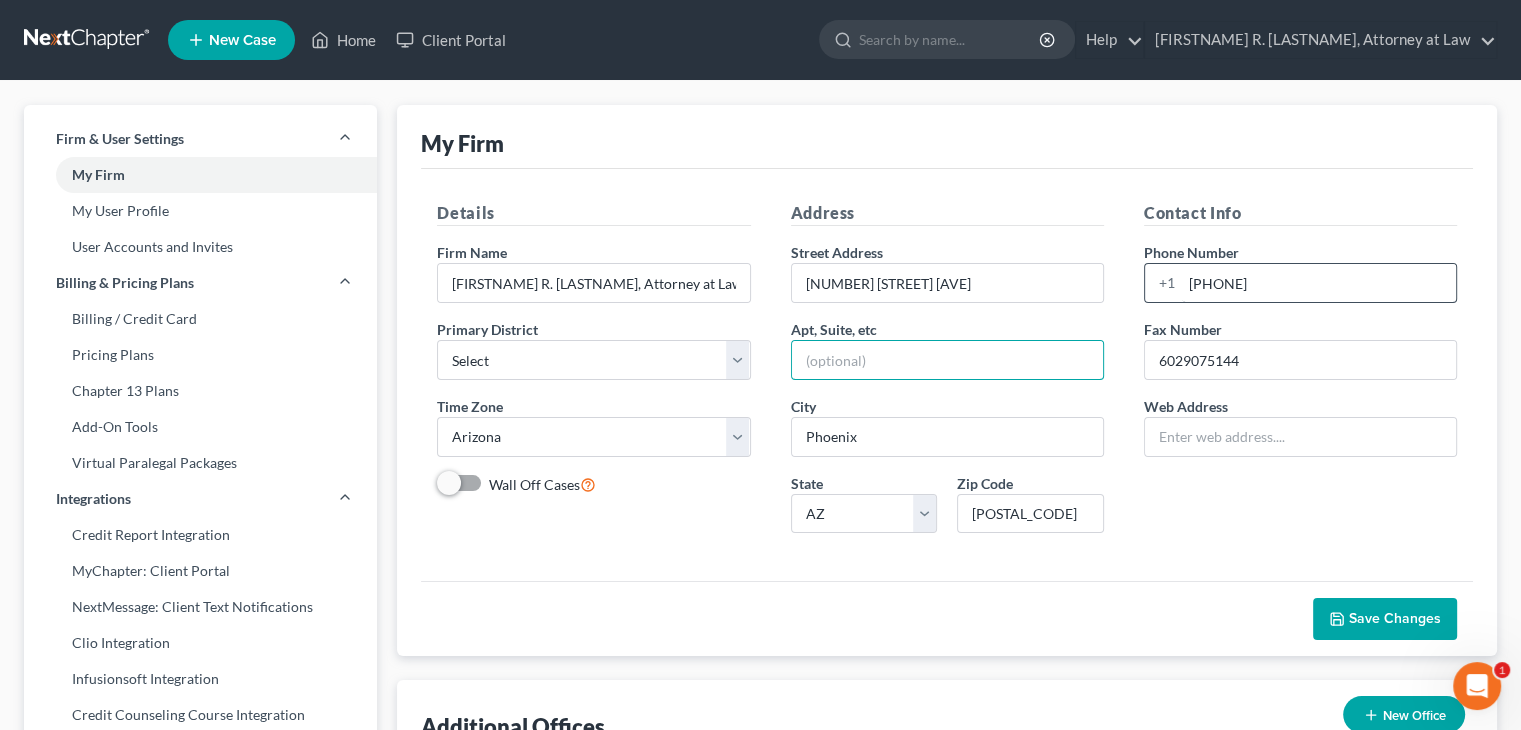 type 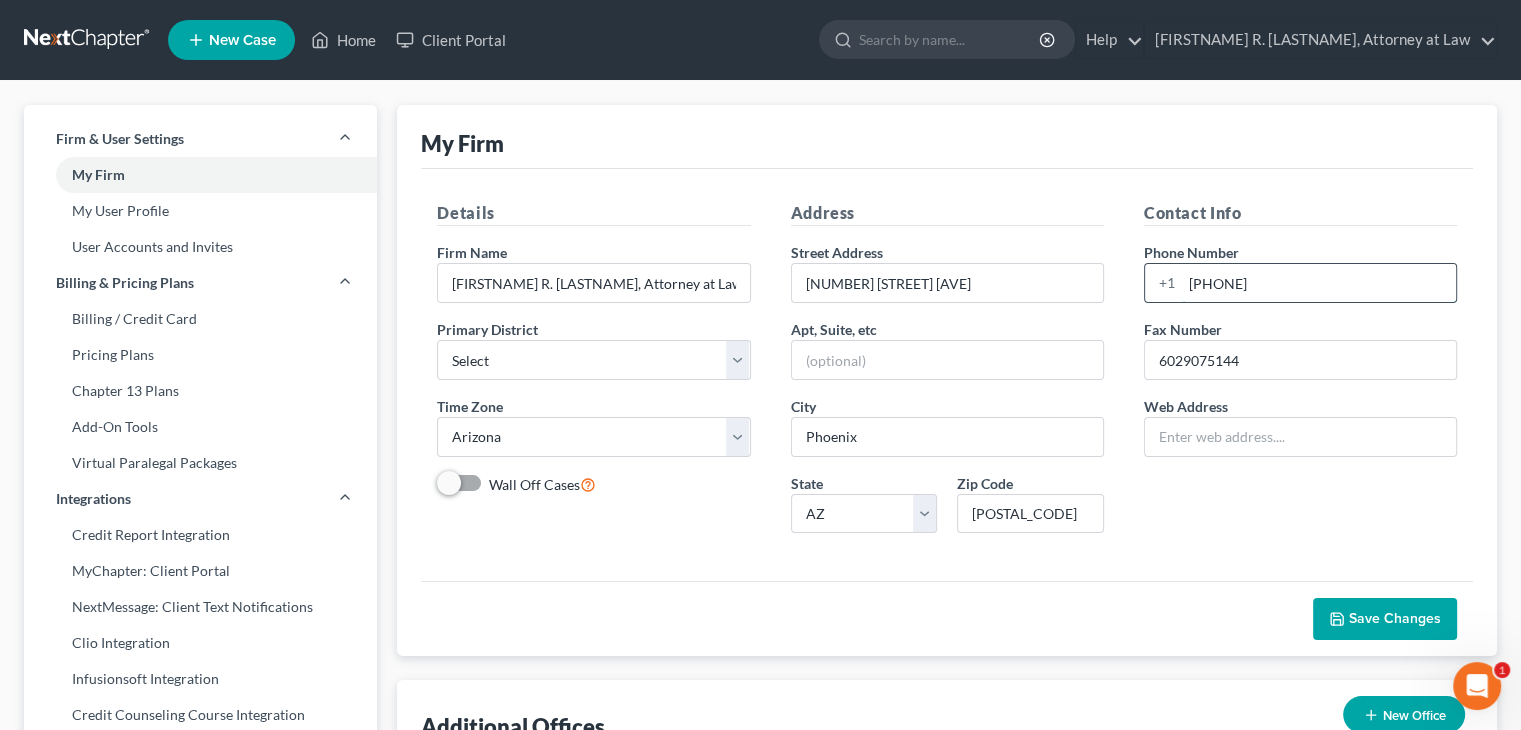 drag, startPoint x: 1311, startPoint y: 282, endPoint x: 1203, endPoint y: 293, distance: 108.55874 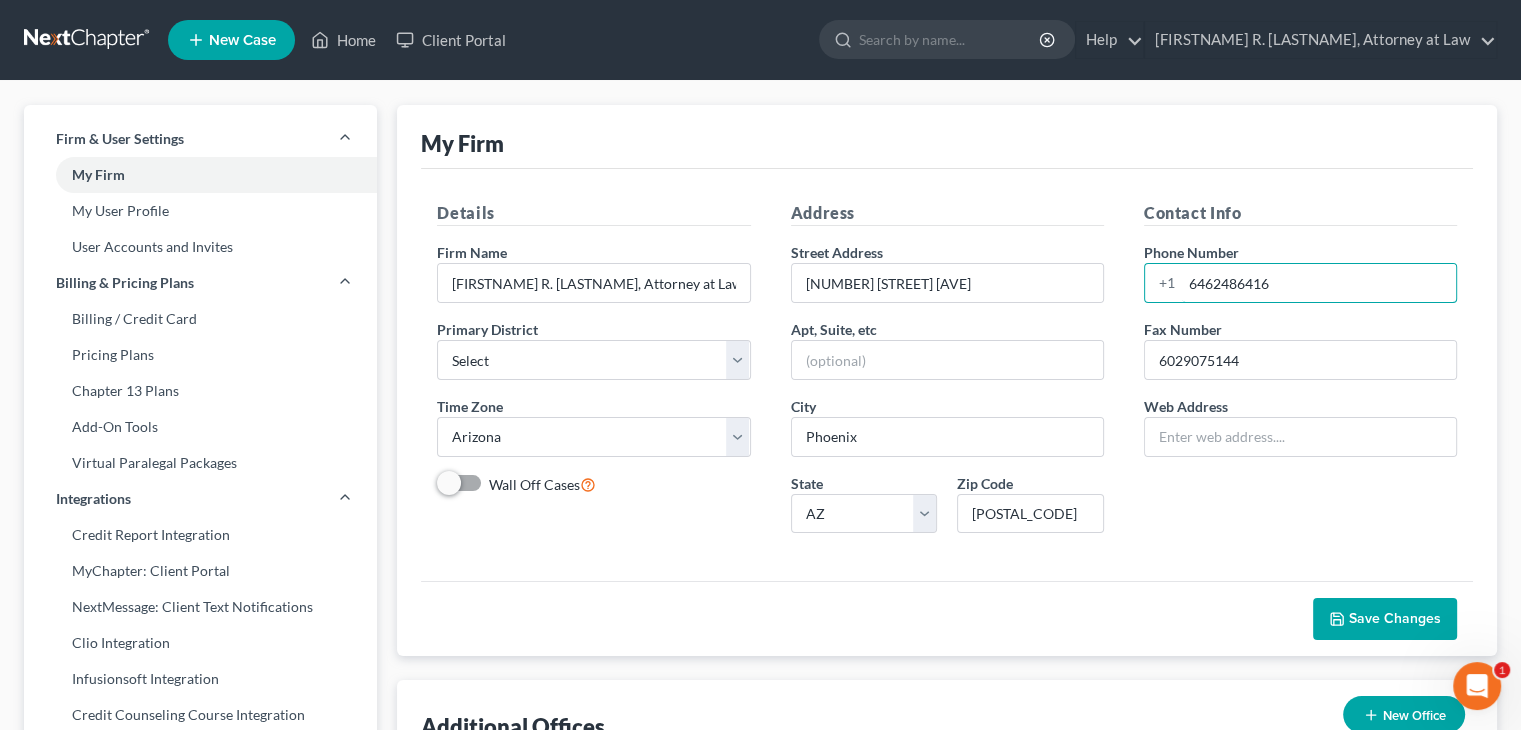 drag, startPoint x: 1216, startPoint y: 281, endPoint x: 1272, endPoint y: 253, distance: 62.609905 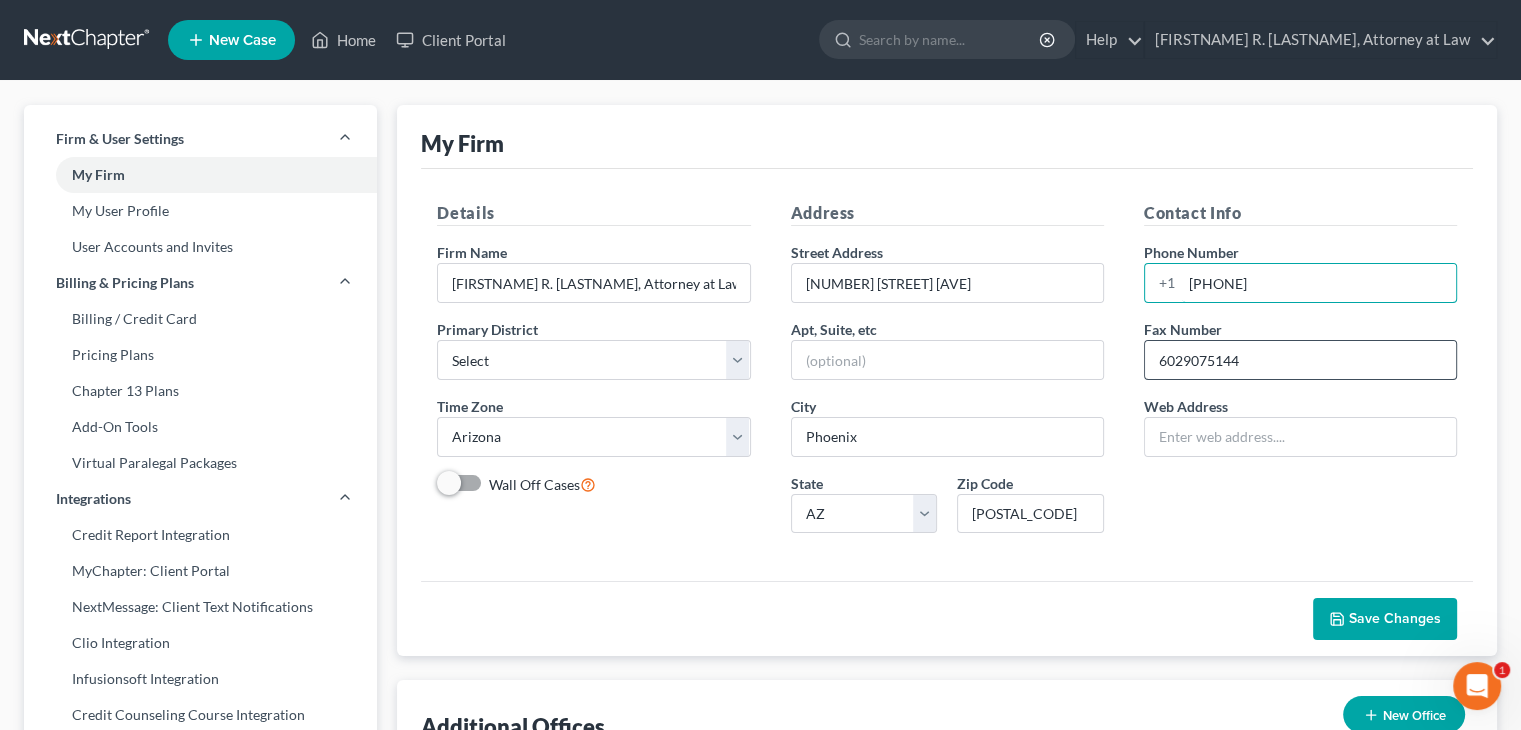 type on "[PHONE]" 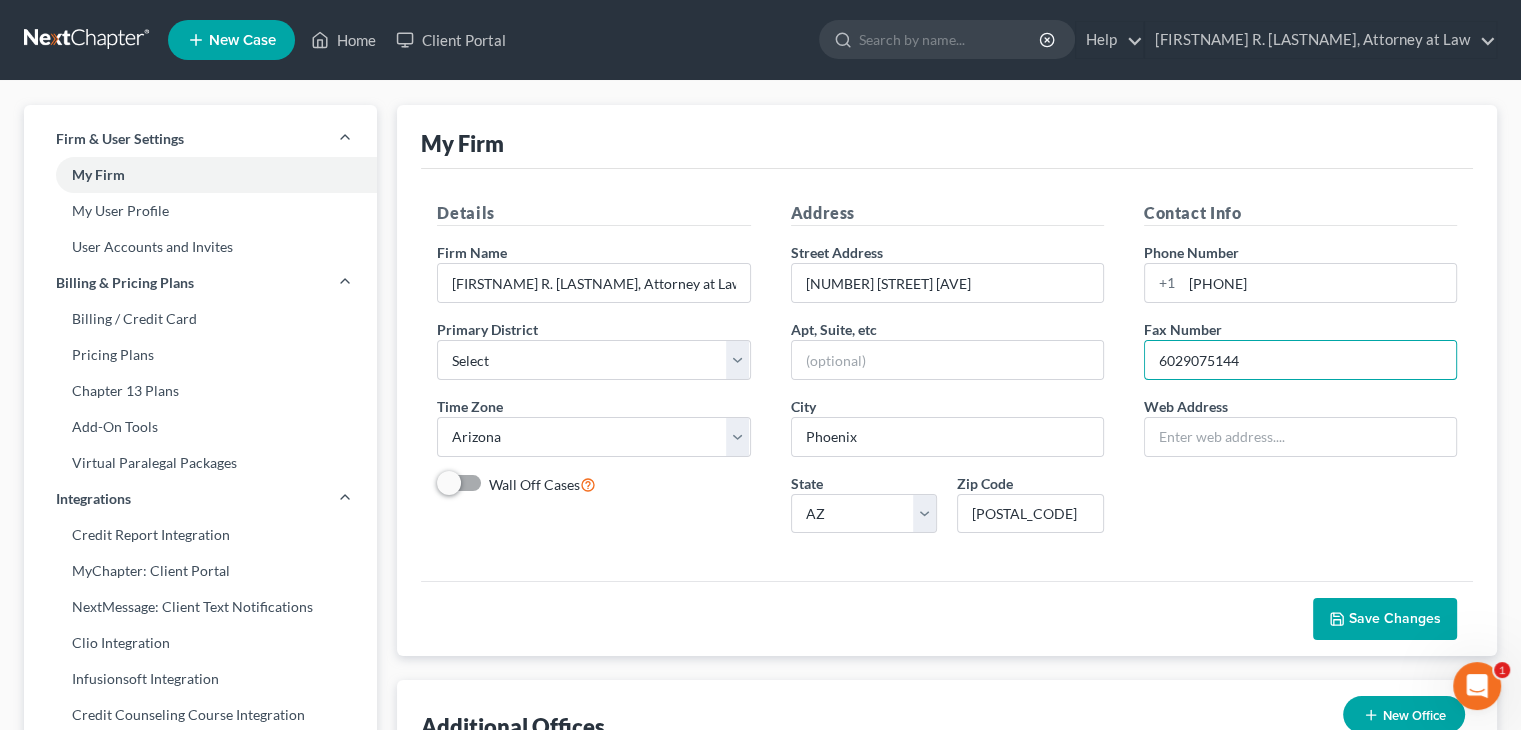 drag, startPoint x: 1256, startPoint y: 349, endPoint x: 1129, endPoint y: 359, distance: 127.39309 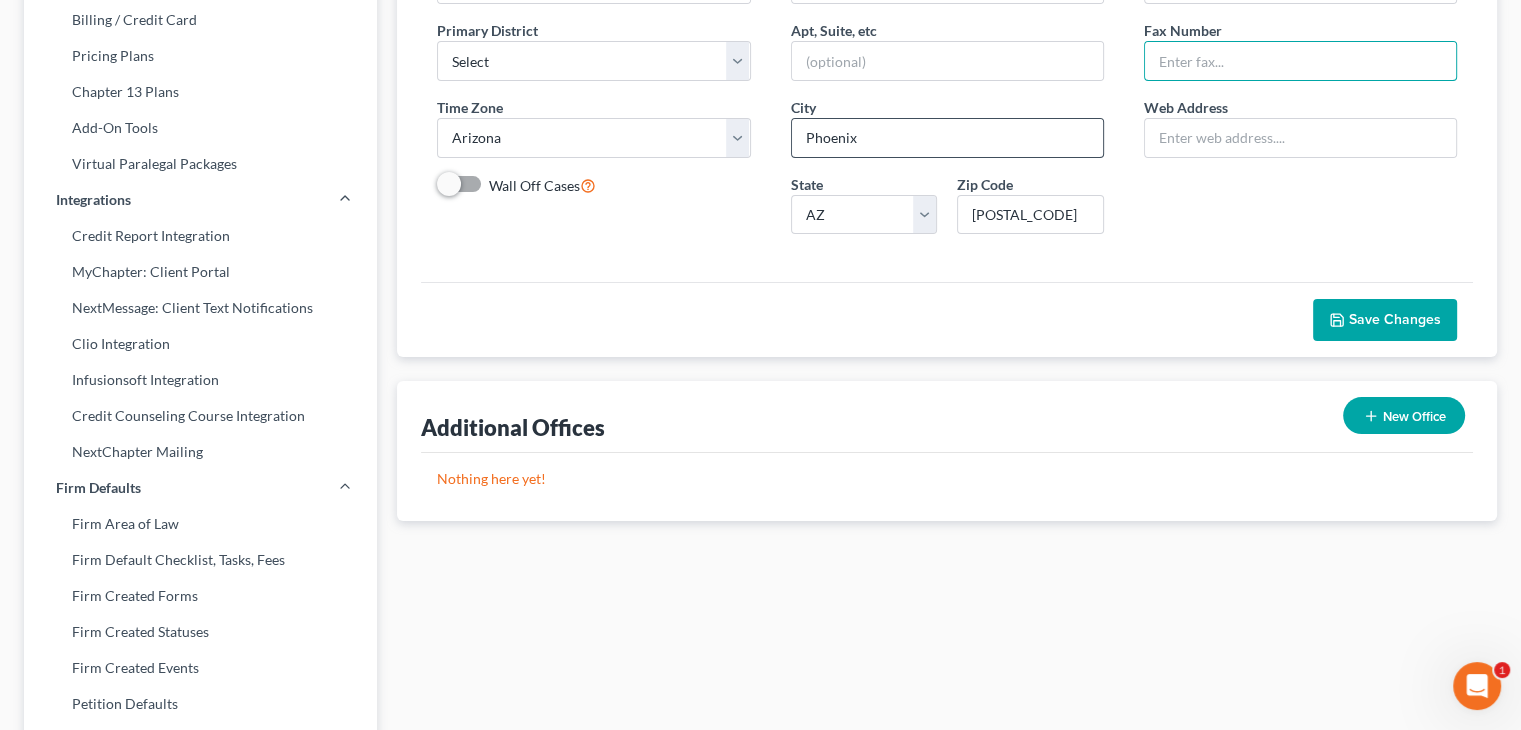 scroll, scrollTop: 300, scrollLeft: 0, axis: vertical 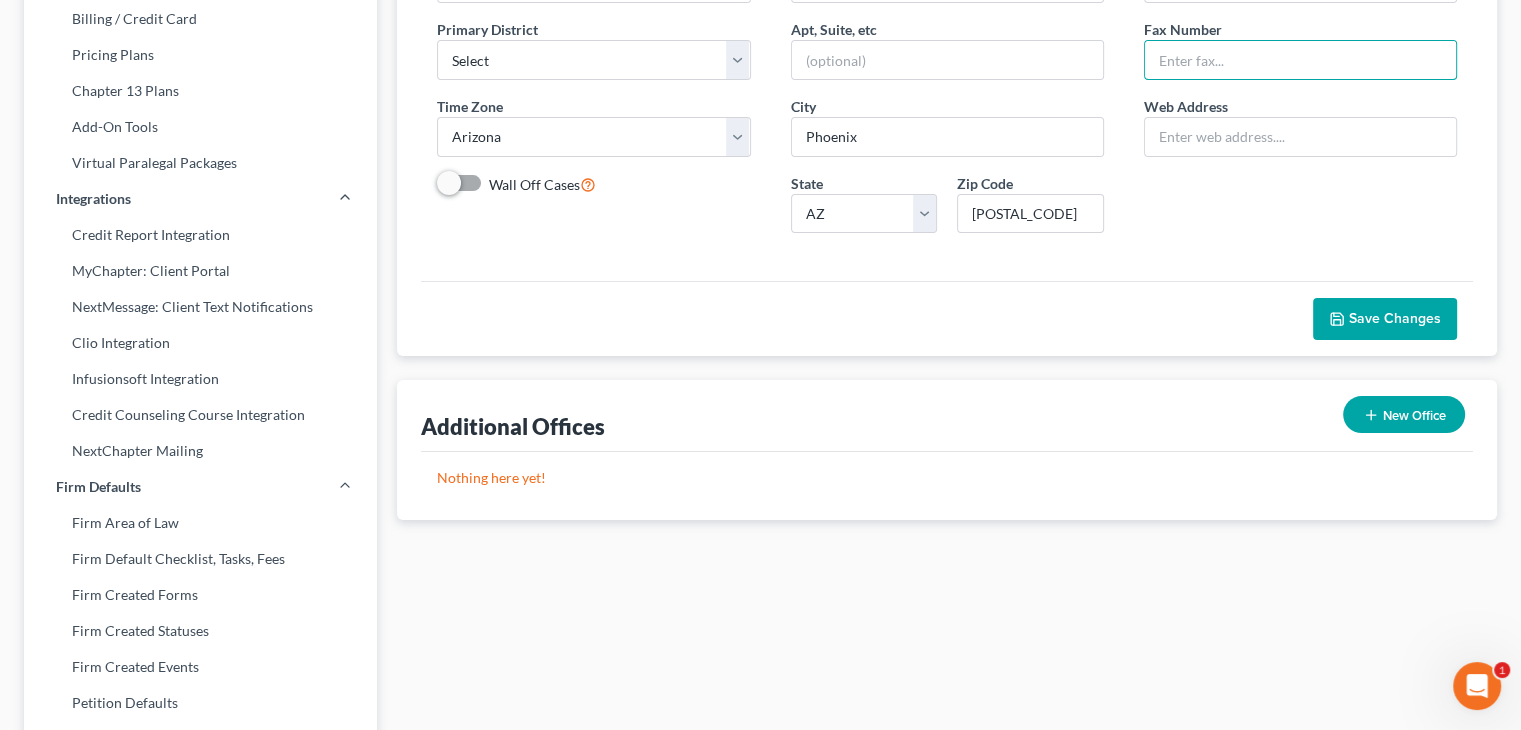 type 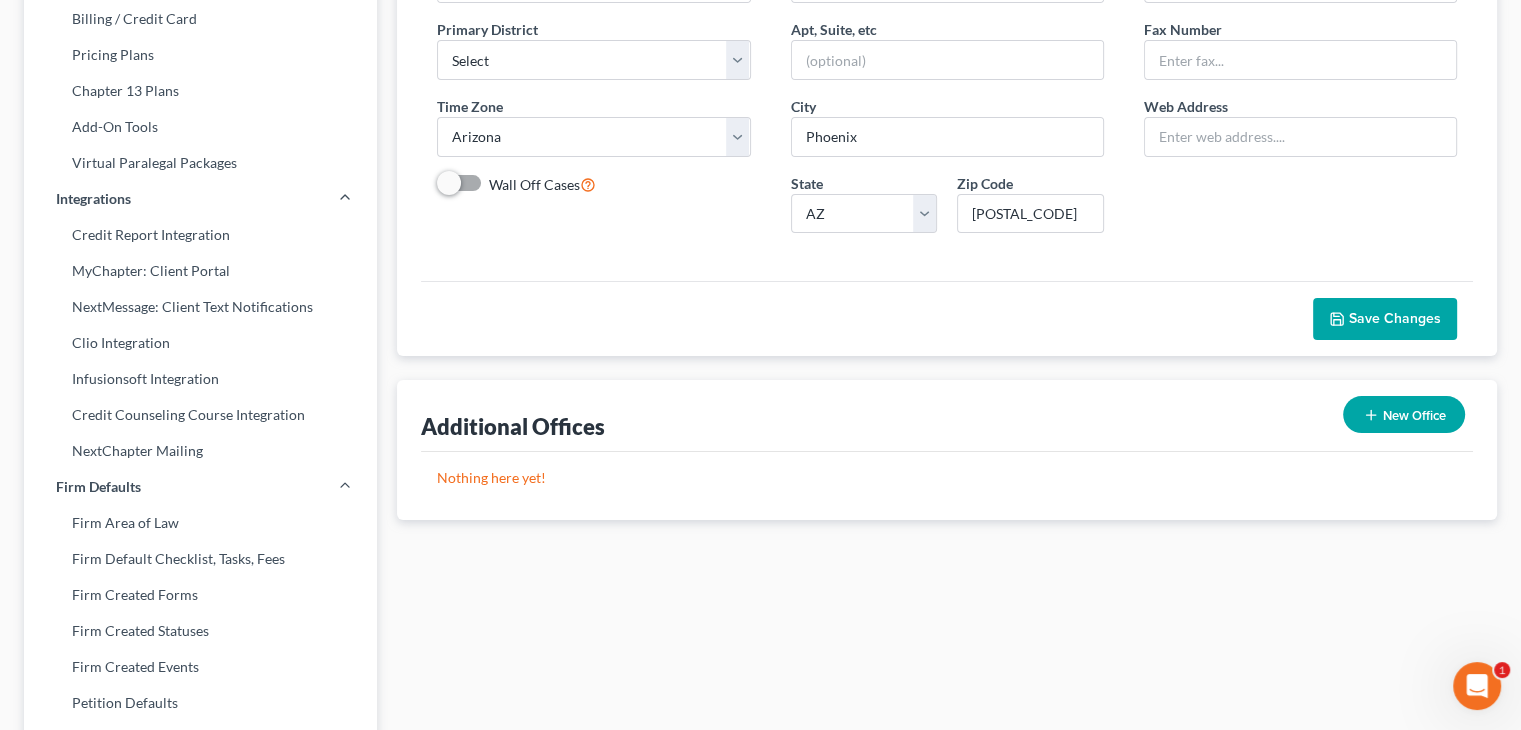 click on "Save Changes" at bounding box center (1395, 318) 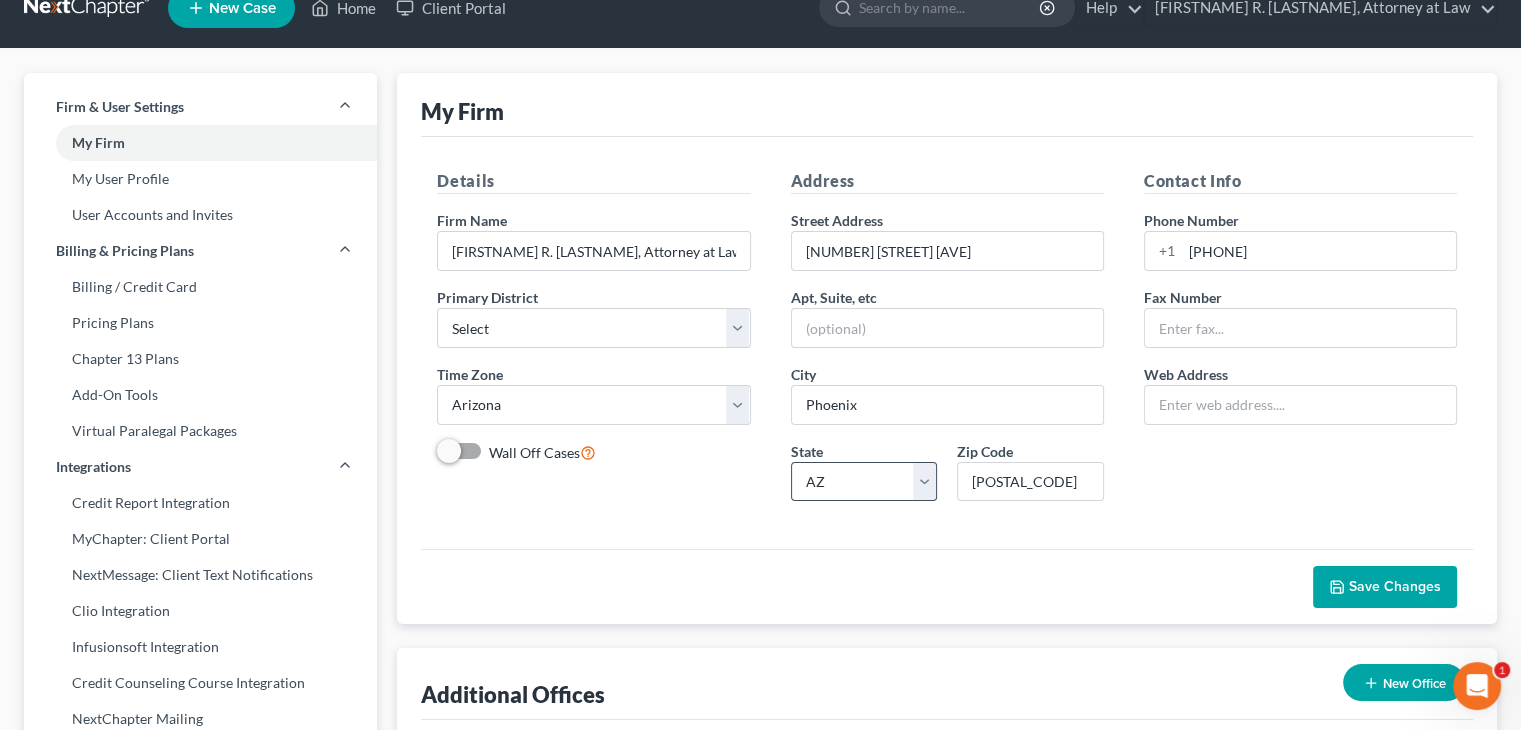 scroll, scrollTop: 0, scrollLeft: 0, axis: both 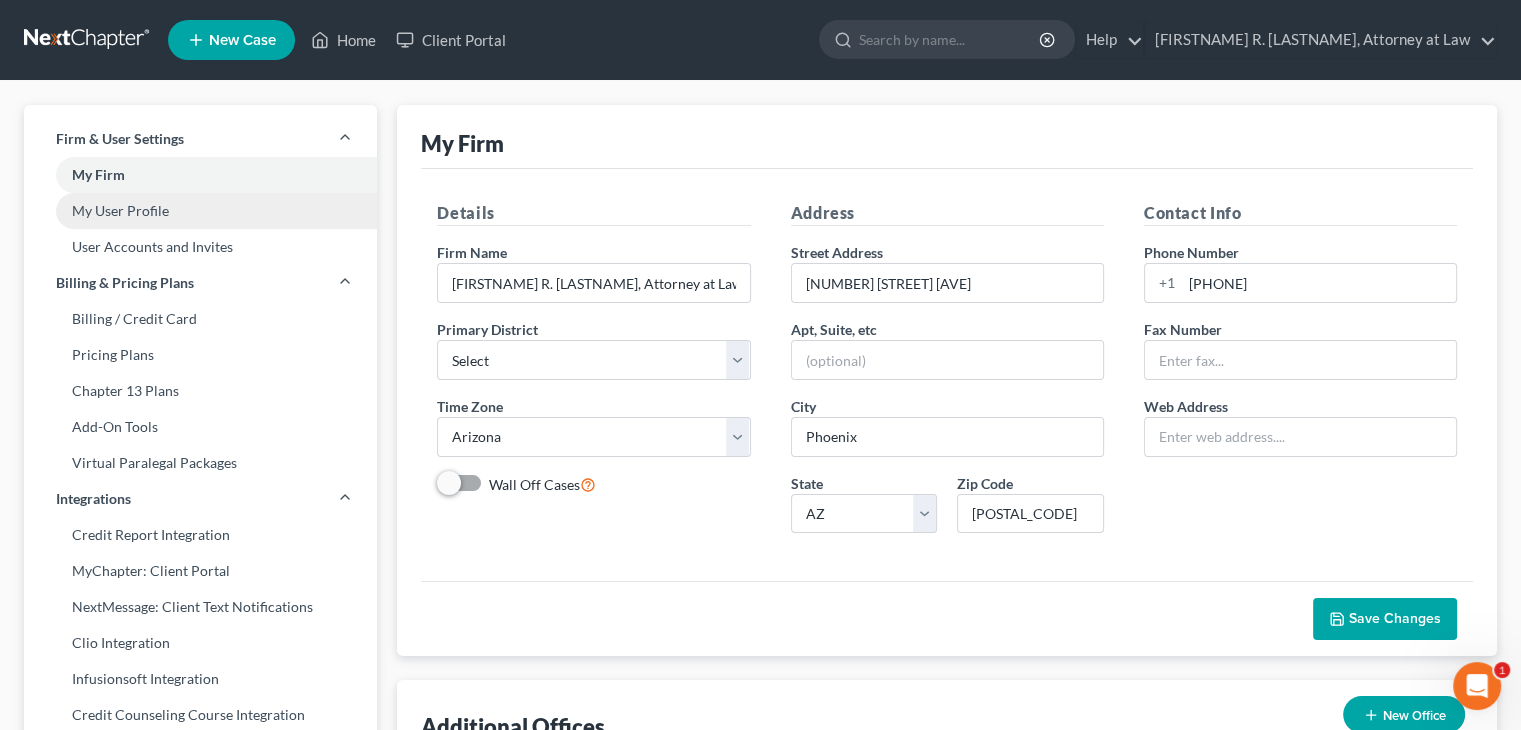 click on "My User Profile" at bounding box center (200, 211) 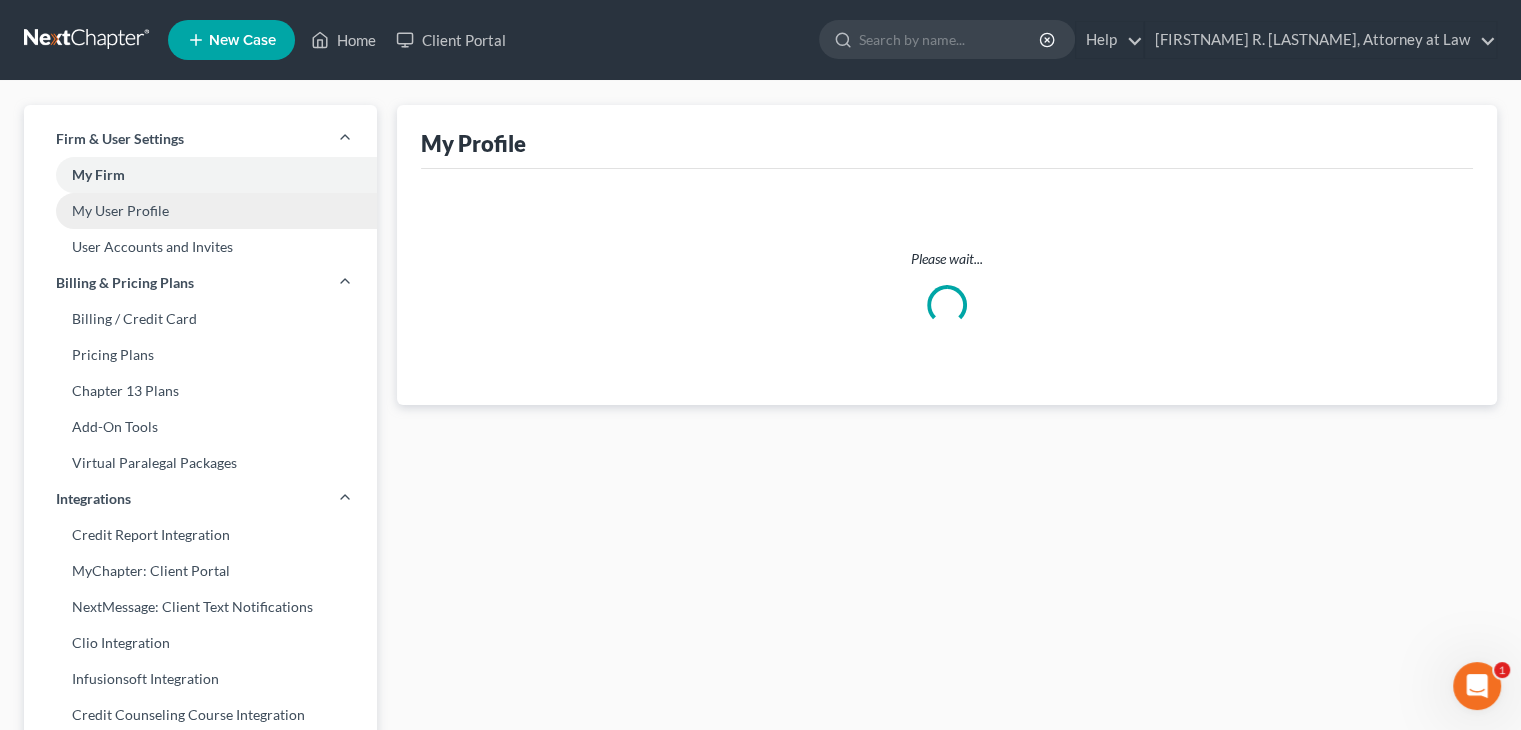 select on "3" 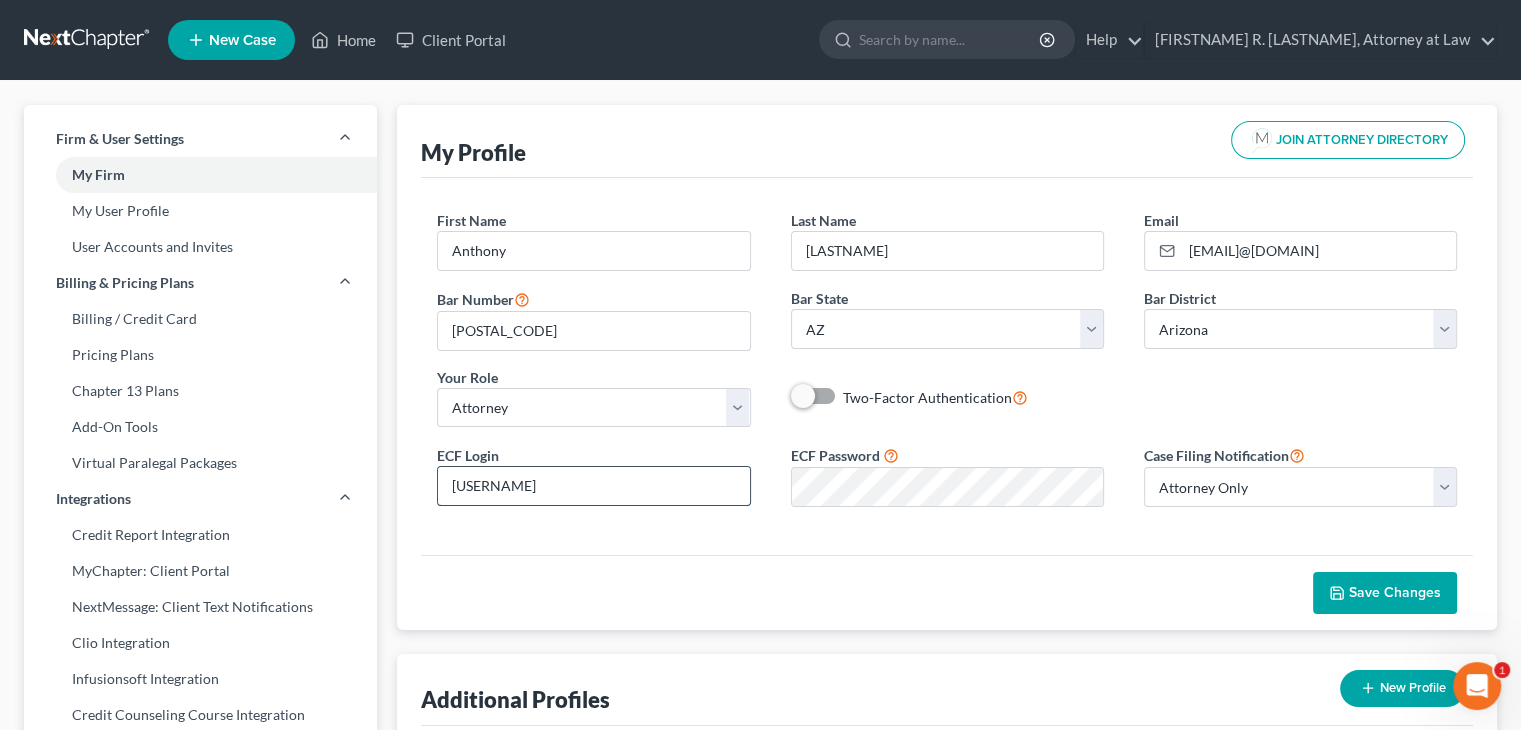 drag, startPoint x: 463, startPoint y: 485, endPoint x: 480, endPoint y: 467, distance: 24.758837 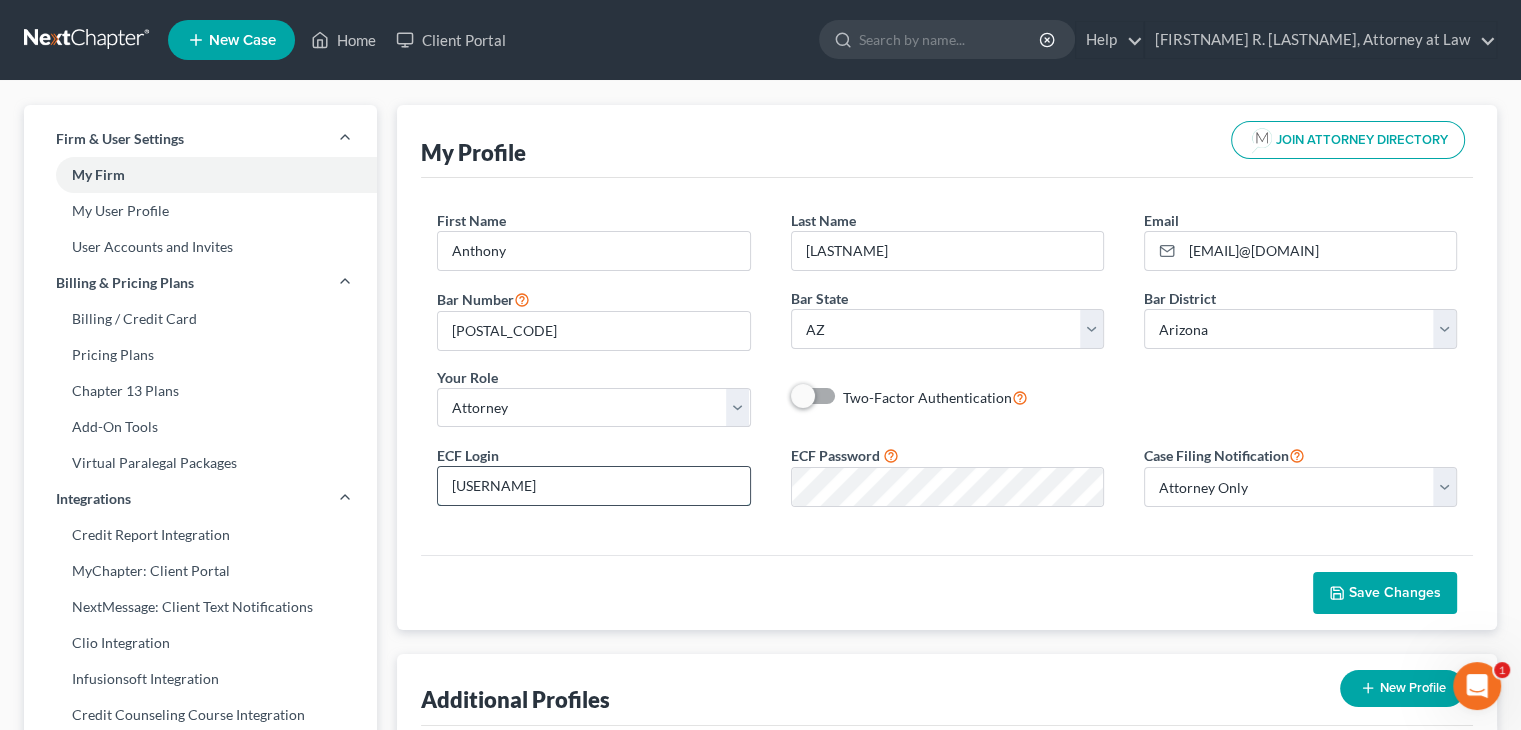click on "[USERNAME]" at bounding box center [593, 486] 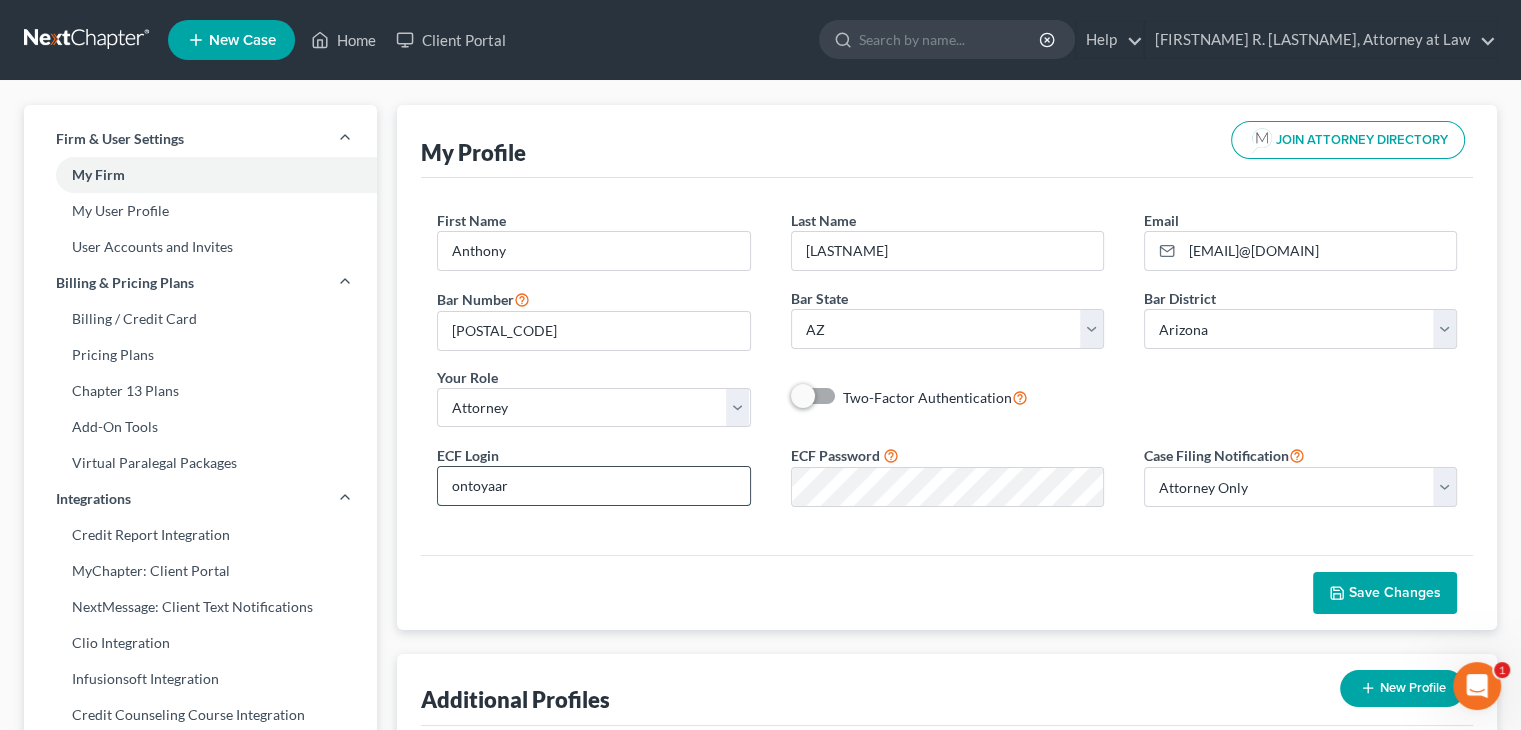 drag, startPoint x: 533, startPoint y: 480, endPoint x: 544, endPoint y: 477, distance: 11.401754 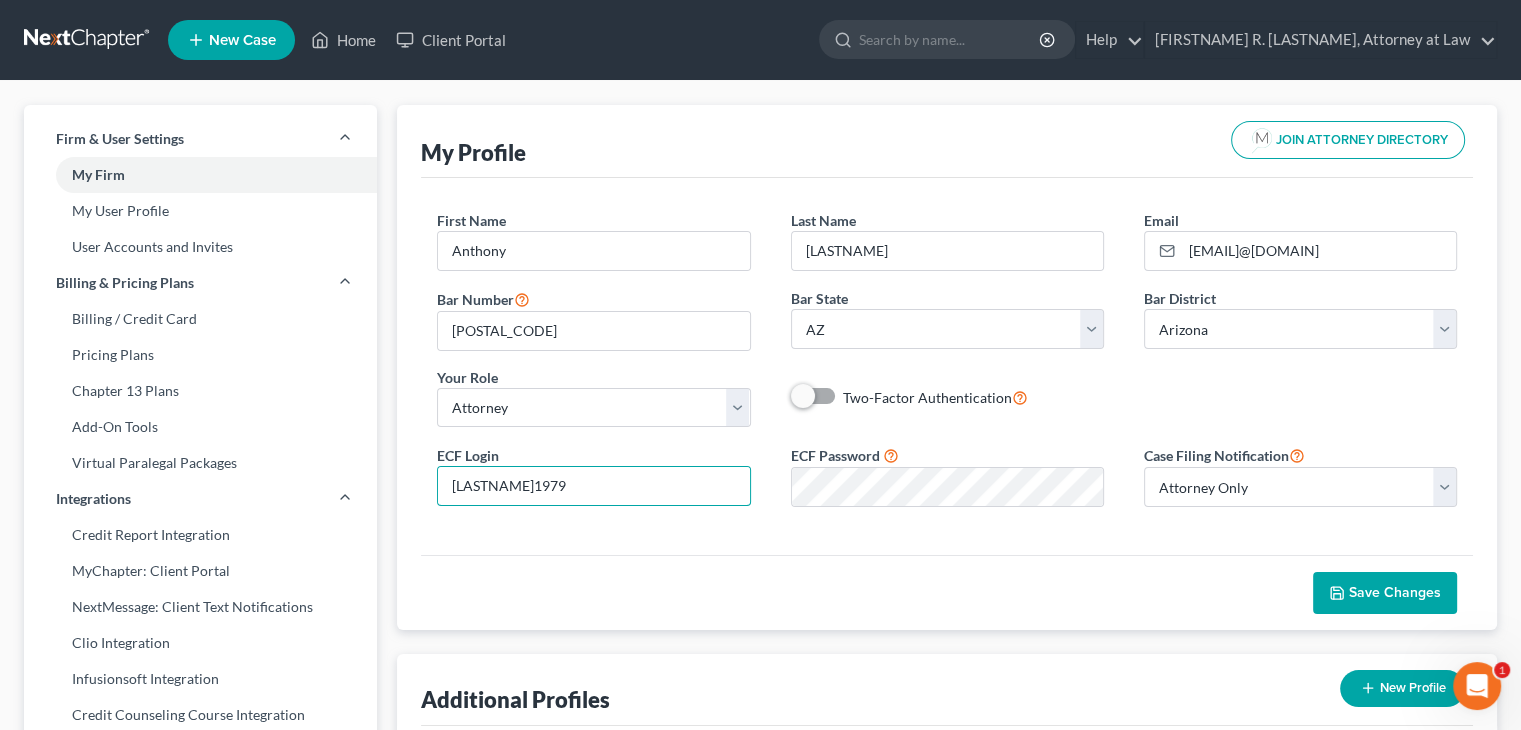type on "[LASTNAME]1979" 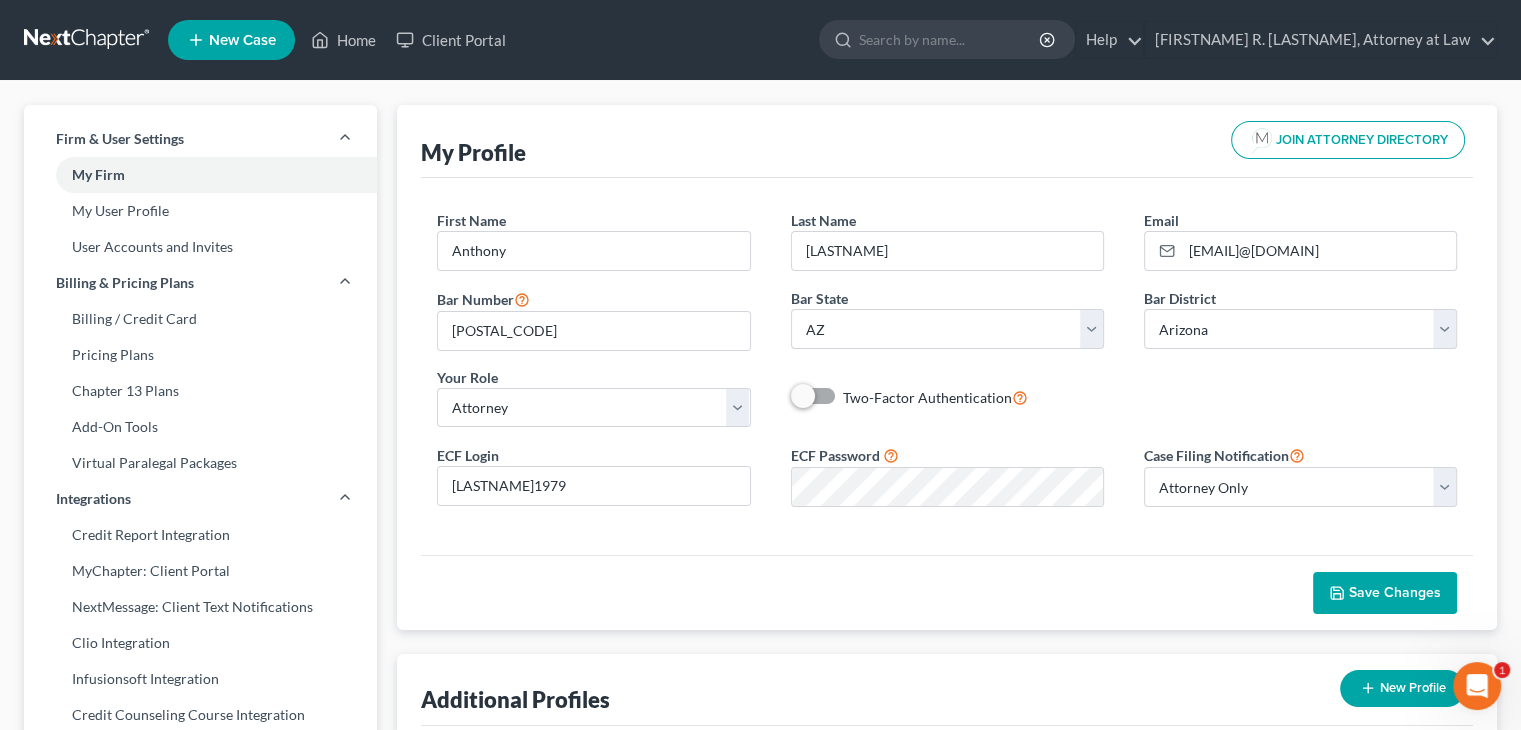 click on "Save Changes" at bounding box center (1385, 593) 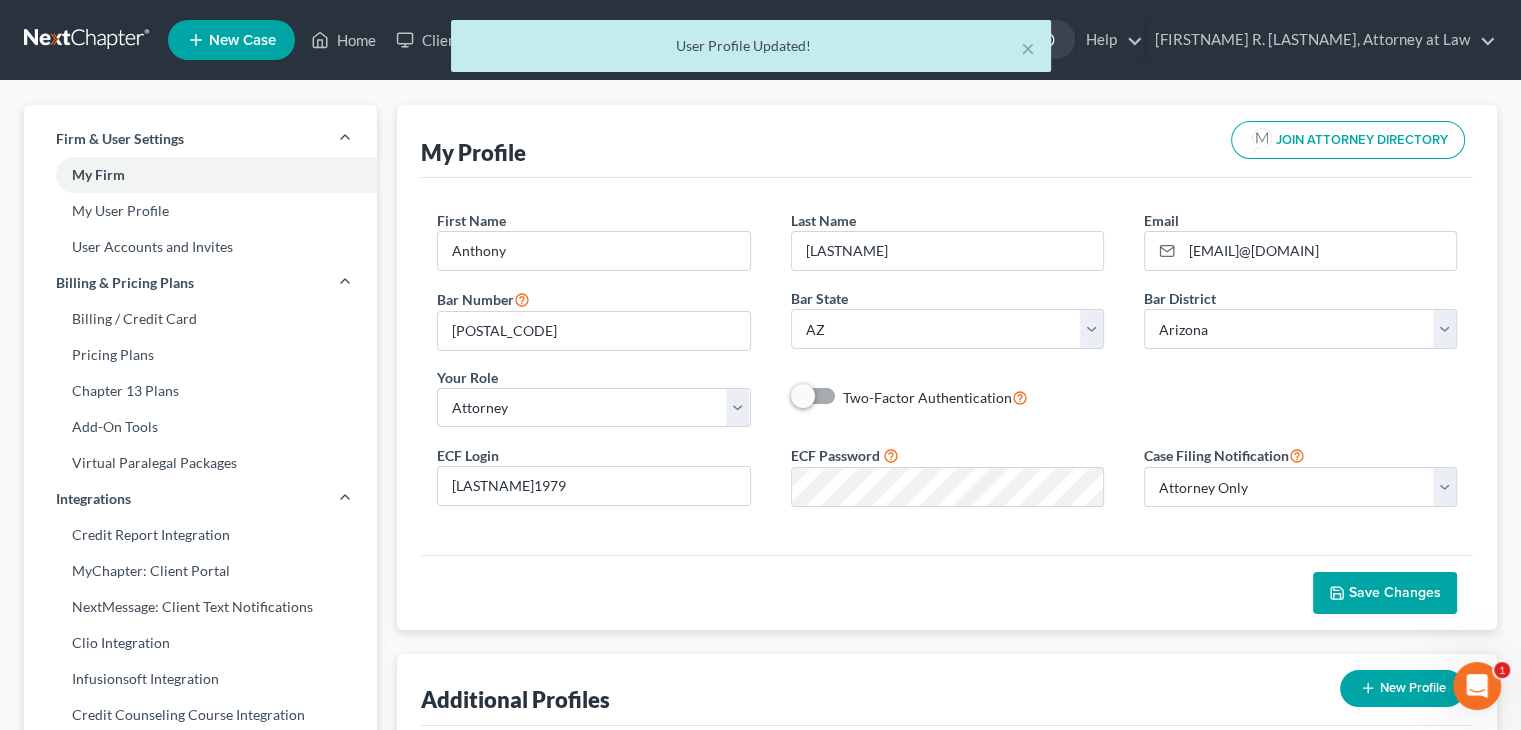 click on "×                     User Profile Updated!" at bounding box center [750, 51] 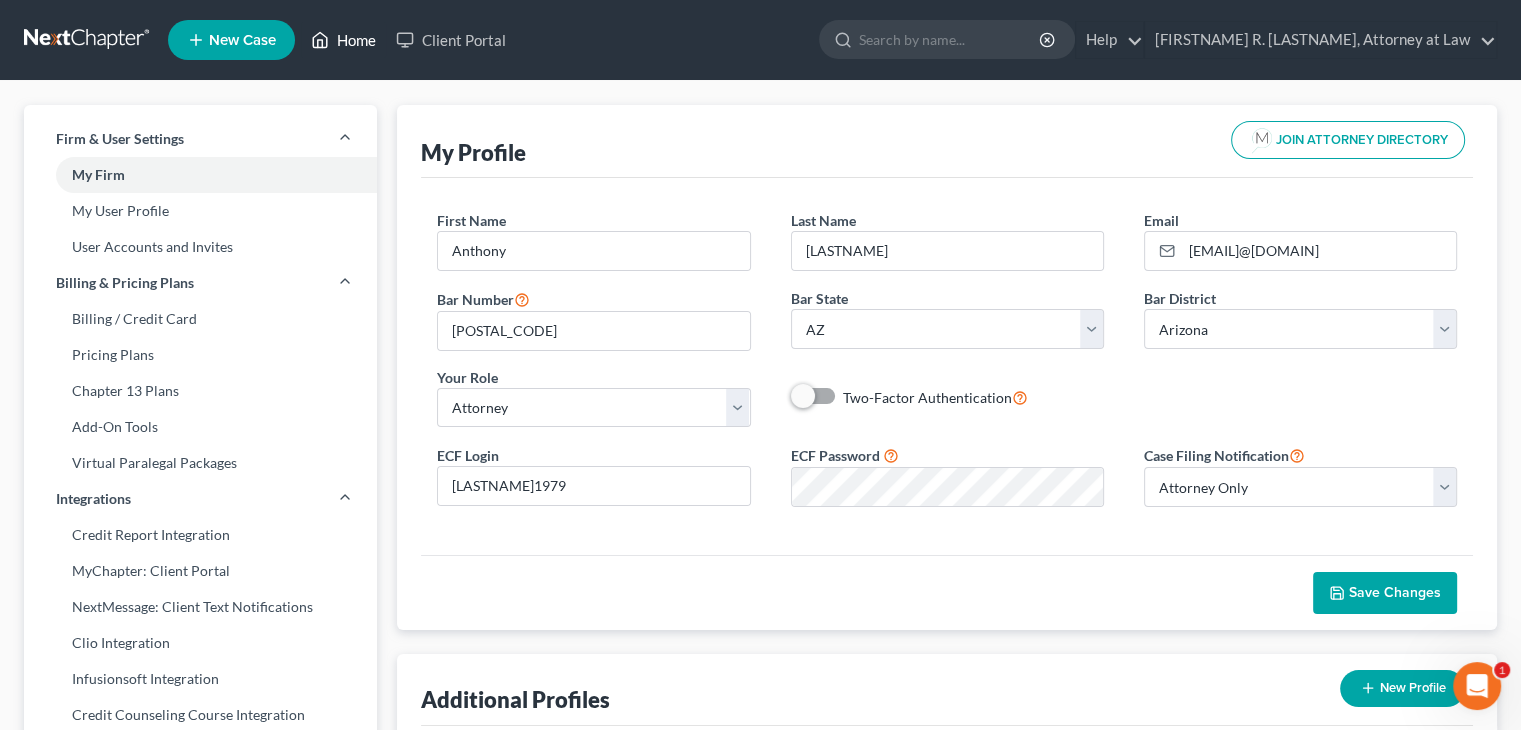 click on "Home" at bounding box center [343, 40] 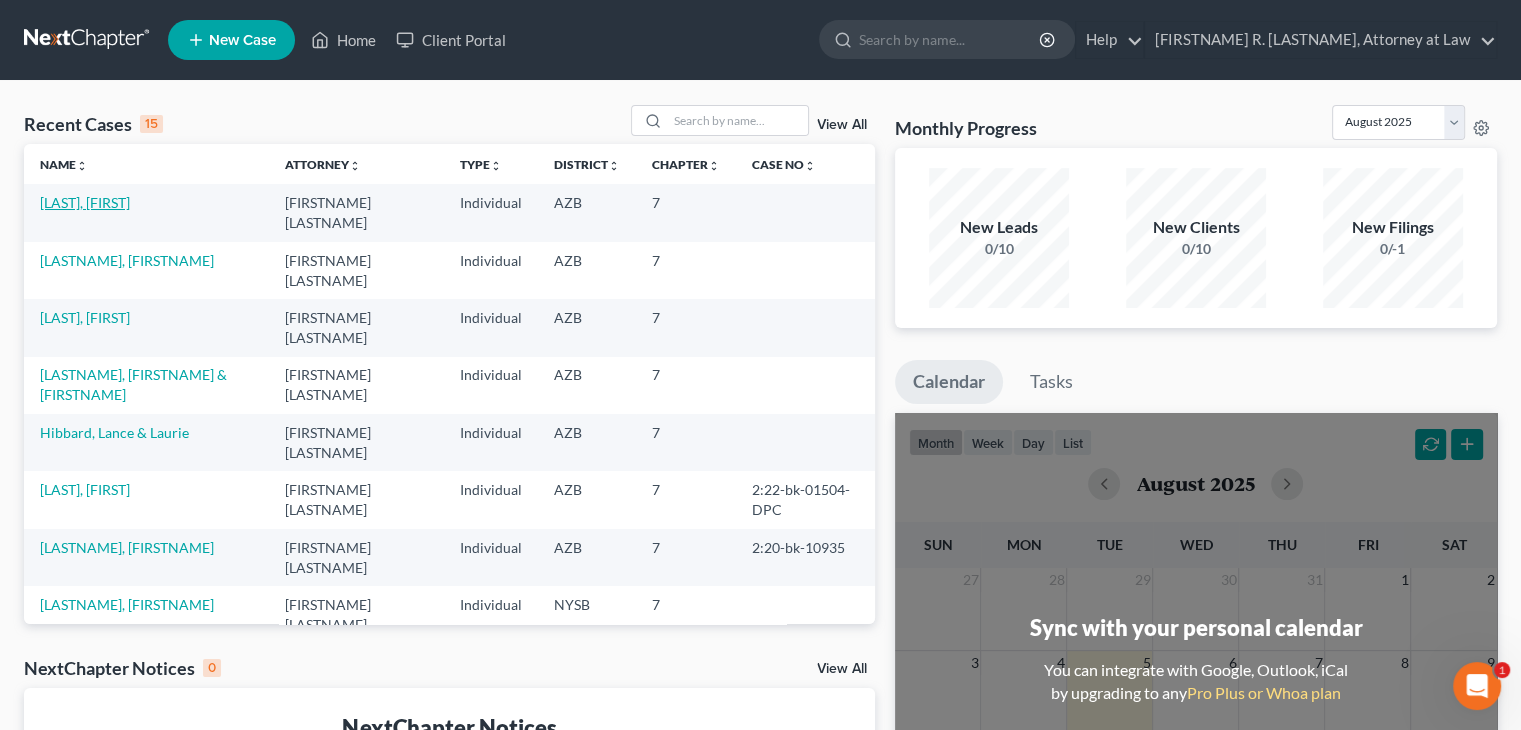 click on "[LAST], [FIRST]" at bounding box center [85, 202] 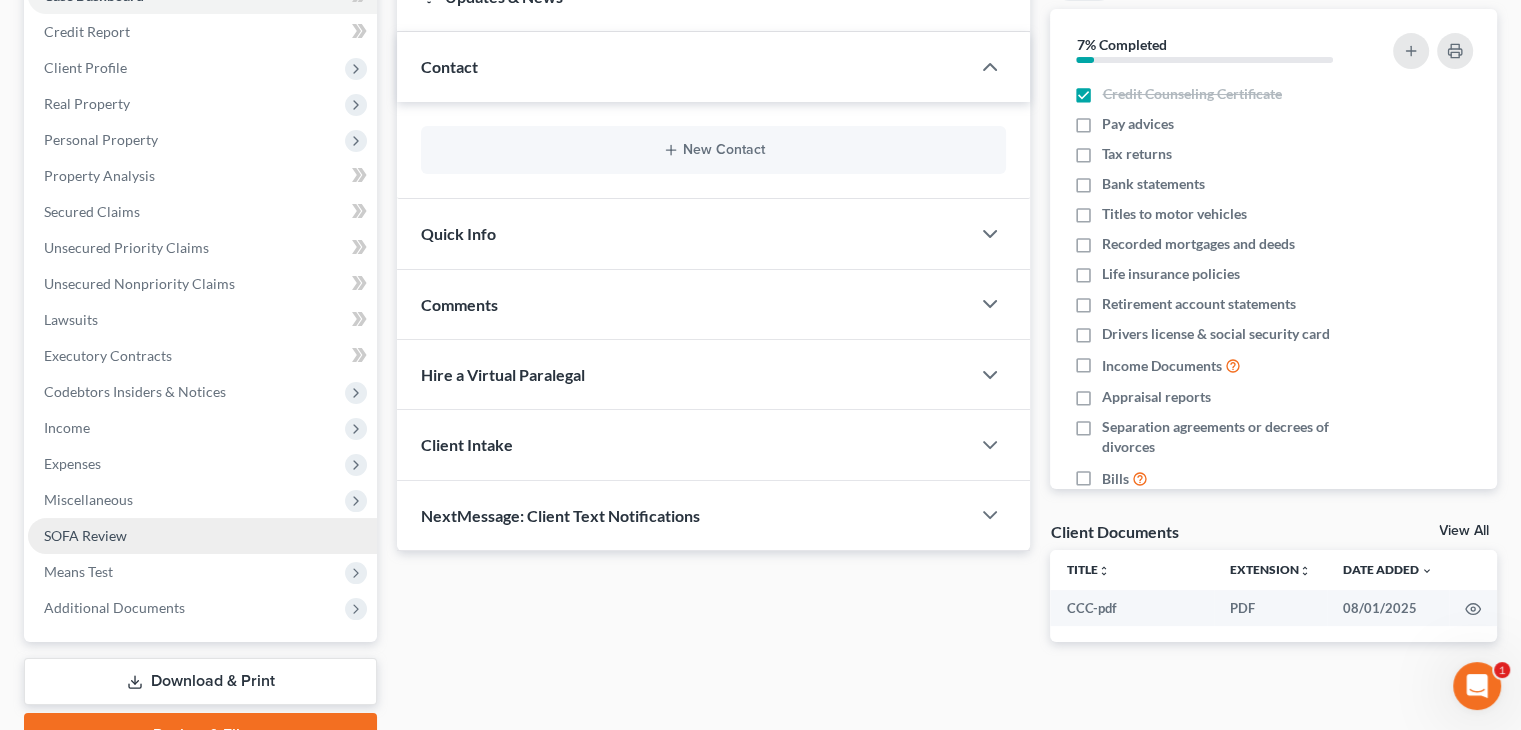 scroll, scrollTop: 332, scrollLeft: 0, axis: vertical 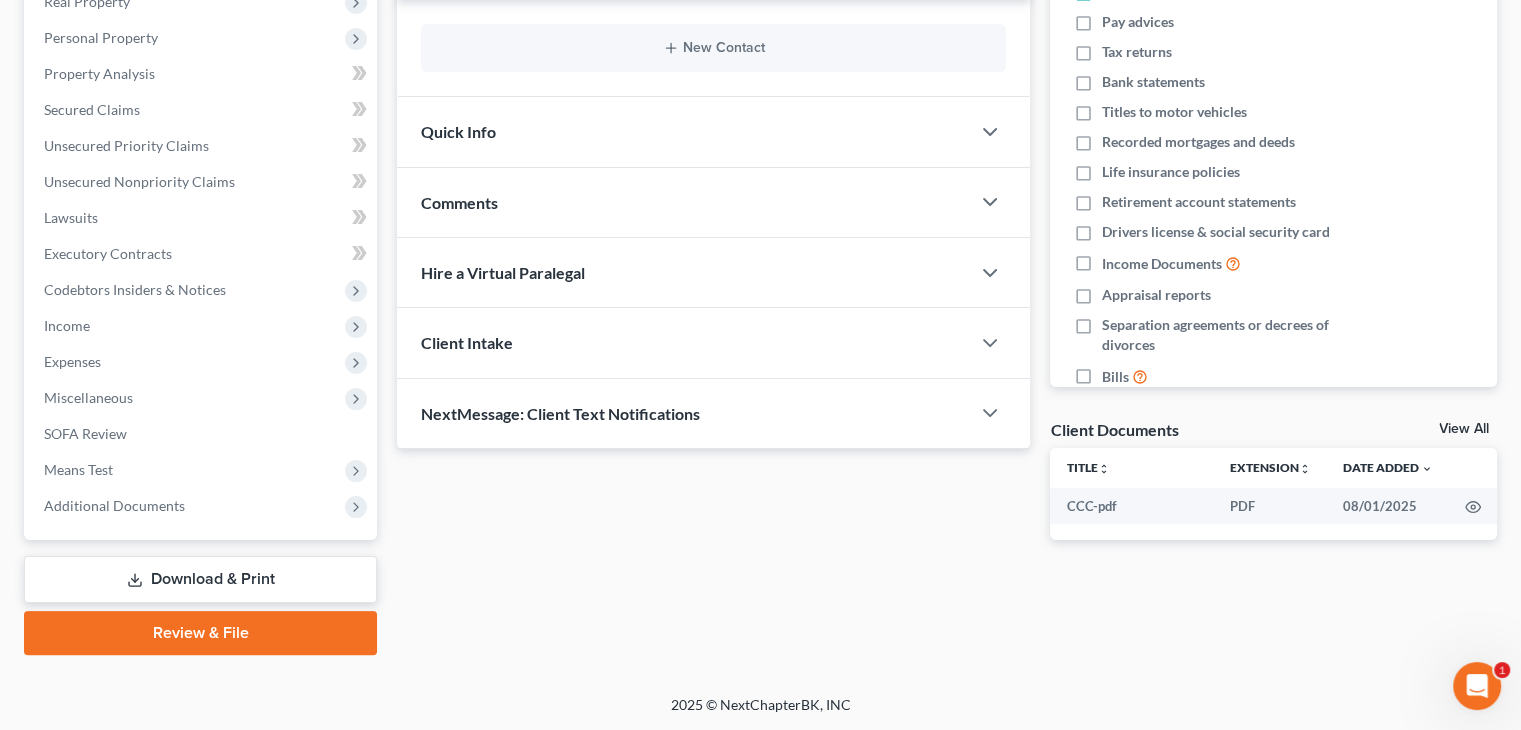 click on "Review & File" at bounding box center [200, 633] 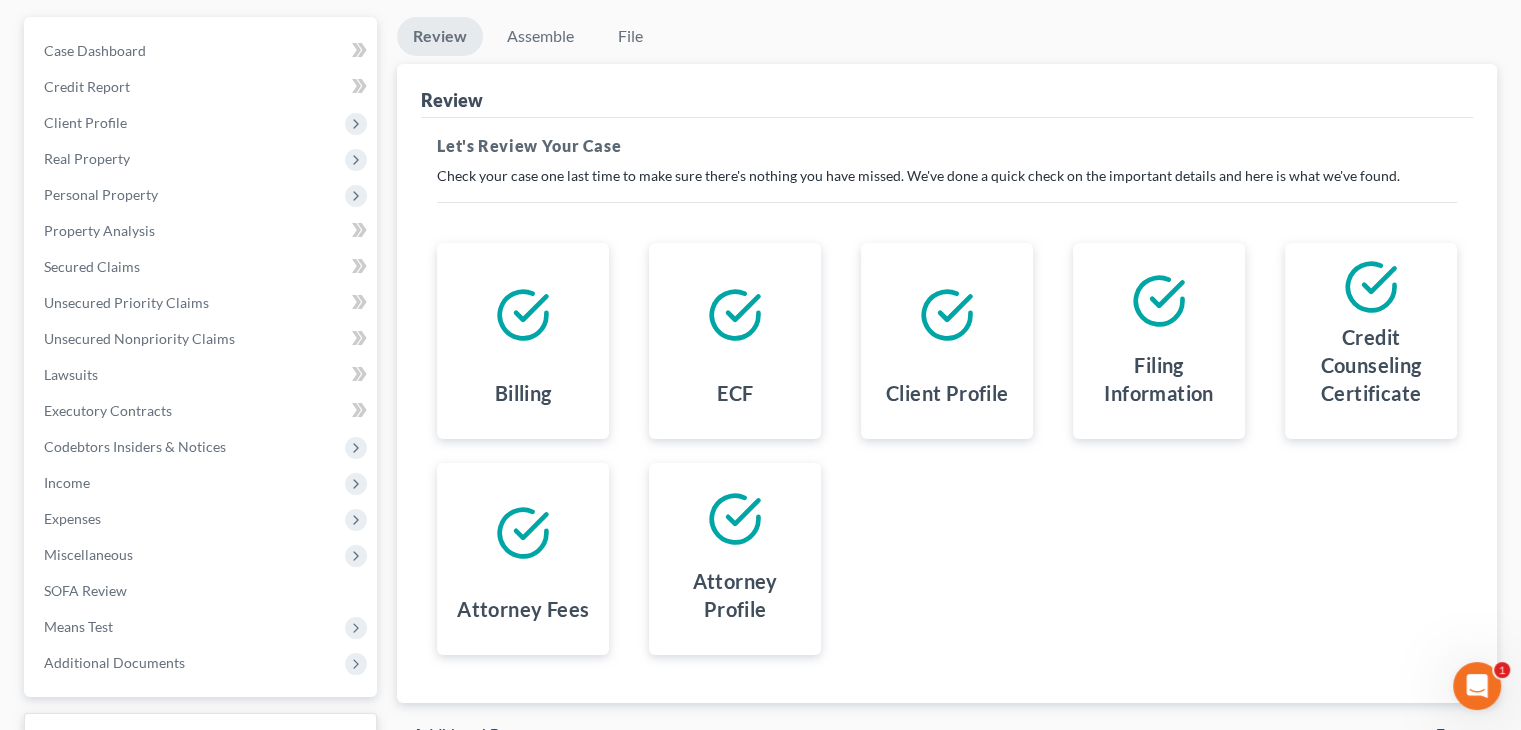 scroll, scrollTop: 332, scrollLeft: 0, axis: vertical 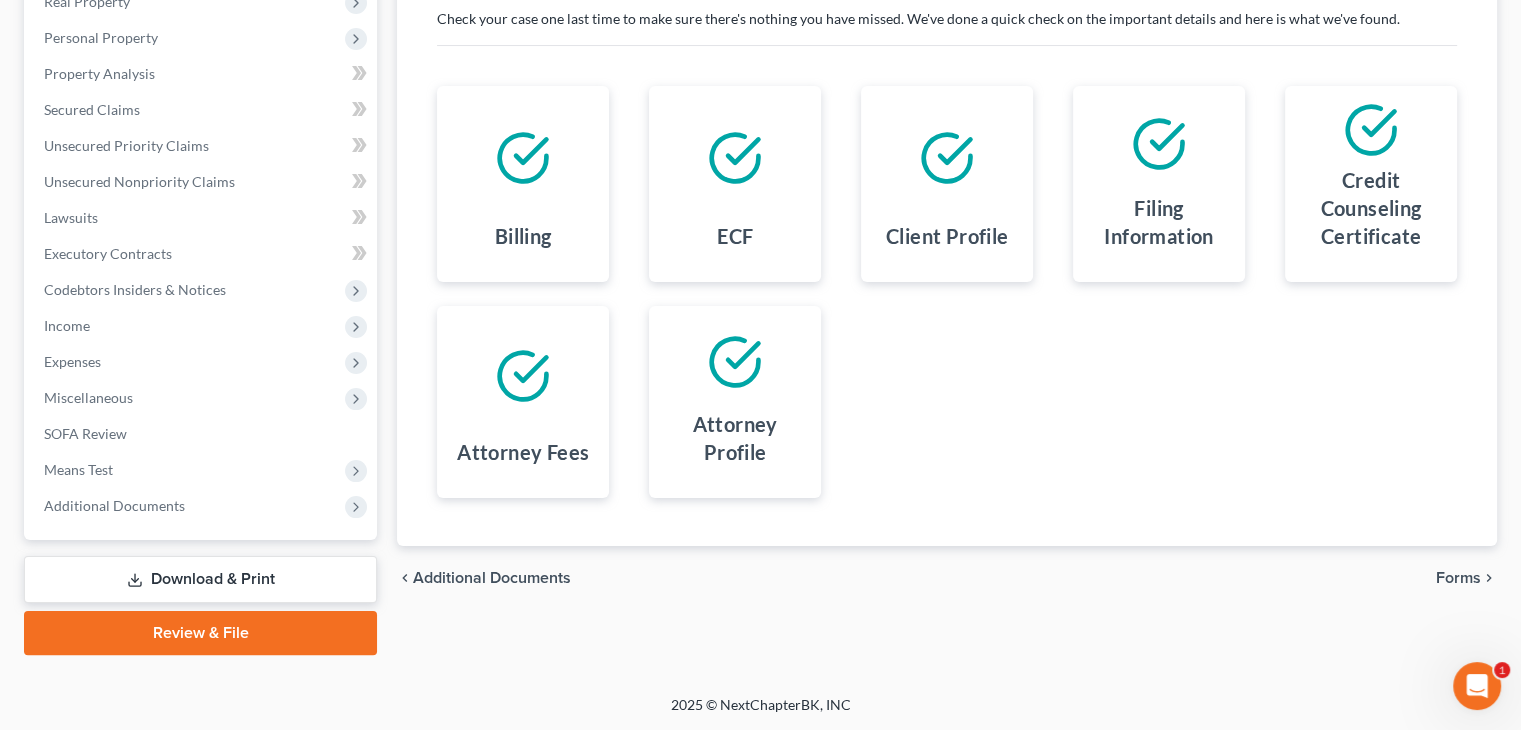 click on "chevron_left   Additional Documents Forms   chevron_right" at bounding box center (947, 578) 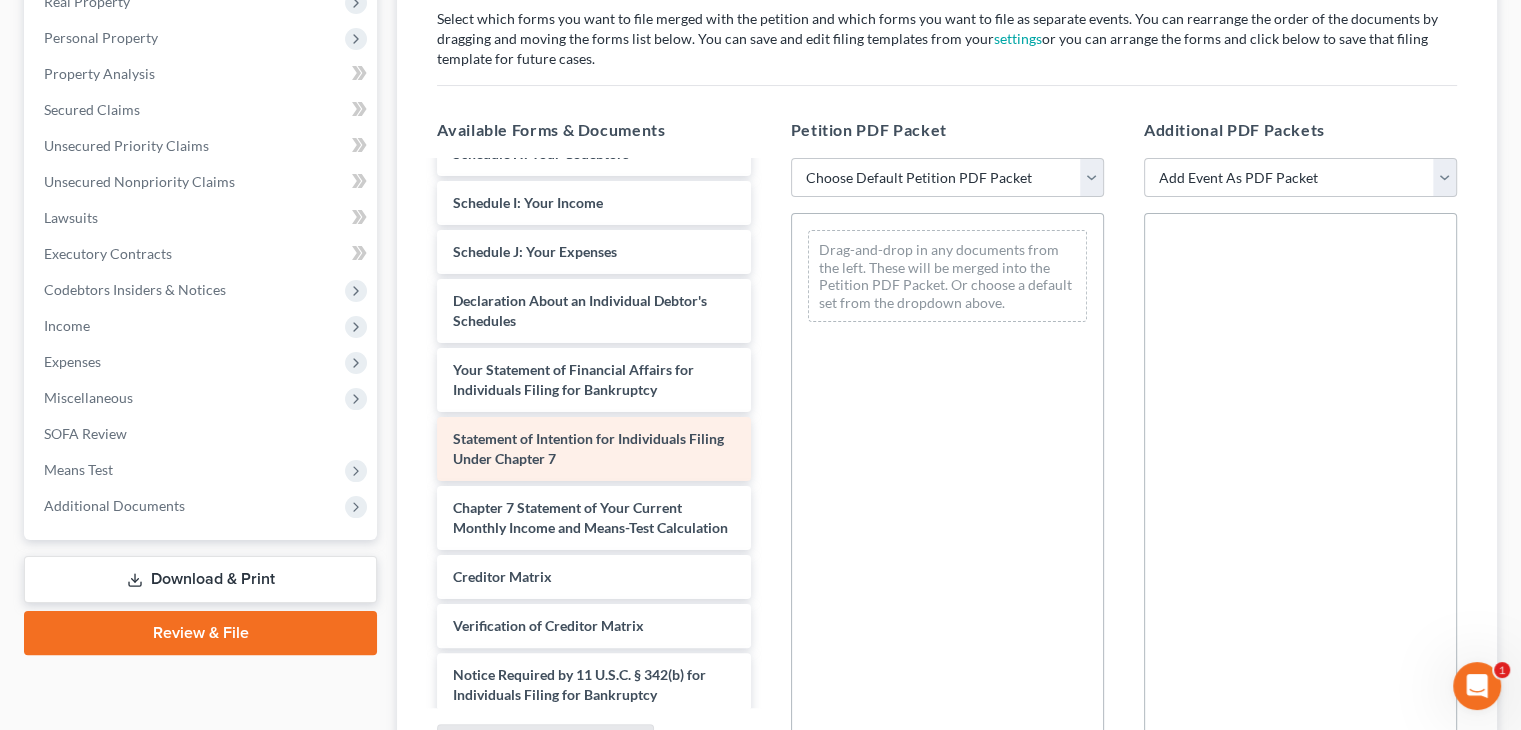 scroll, scrollTop: 605, scrollLeft: 0, axis: vertical 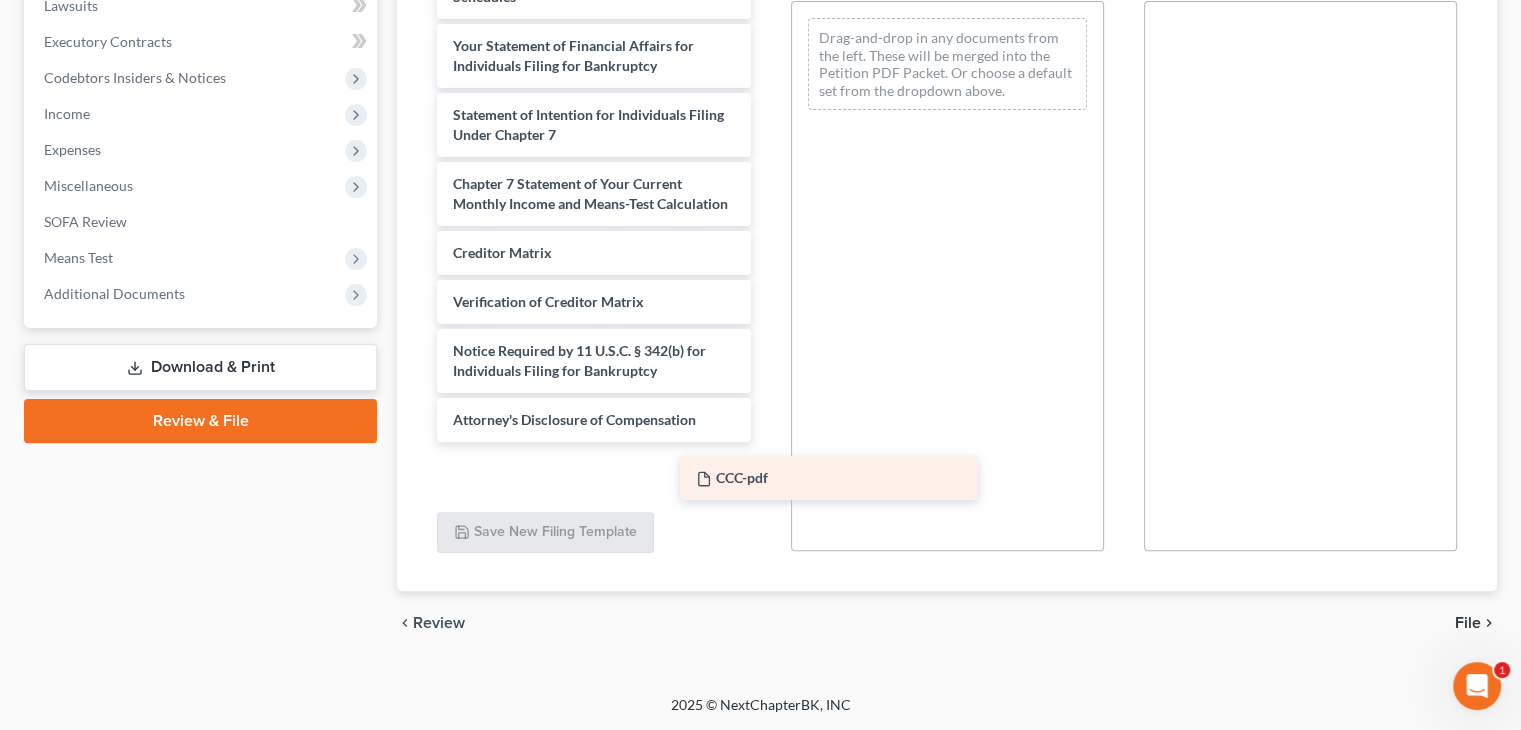 drag, startPoint x: 585, startPoint y: 454, endPoint x: 938, endPoint y: 479, distance: 353.88416 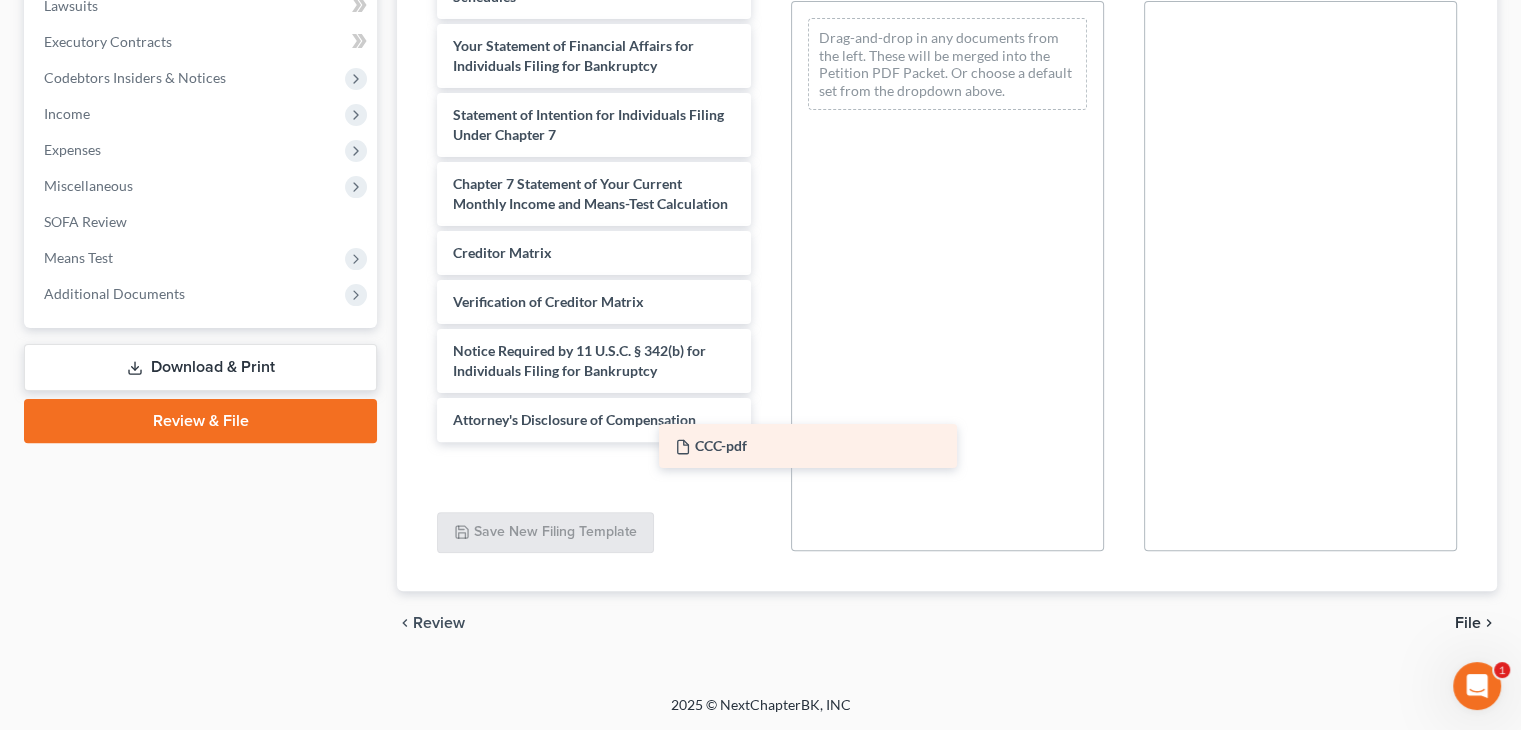 drag, startPoint x: 598, startPoint y: 457, endPoint x: 883, endPoint y: 427, distance: 286.5746 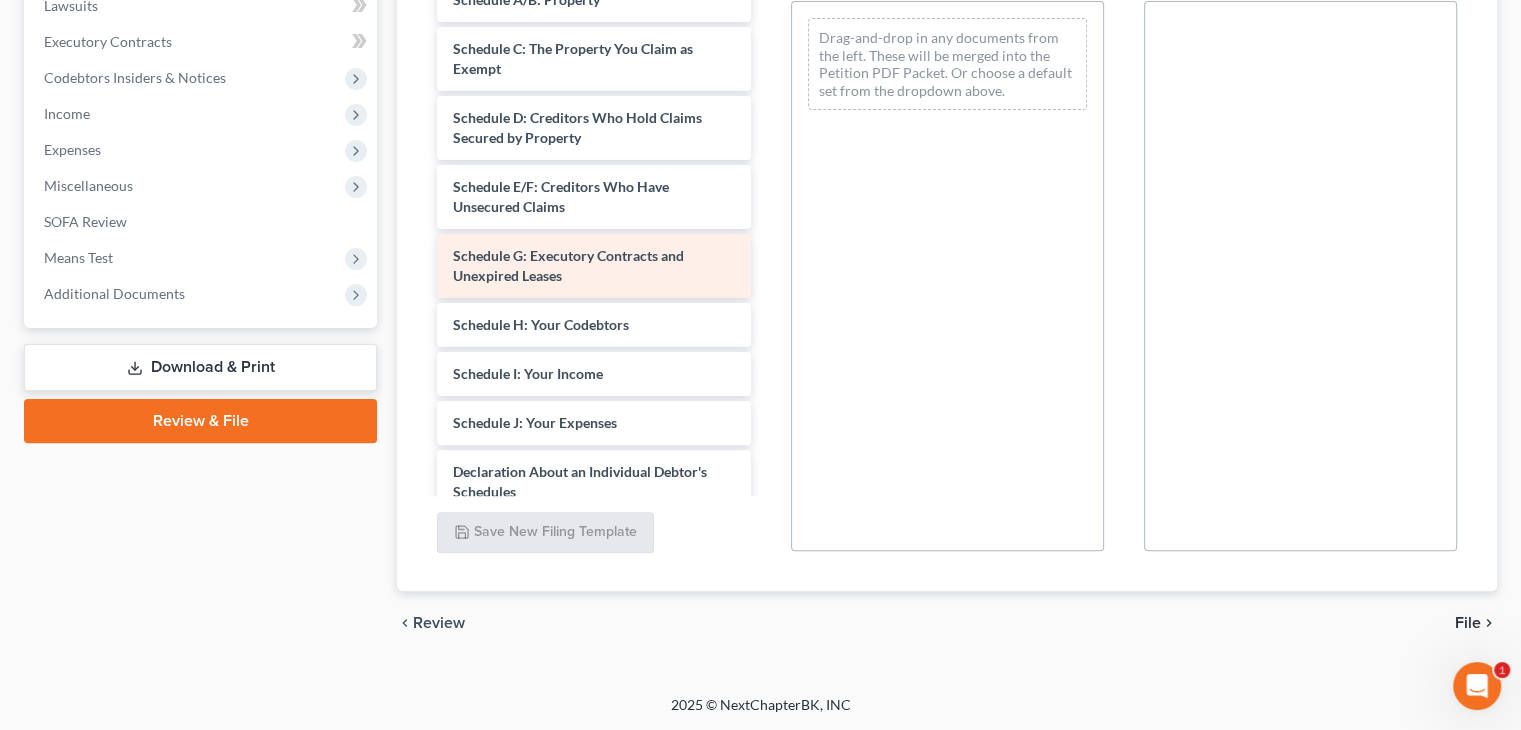 scroll, scrollTop: 0, scrollLeft: 0, axis: both 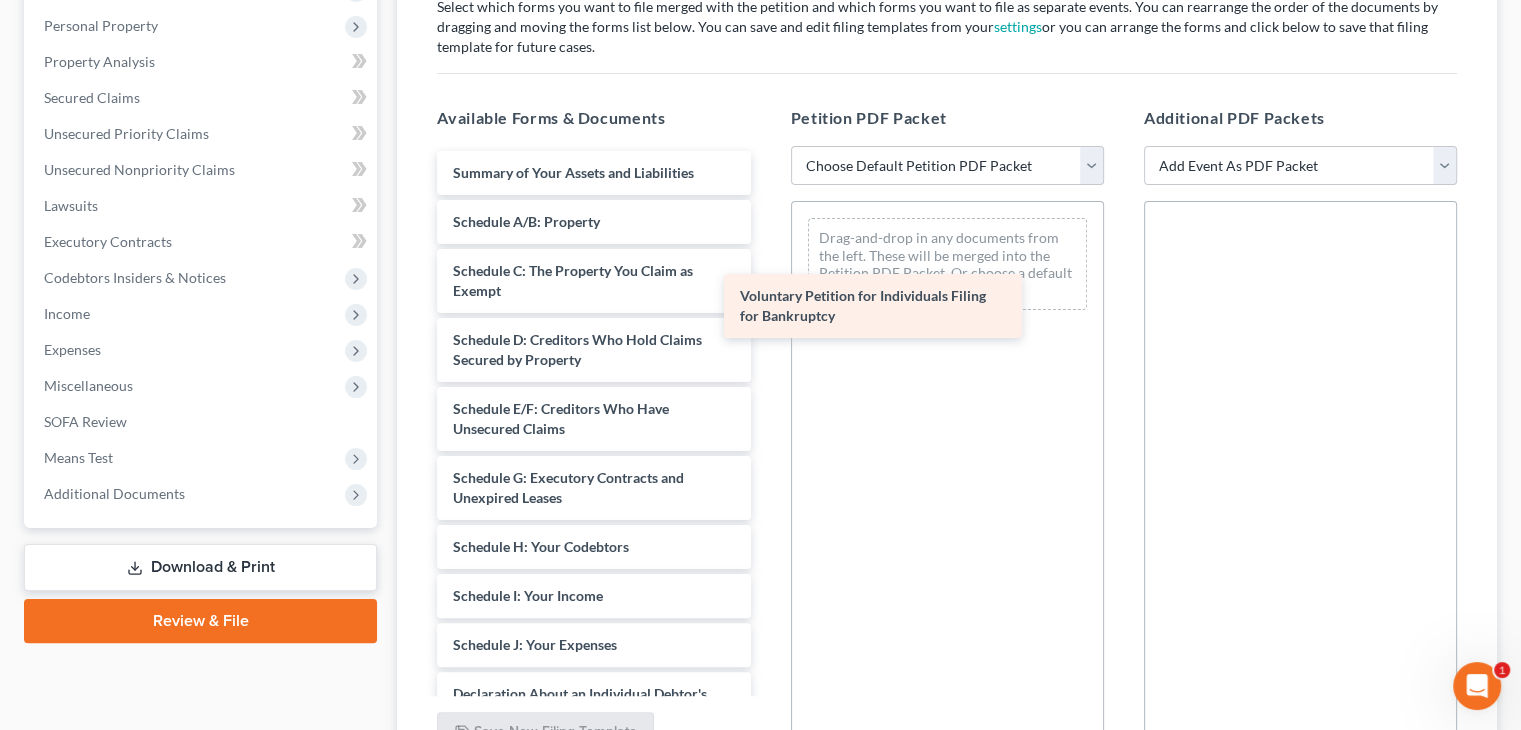 drag, startPoint x: 563, startPoint y: 172, endPoint x: 865, endPoint y: 285, distance: 322.44846 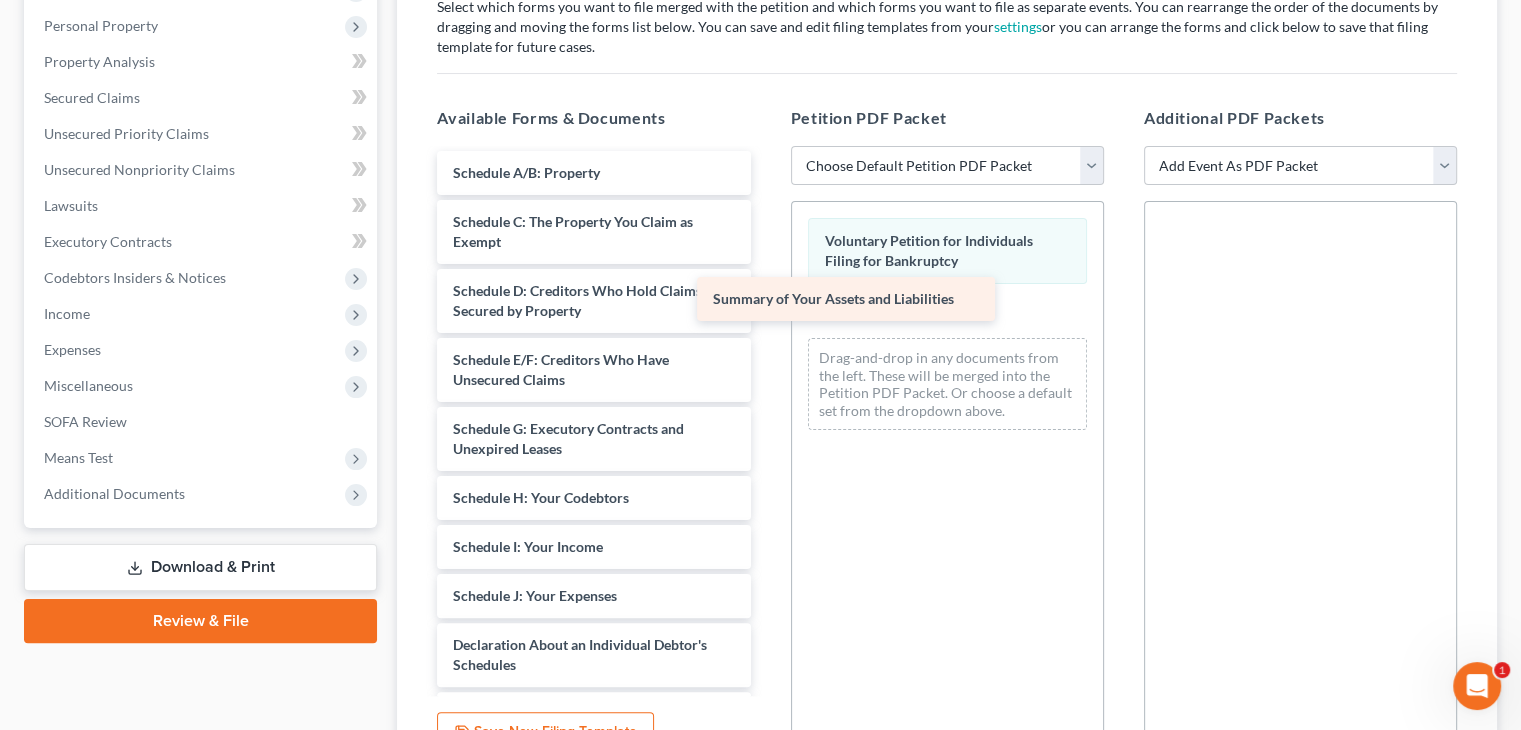 drag, startPoint x: 588, startPoint y: 161, endPoint x: 878, endPoint y: 296, distance: 319.88278 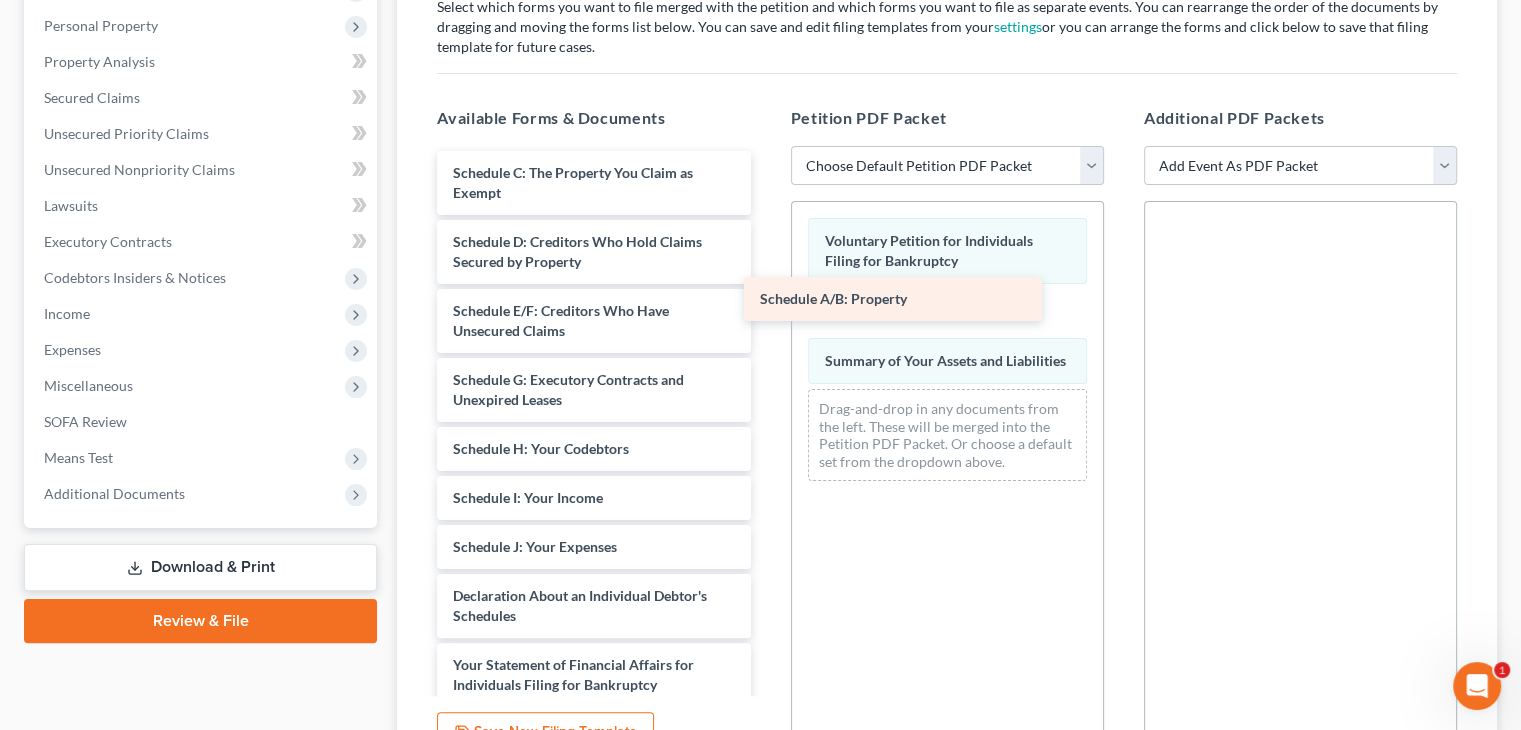 drag, startPoint x: 604, startPoint y: 185, endPoint x: 897, endPoint y: 309, distance: 318.15875 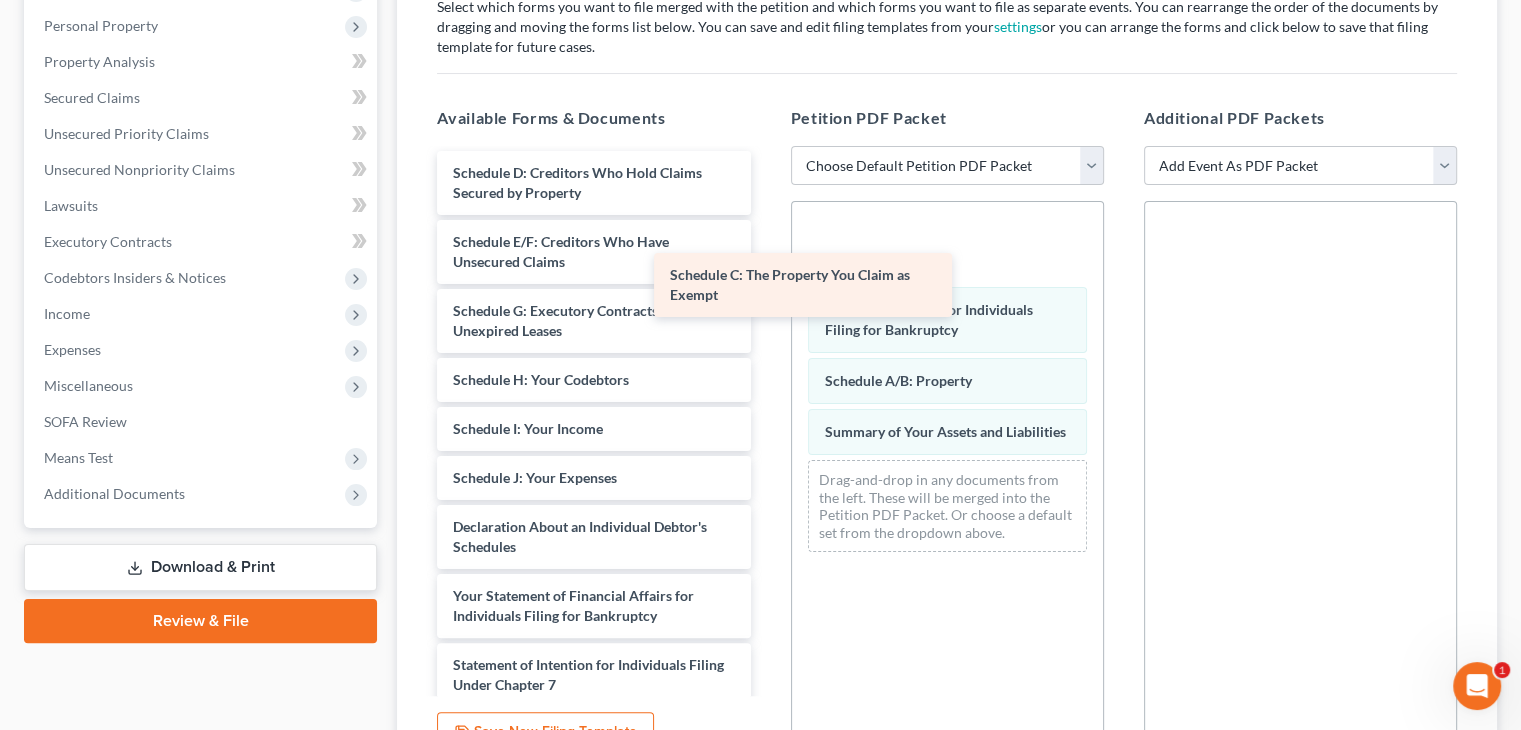 drag, startPoint x: 619, startPoint y: 172, endPoint x: 859, endPoint y: 286, distance: 265.69907 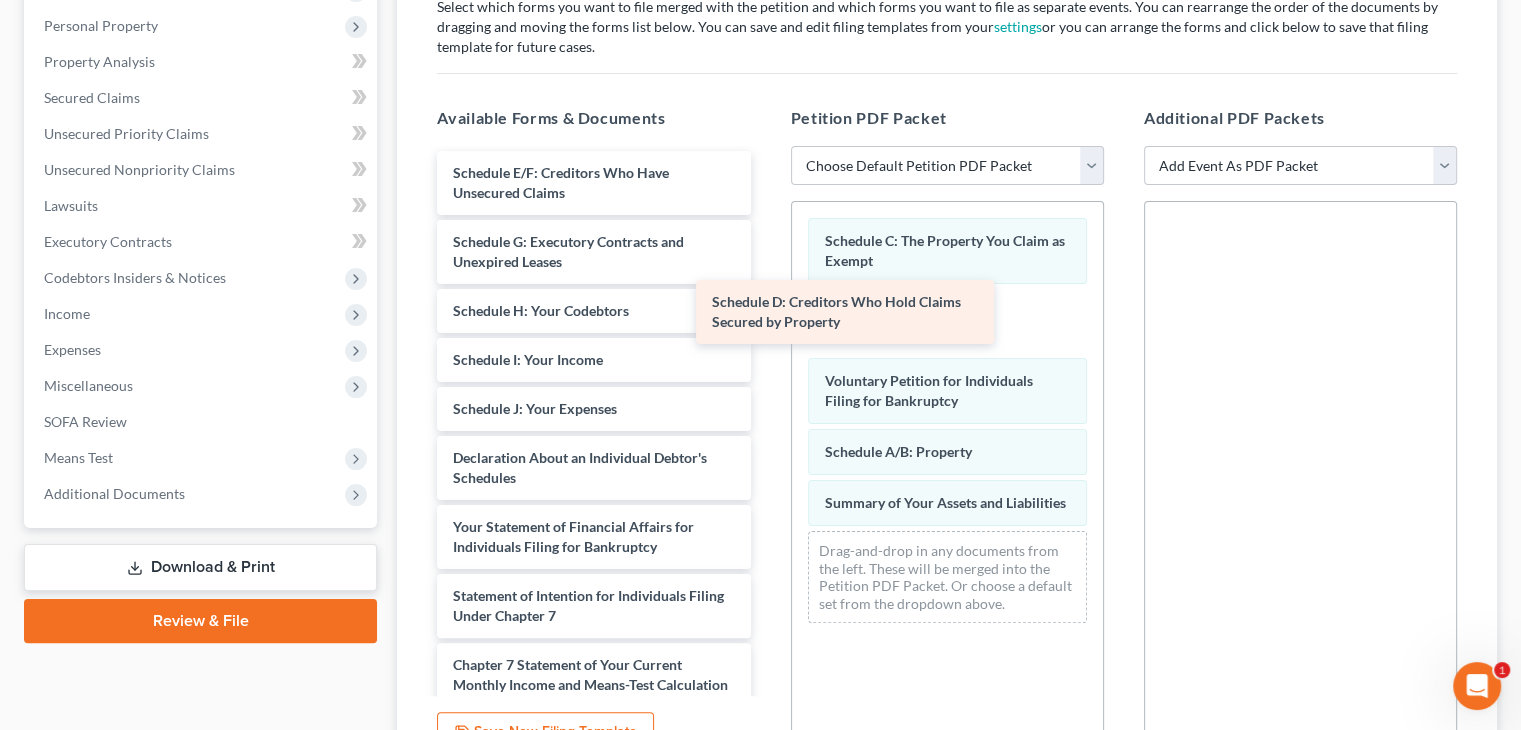 drag, startPoint x: 618, startPoint y: 181, endPoint x: 874, endPoint y: 311, distance: 287.1167 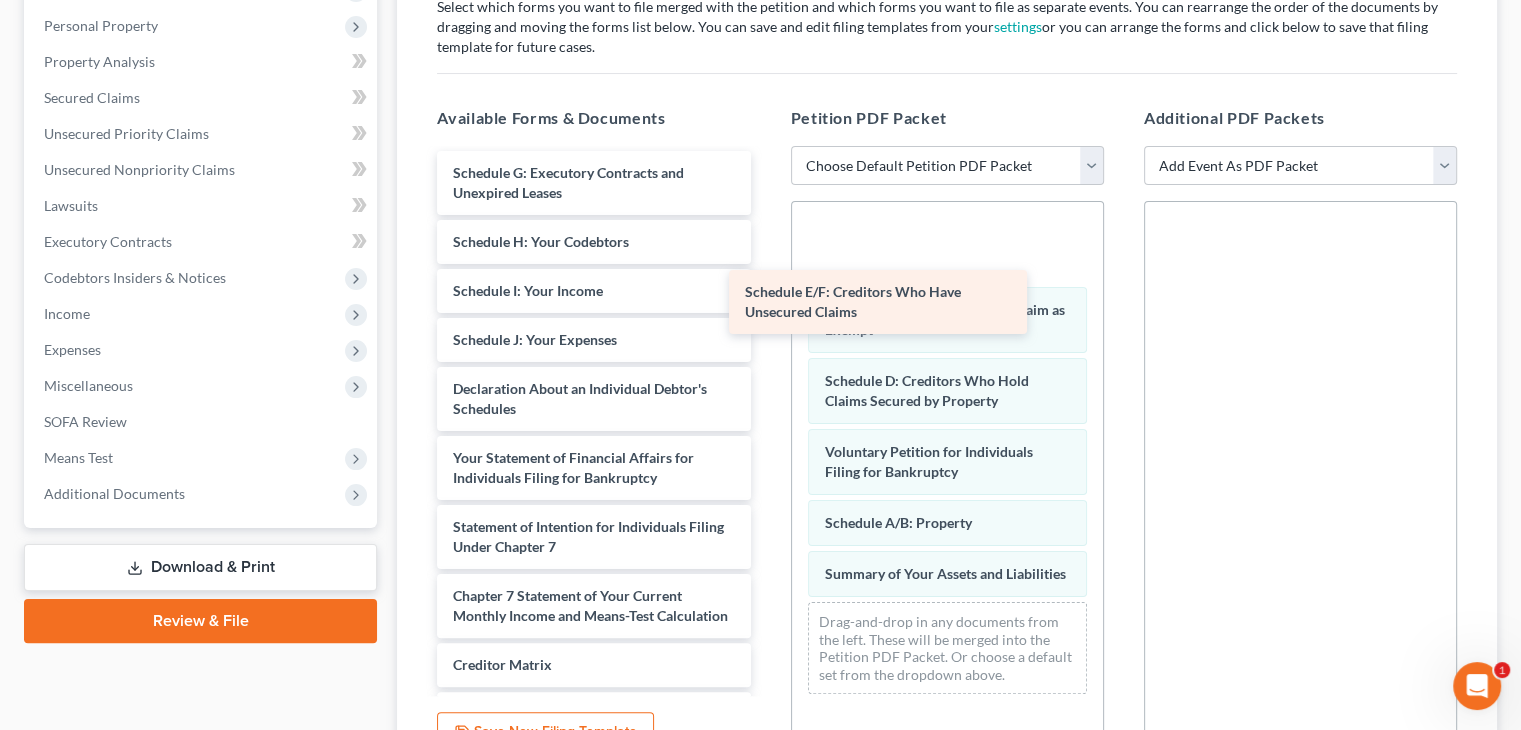 drag, startPoint x: 635, startPoint y: 180, endPoint x: 922, endPoint y: 299, distance: 310.69278 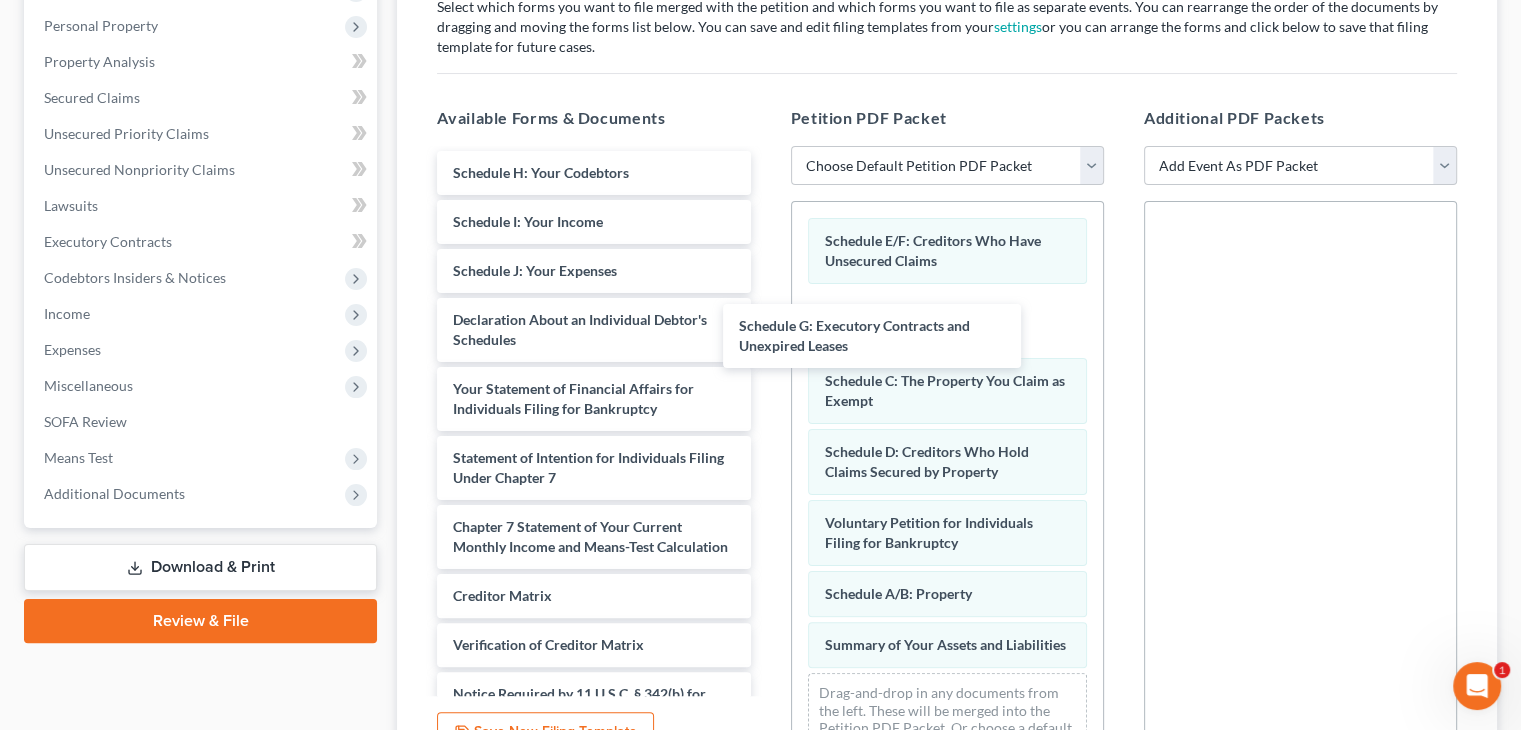 click on "Schedule G: Executory Contracts and Unexpired Leases Schedule G: Executory Contracts and Unexpired Leases Schedule H: Your Codebtors Schedule I: Your Income Schedule J: Your Expenses Declaration About an Individual Debtor's Schedules Your Statement of Financial Affairs for Individuals Filing for Bankruptcy Statement of Intention for Individuals Filing Under Chapter 7 Chapter 7 Statement of Your Current Monthly Income and Means-Test Calculation Creditor Matrix Verification of Creditor Matrix Notice Required by 11 U.S.C. § 342(b) for Individuals Filing for Bankruptcy Attorney's Disclosure of Compensation CCC-pdf" at bounding box center [593, 492] 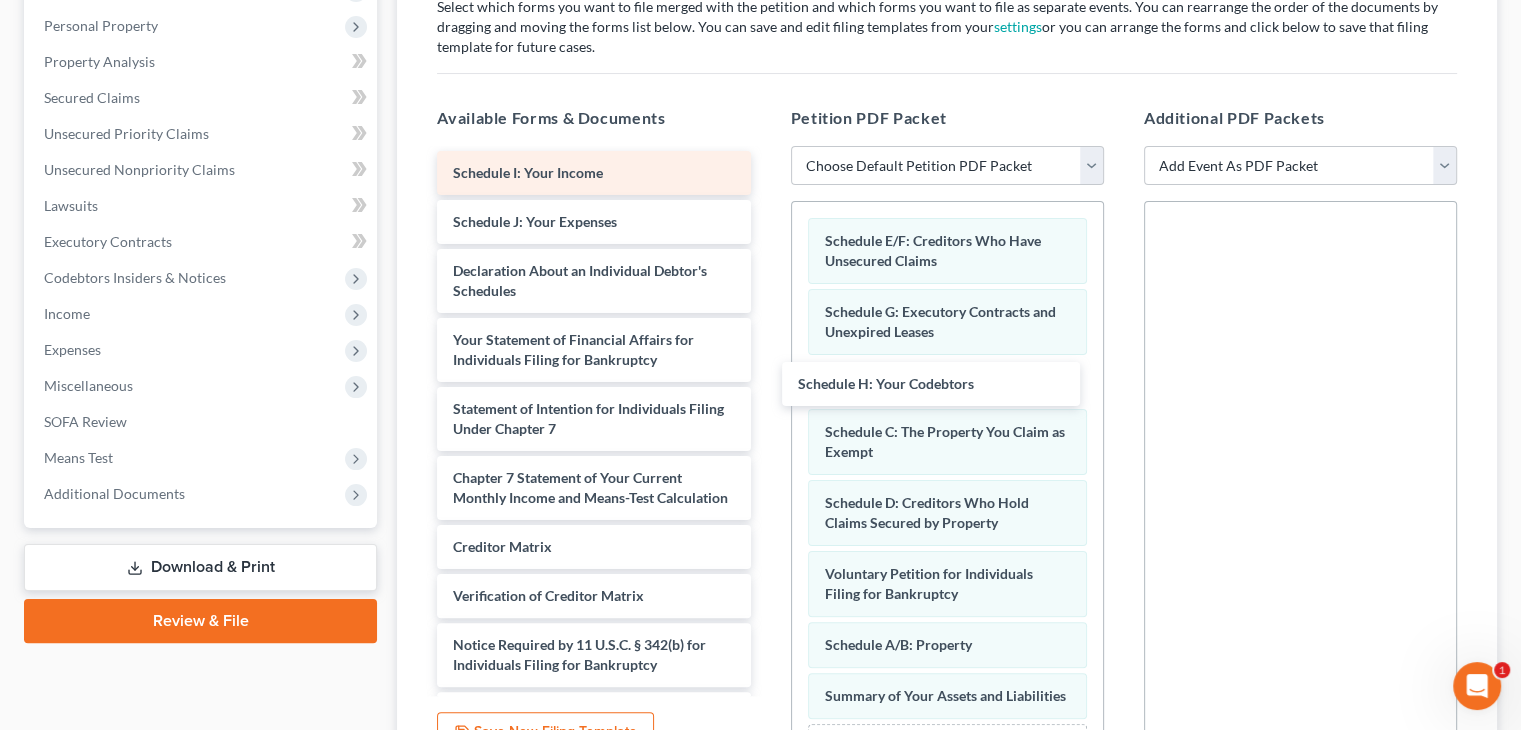 drag, startPoint x: 648, startPoint y: 165, endPoint x: 605, endPoint y: 185, distance: 47.423622 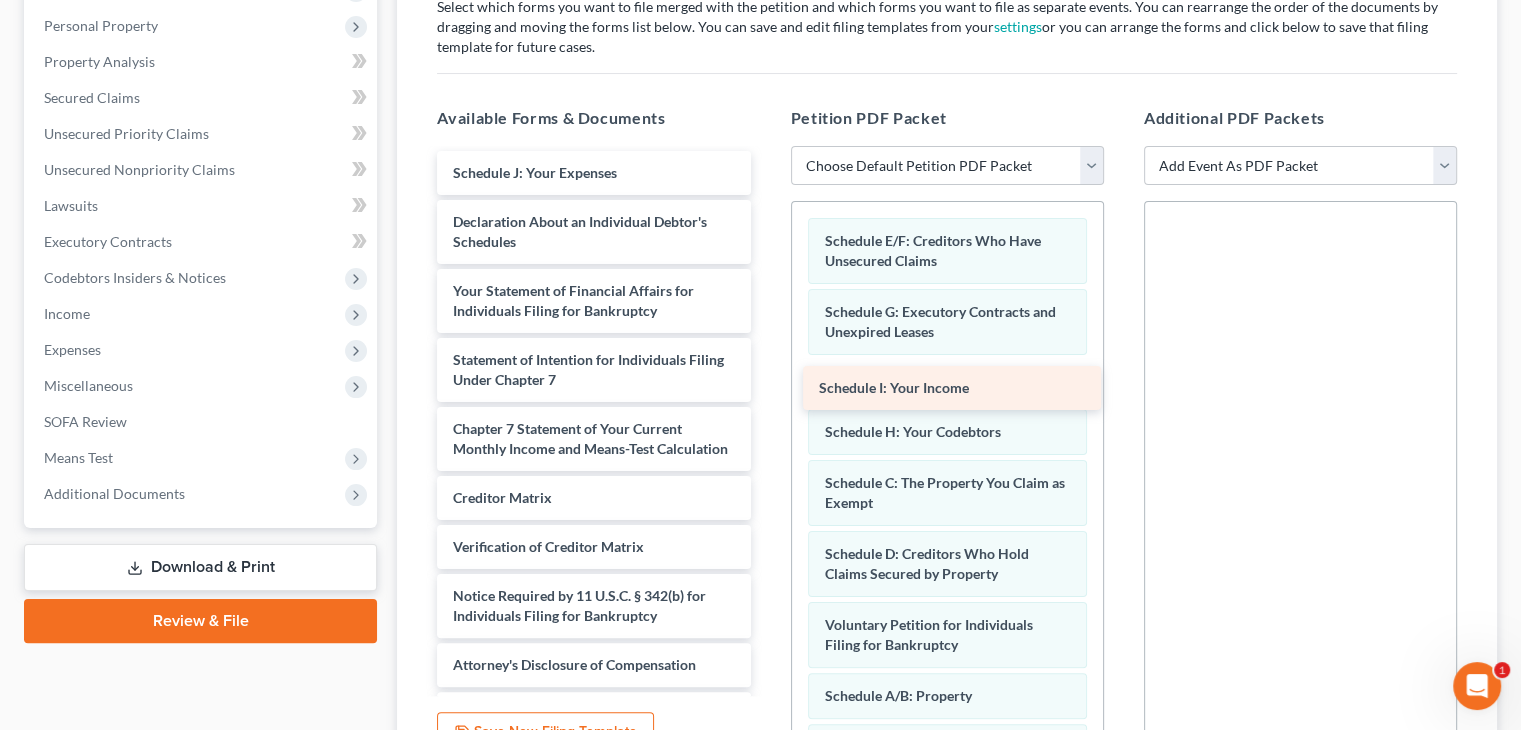 drag, startPoint x: 575, startPoint y: 165, endPoint x: 930, endPoint y: 375, distance: 412.46213 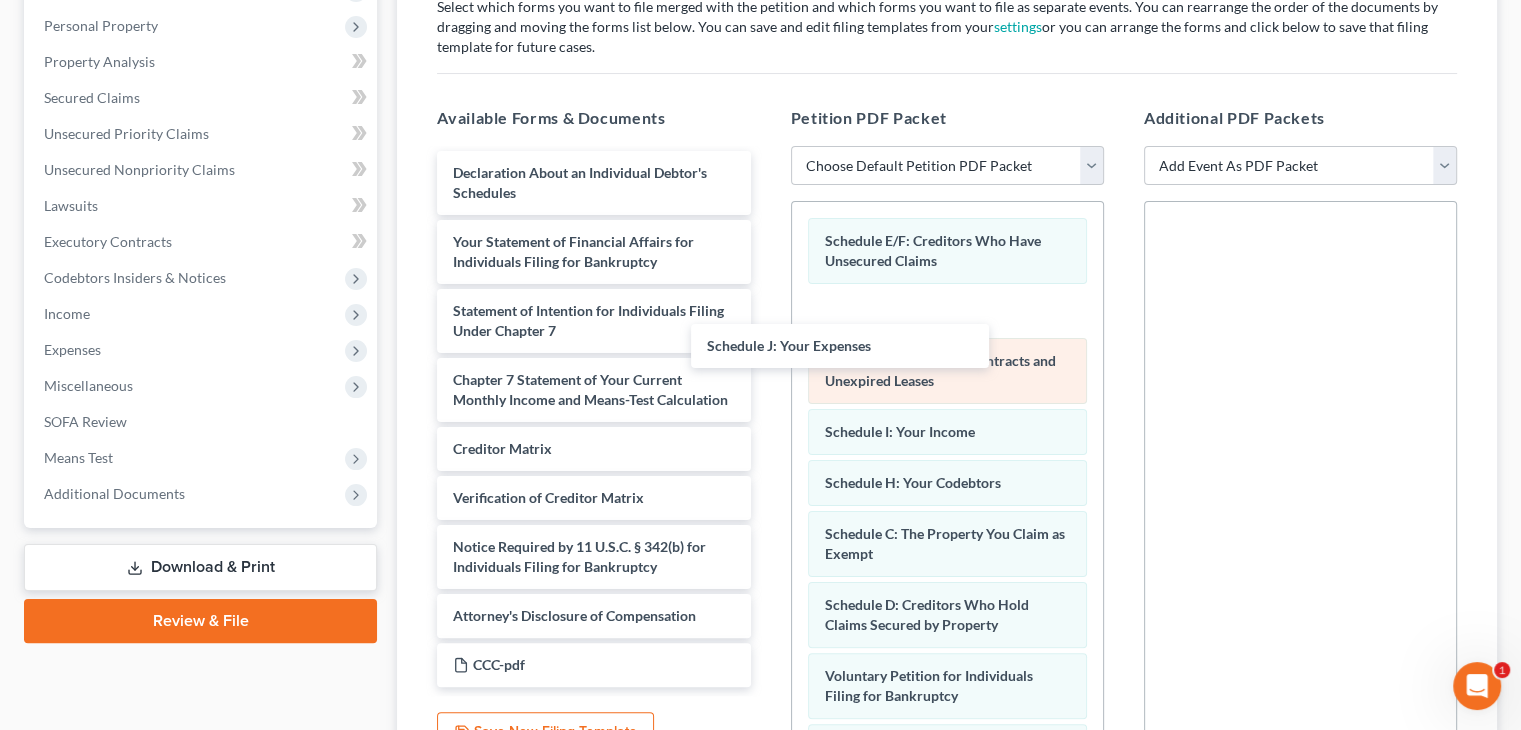 drag, startPoint x: 604, startPoint y: 161, endPoint x: 885, endPoint y: 355, distance: 341.46304 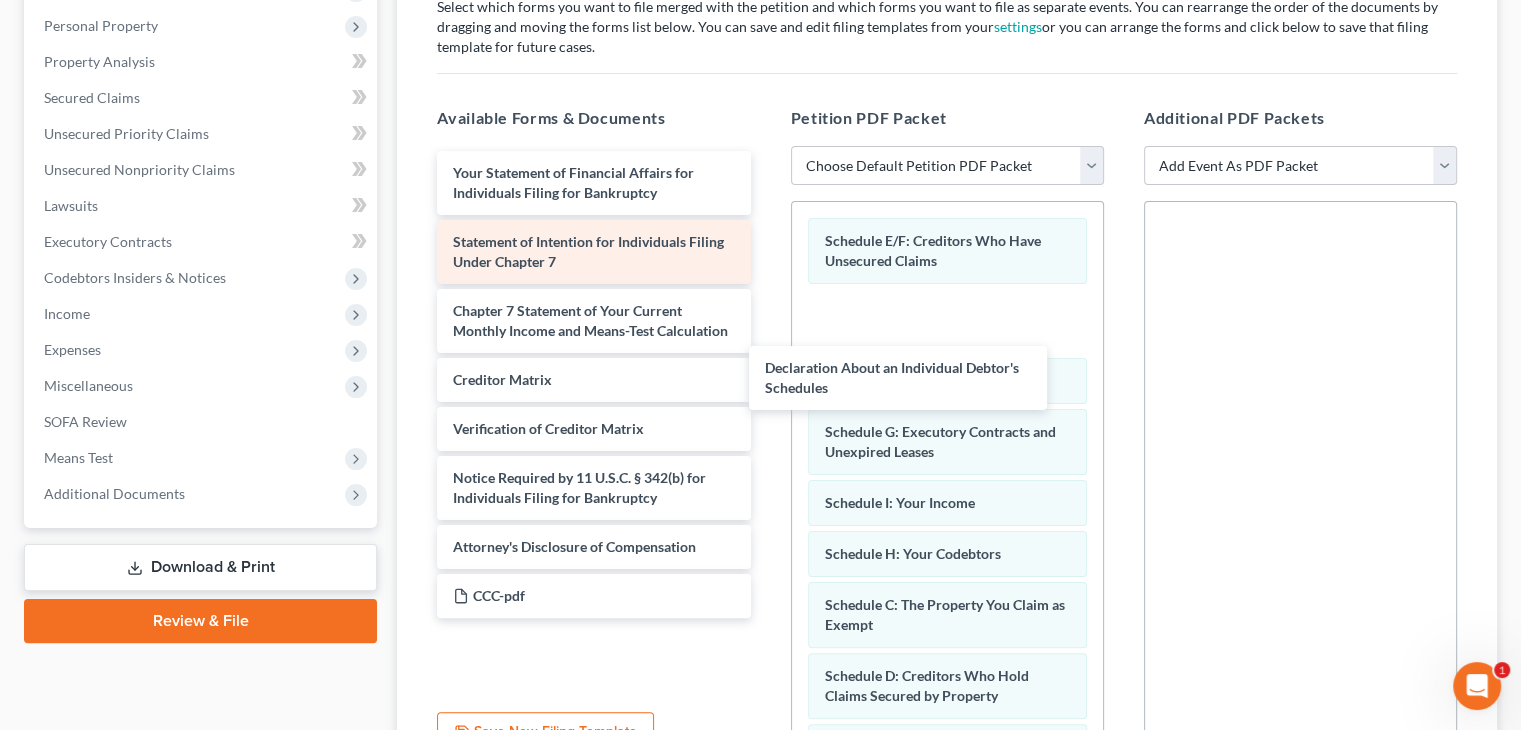 drag, startPoint x: 578, startPoint y: 161, endPoint x: 710, endPoint y: 259, distance: 164.40195 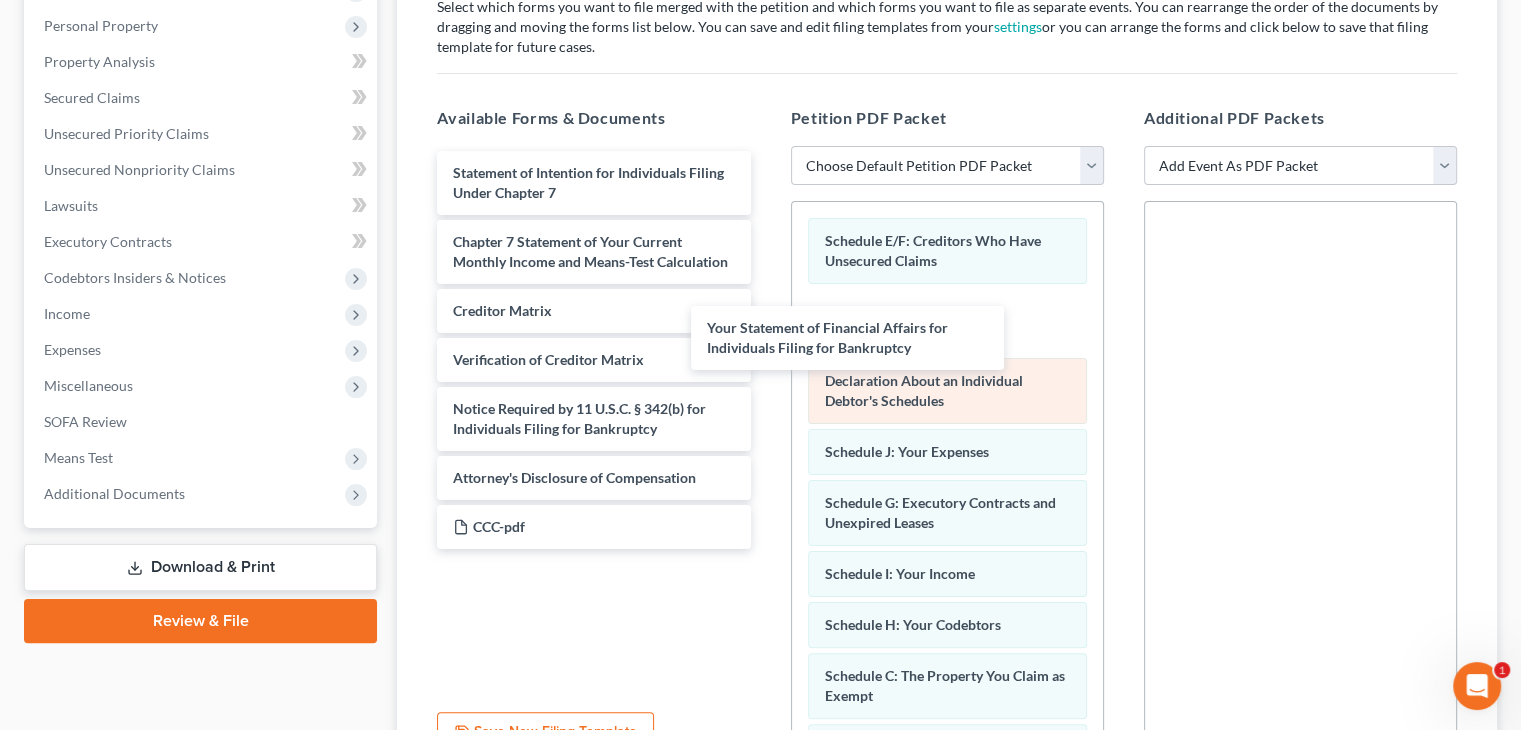 drag, startPoint x: 572, startPoint y: 178, endPoint x: 895, endPoint y: 383, distance: 382.5624 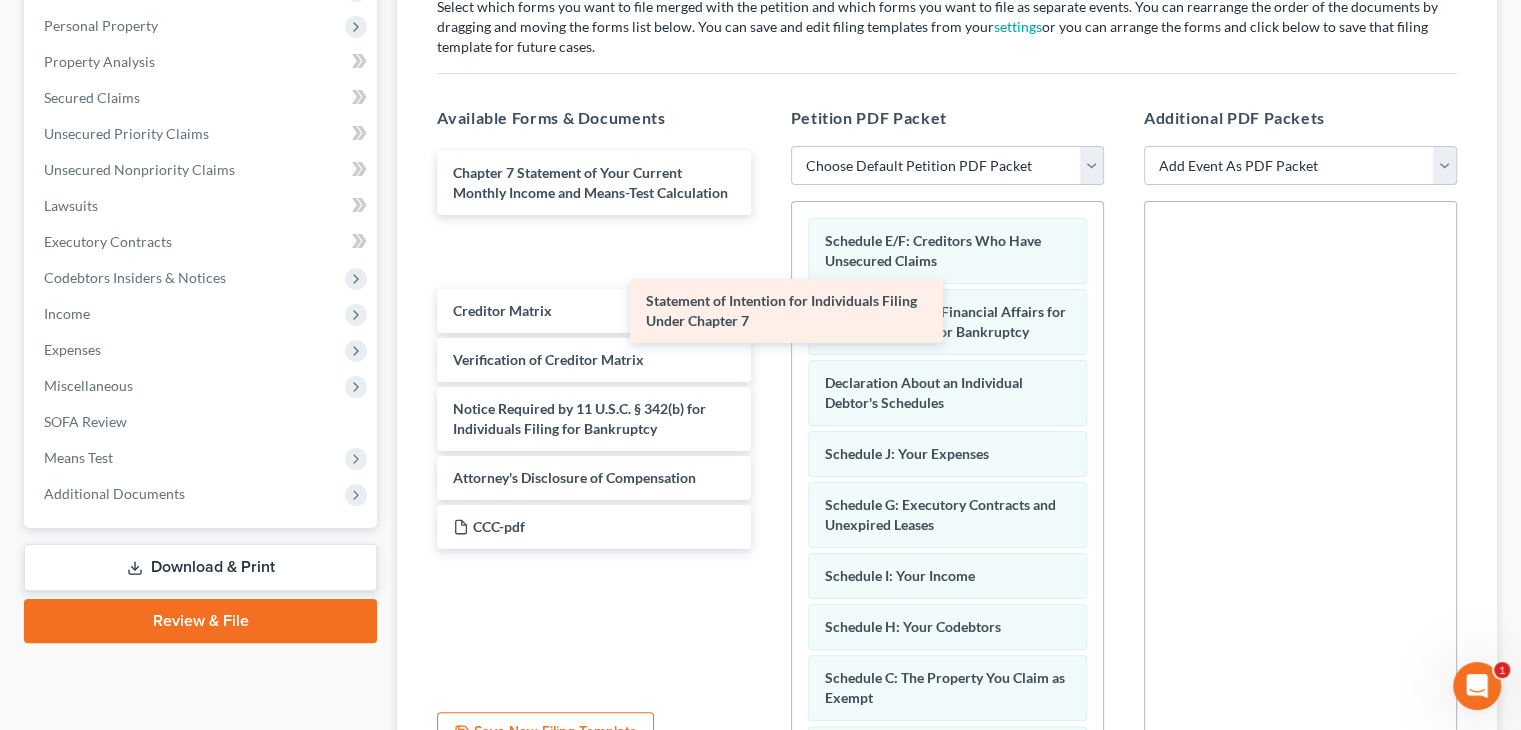 drag, startPoint x: 570, startPoint y: 165, endPoint x: 876, endPoint y: 363, distance: 364.47223 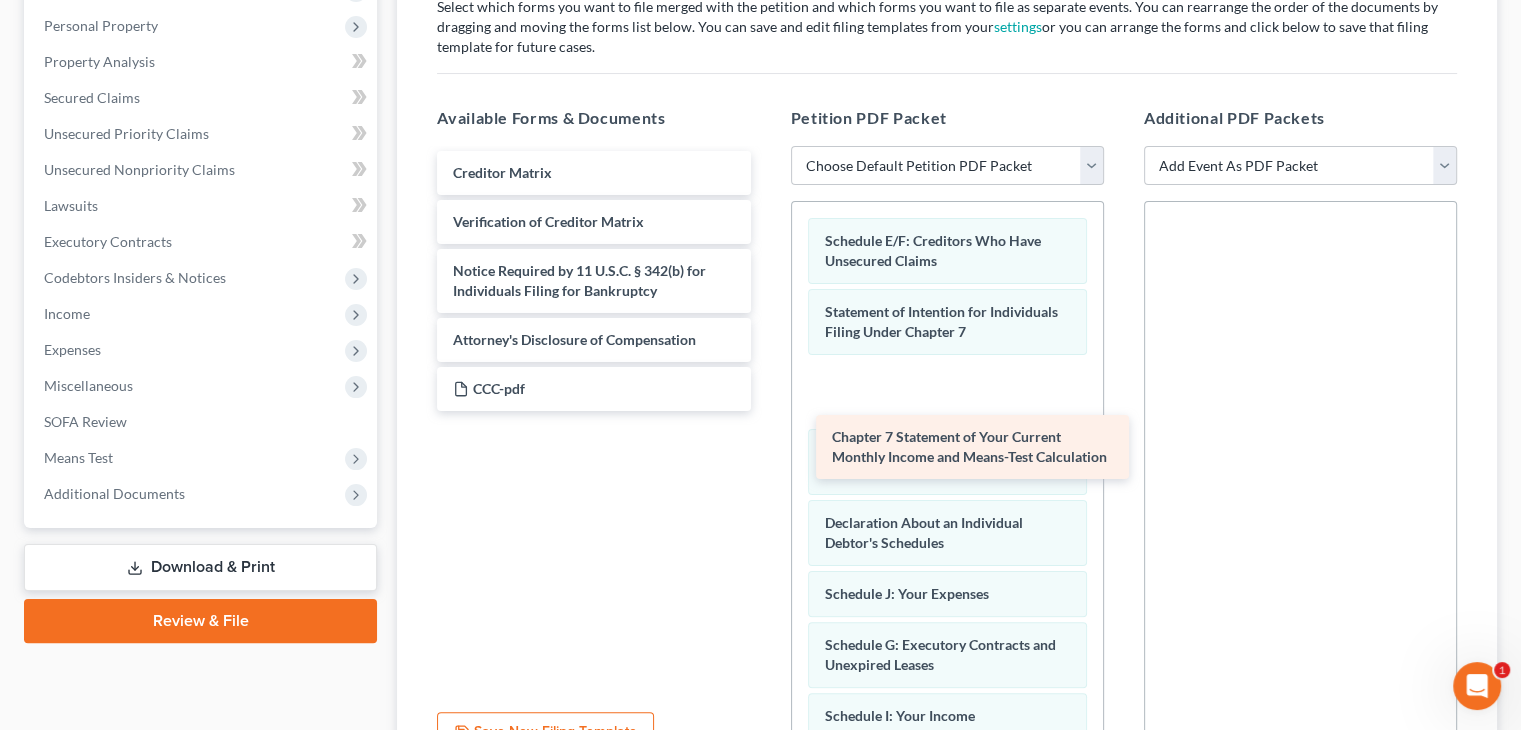 drag, startPoint x: 571, startPoint y: 172, endPoint x: 916, endPoint y: 408, distance: 417.9964 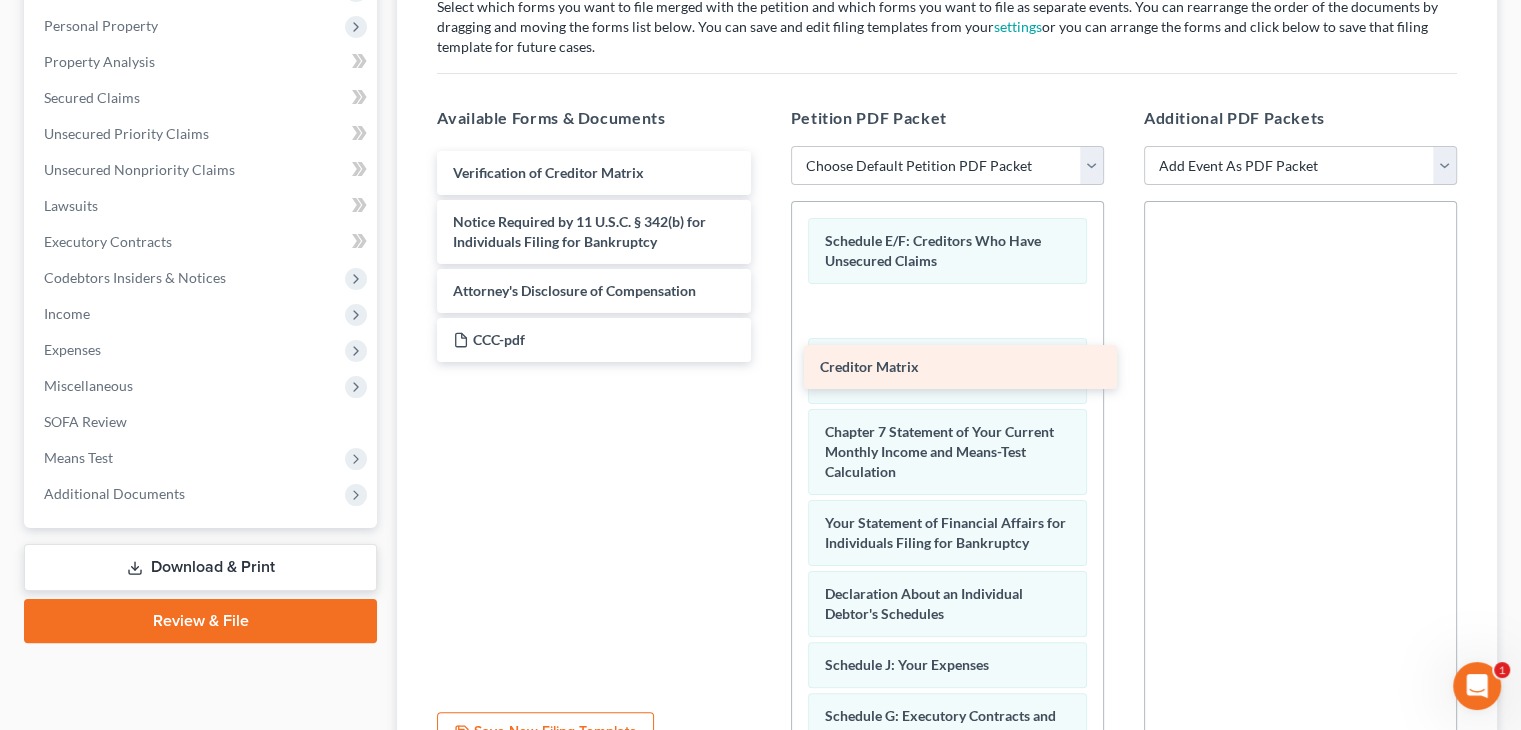 drag, startPoint x: 532, startPoint y: 173, endPoint x: 932, endPoint y: 387, distance: 453.64743 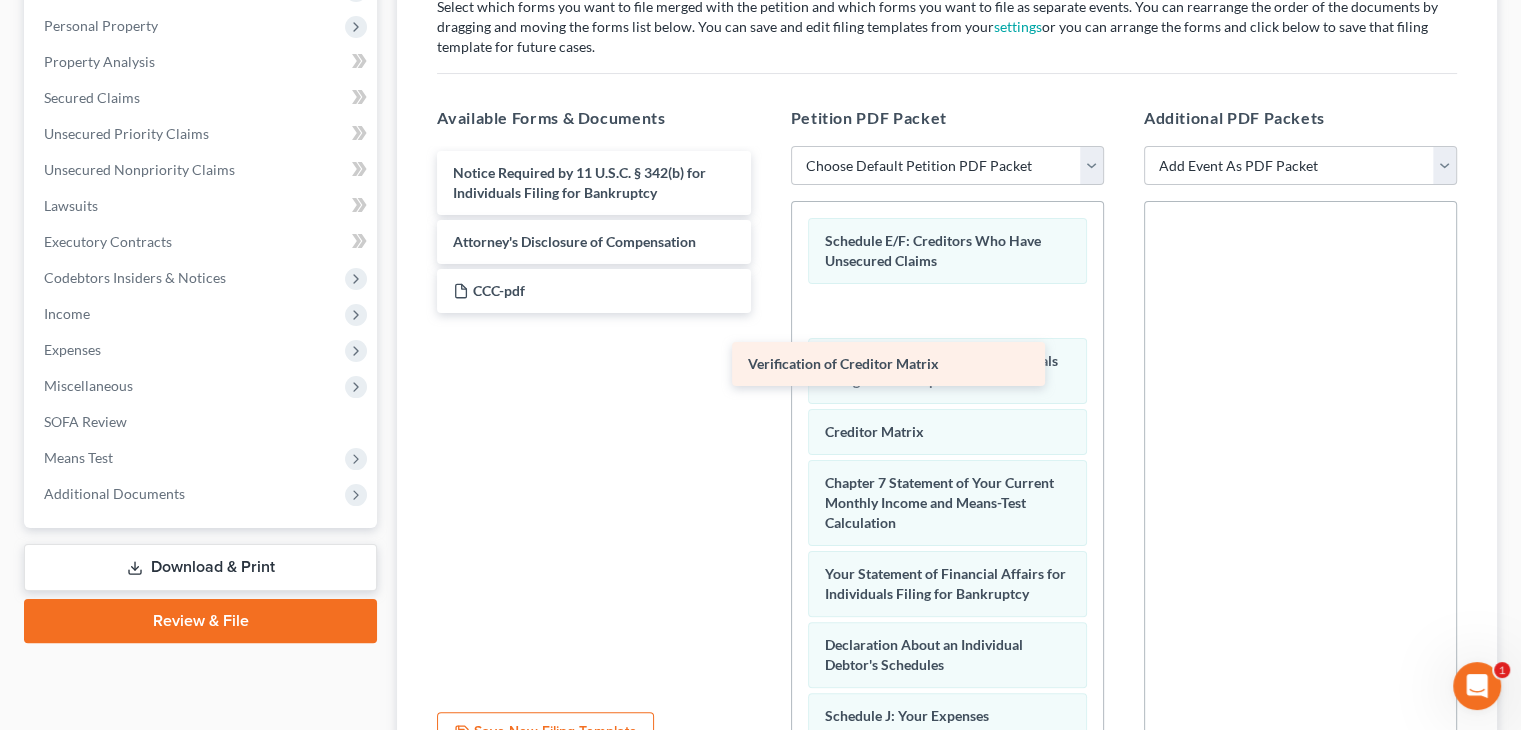 drag, startPoint x: 604, startPoint y: 166, endPoint x: 899, endPoint y: 359, distance: 352.52518 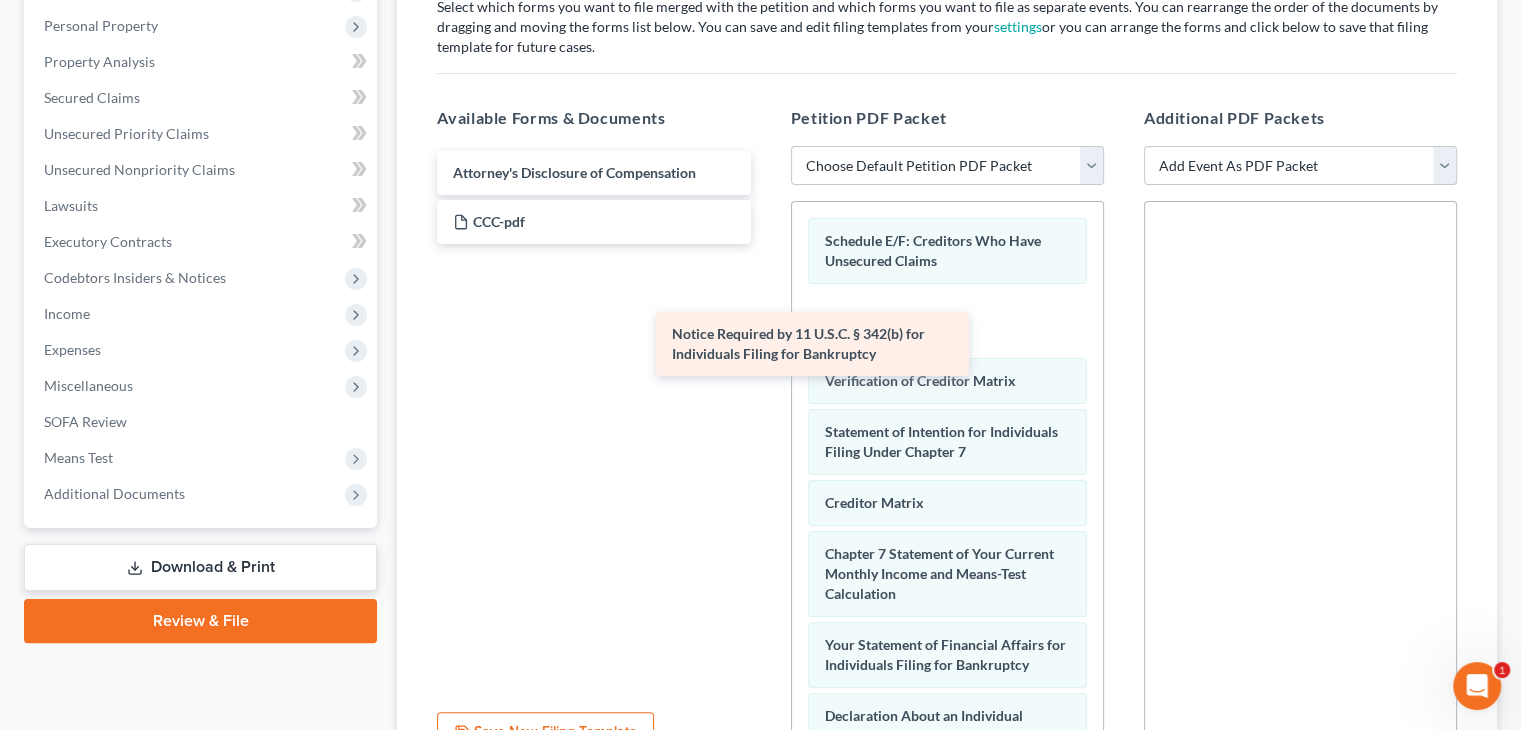 drag, startPoint x: 624, startPoint y: 169, endPoint x: 860, endPoint y: 346, distance: 295 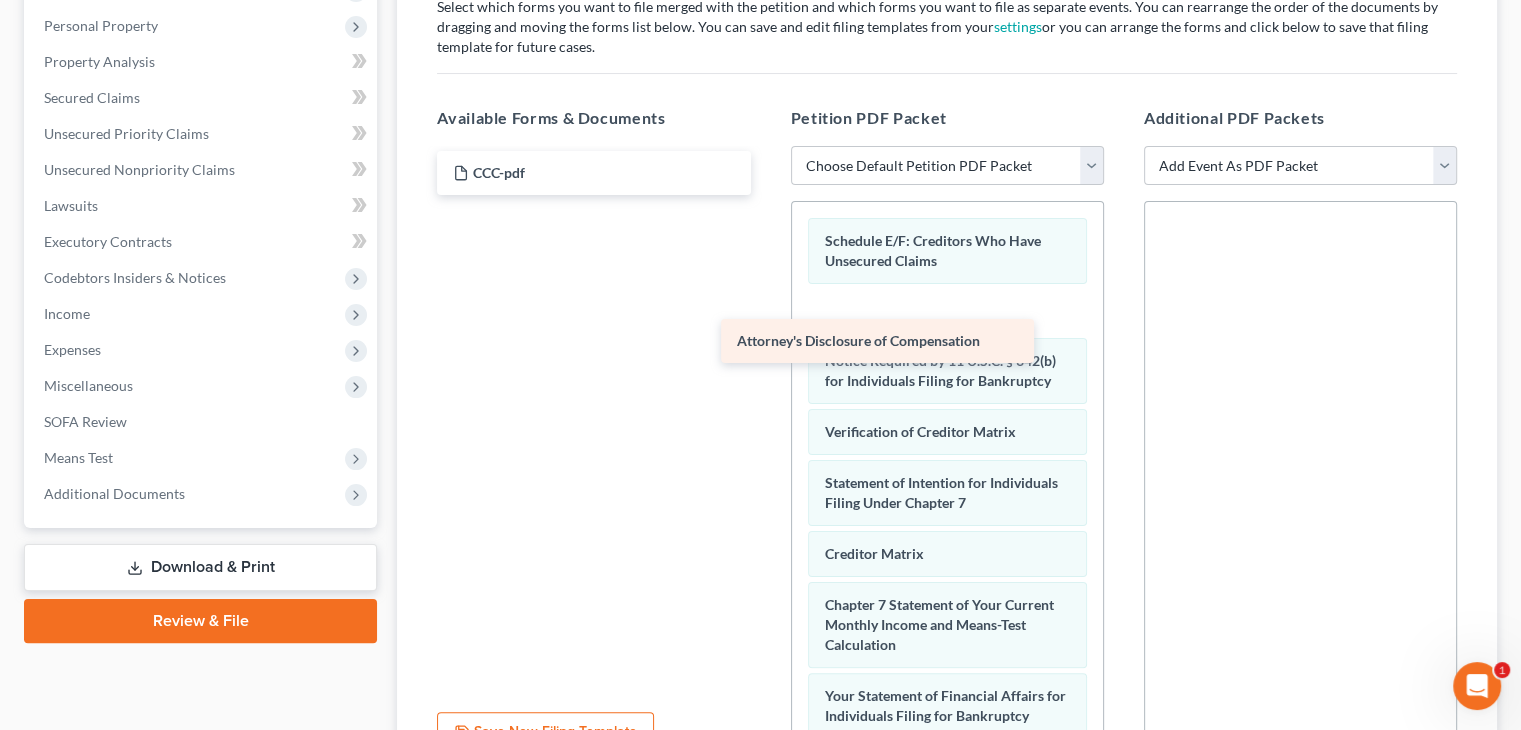 drag, startPoint x: 729, startPoint y: 253, endPoint x: 937, endPoint y: 393, distance: 250.72694 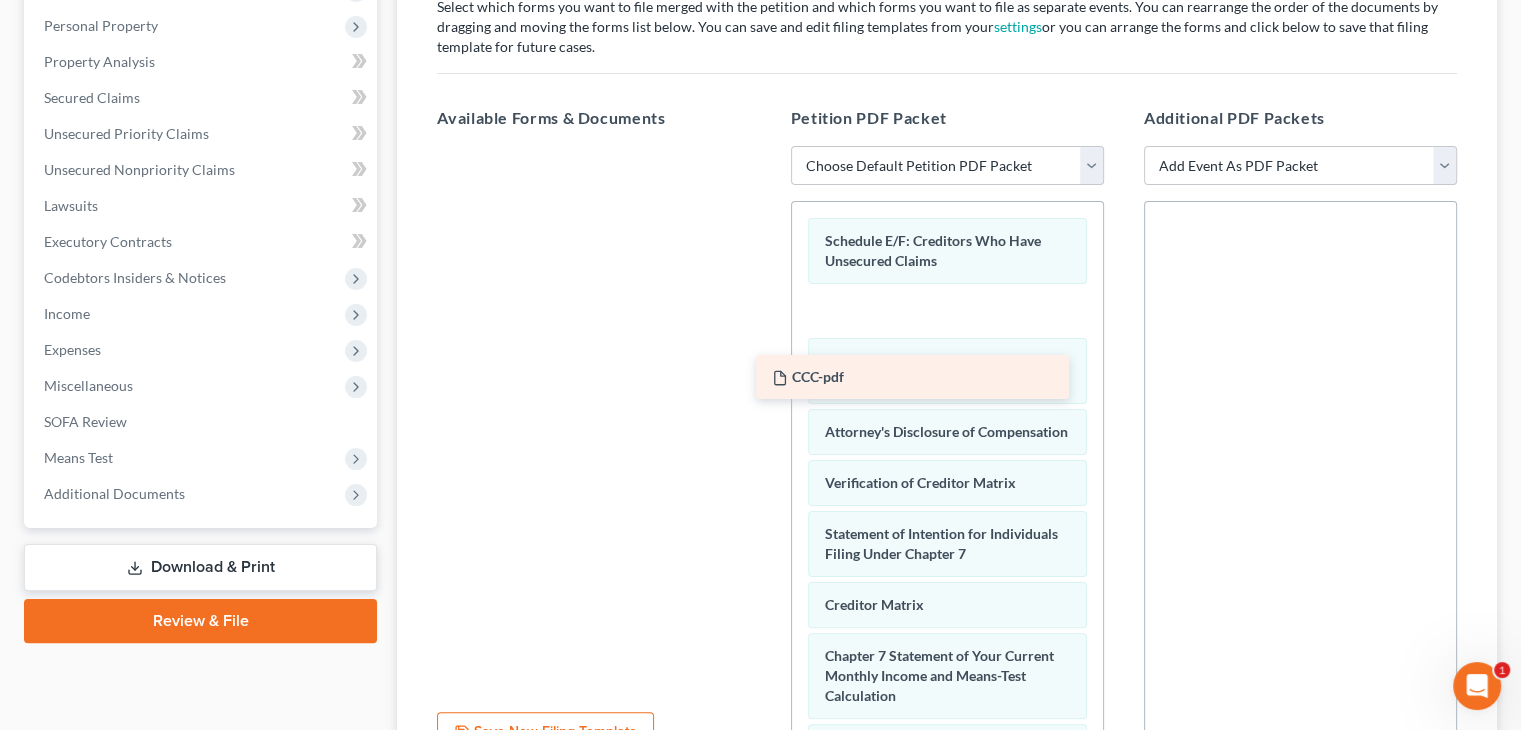 drag, startPoint x: 593, startPoint y: 161, endPoint x: 941, endPoint y: 386, distance: 414.40198 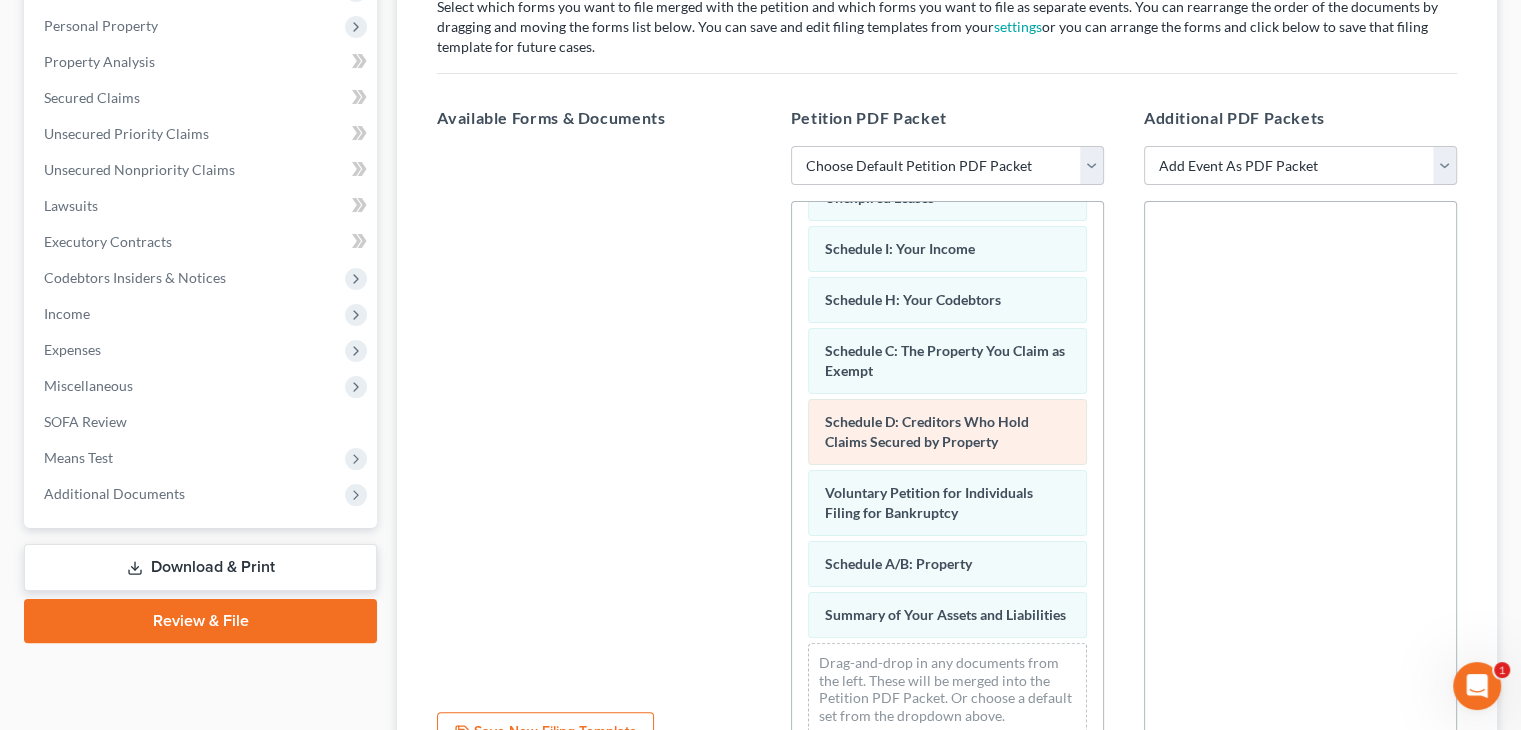 scroll, scrollTop: 796, scrollLeft: 0, axis: vertical 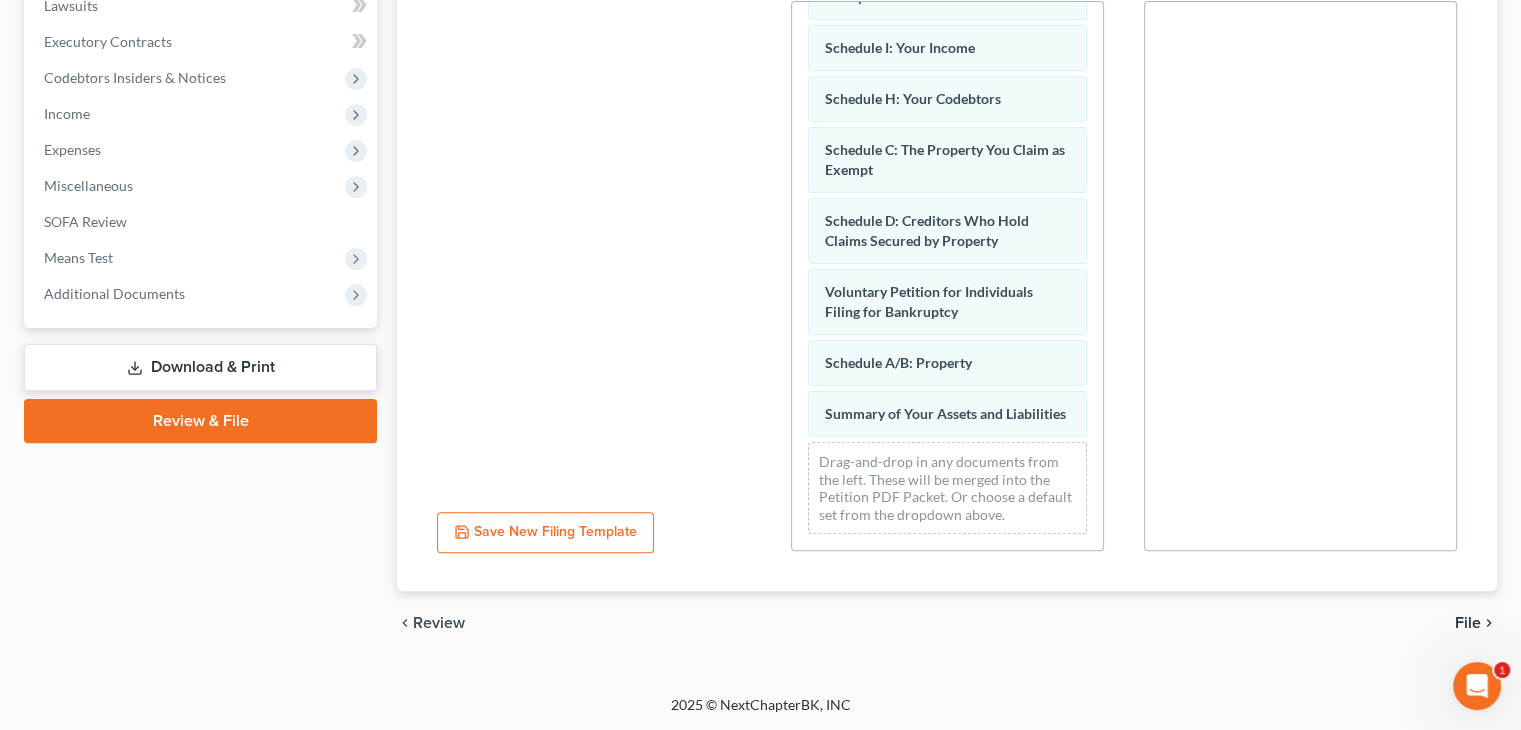 click on "File" at bounding box center (1468, 623) 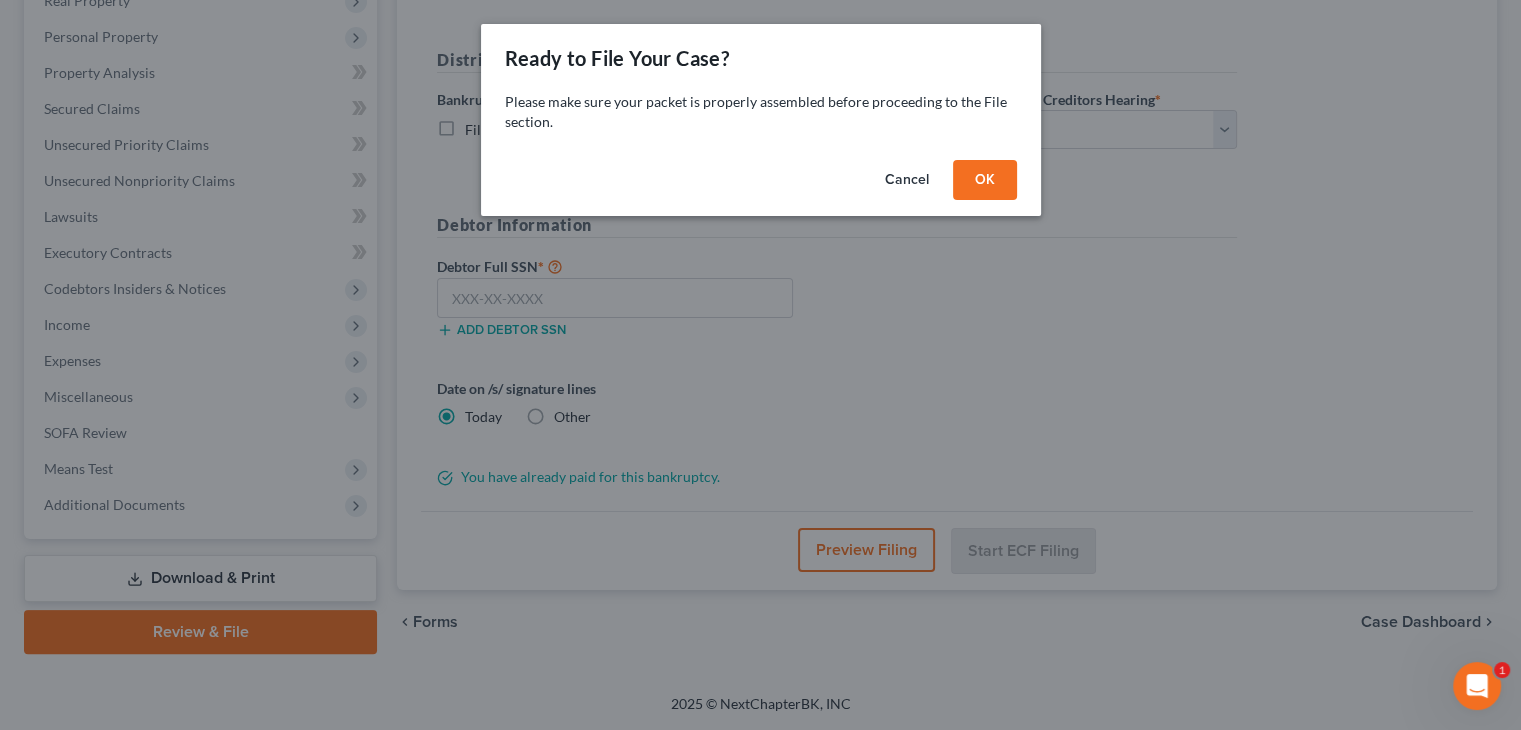 scroll, scrollTop: 332, scrollLeft: 0, axis: vertical 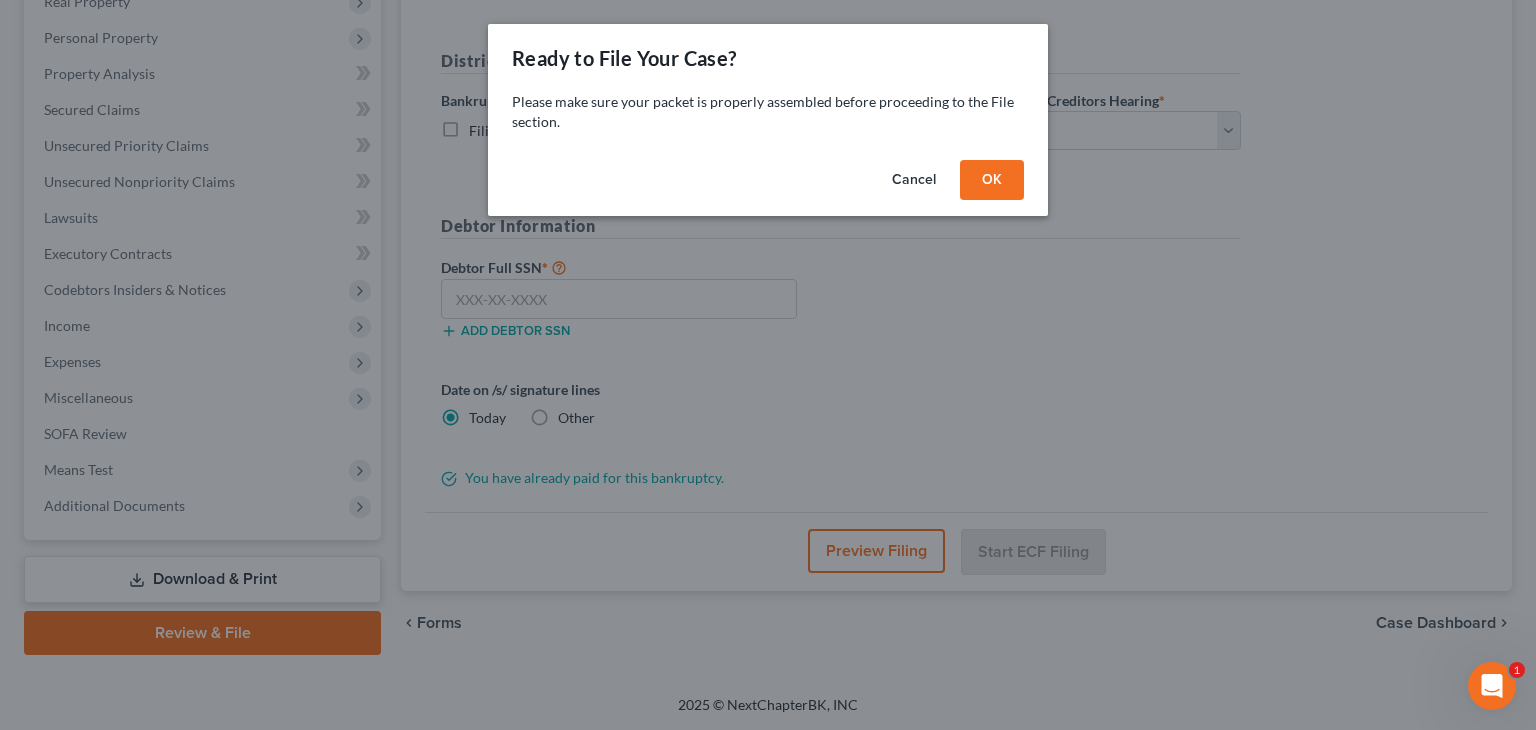 click on "OK" at bounding box center (992, 180) 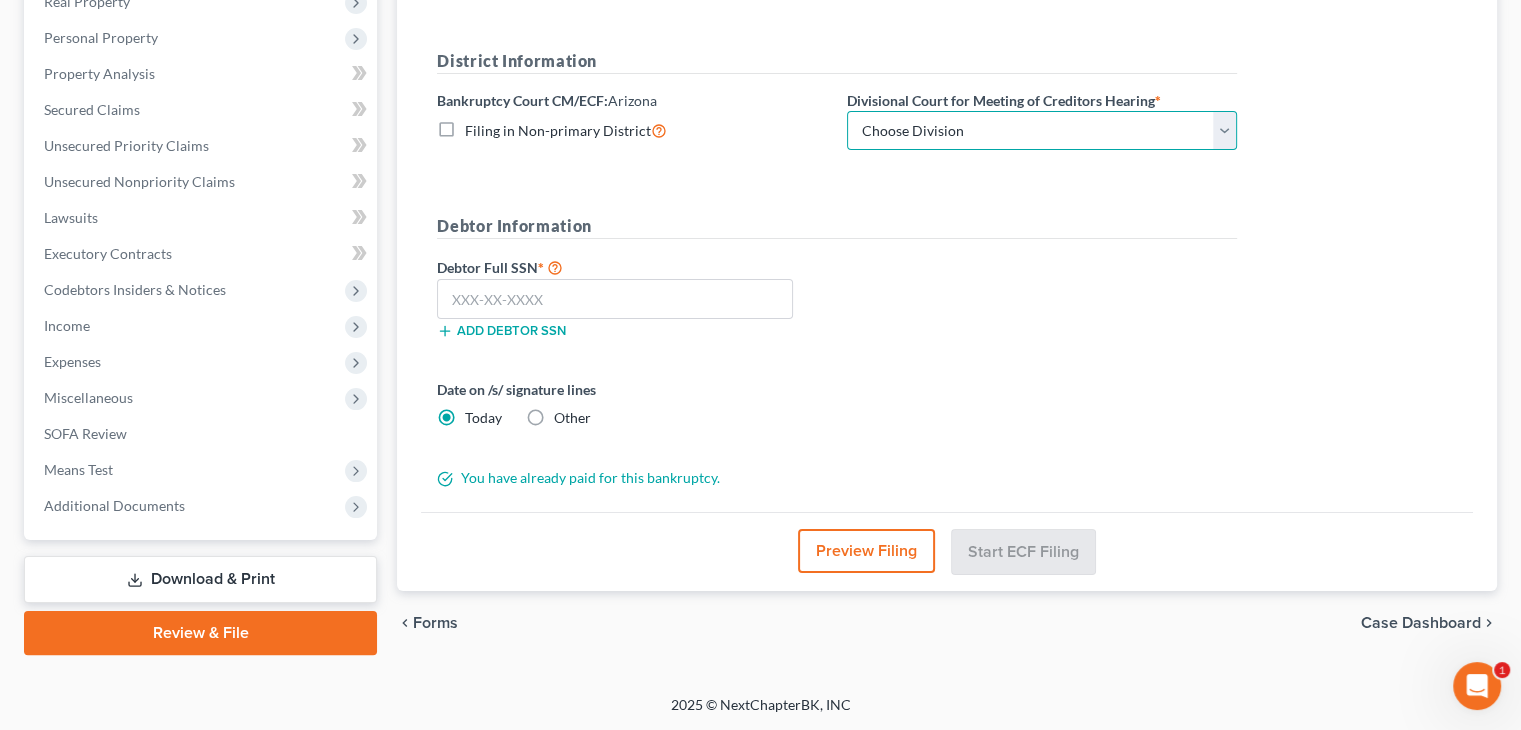 click on "Choose Division Phoenix Tucson Yuma Prescott" at bounding box center [1042, 131] 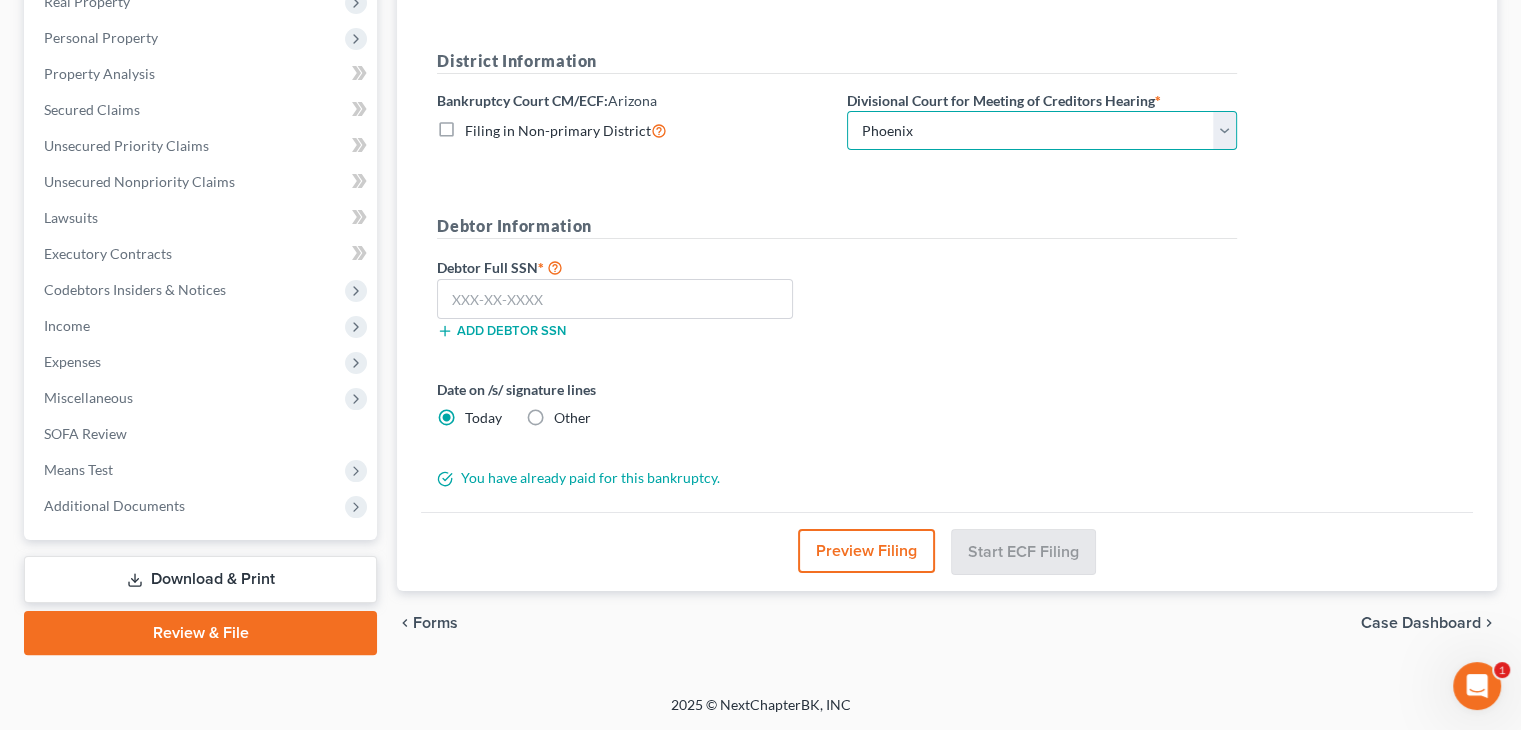 click on "Choose Division Phoenix Tucson Yuma Prescott" at bounding box center (1042, 131) 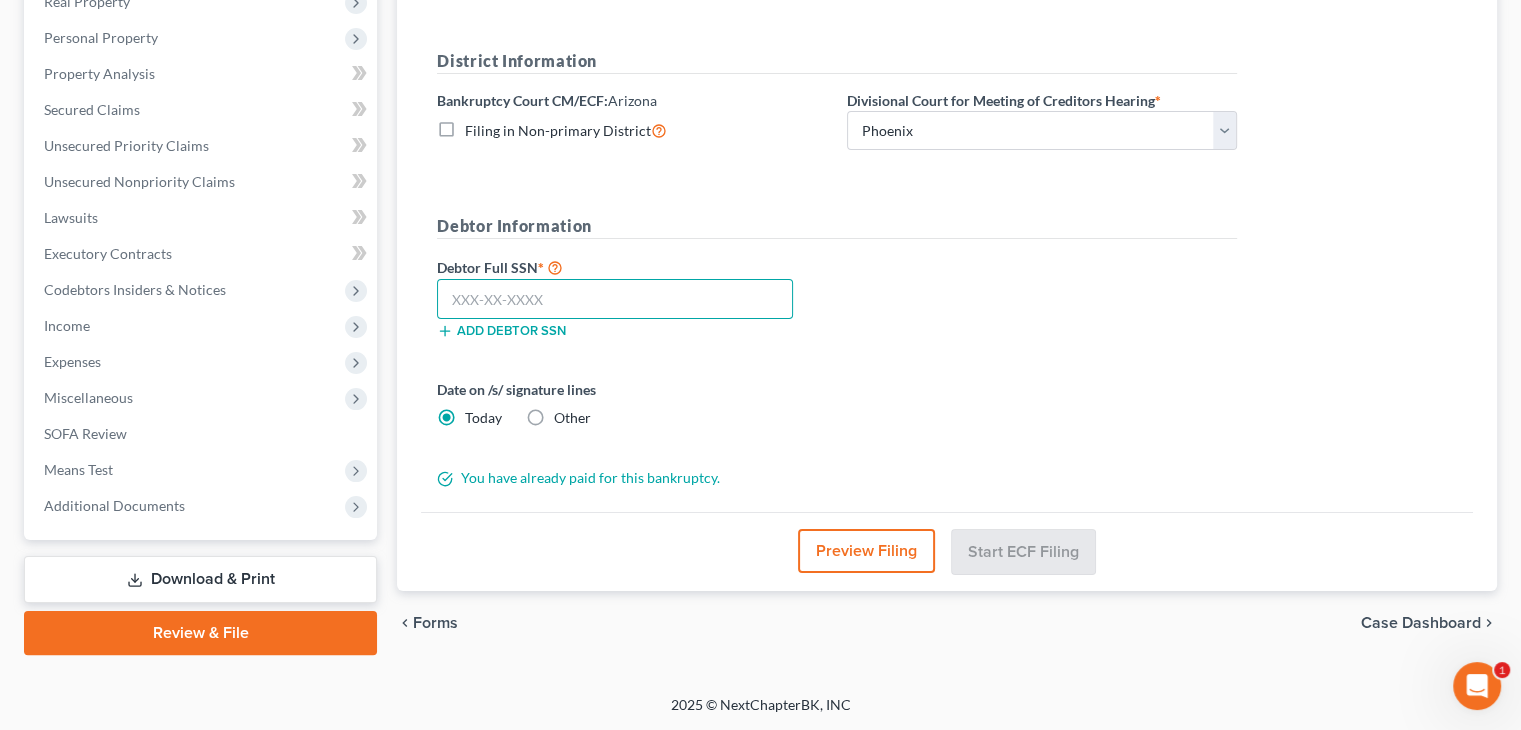 click at bounding box center (615, 299) 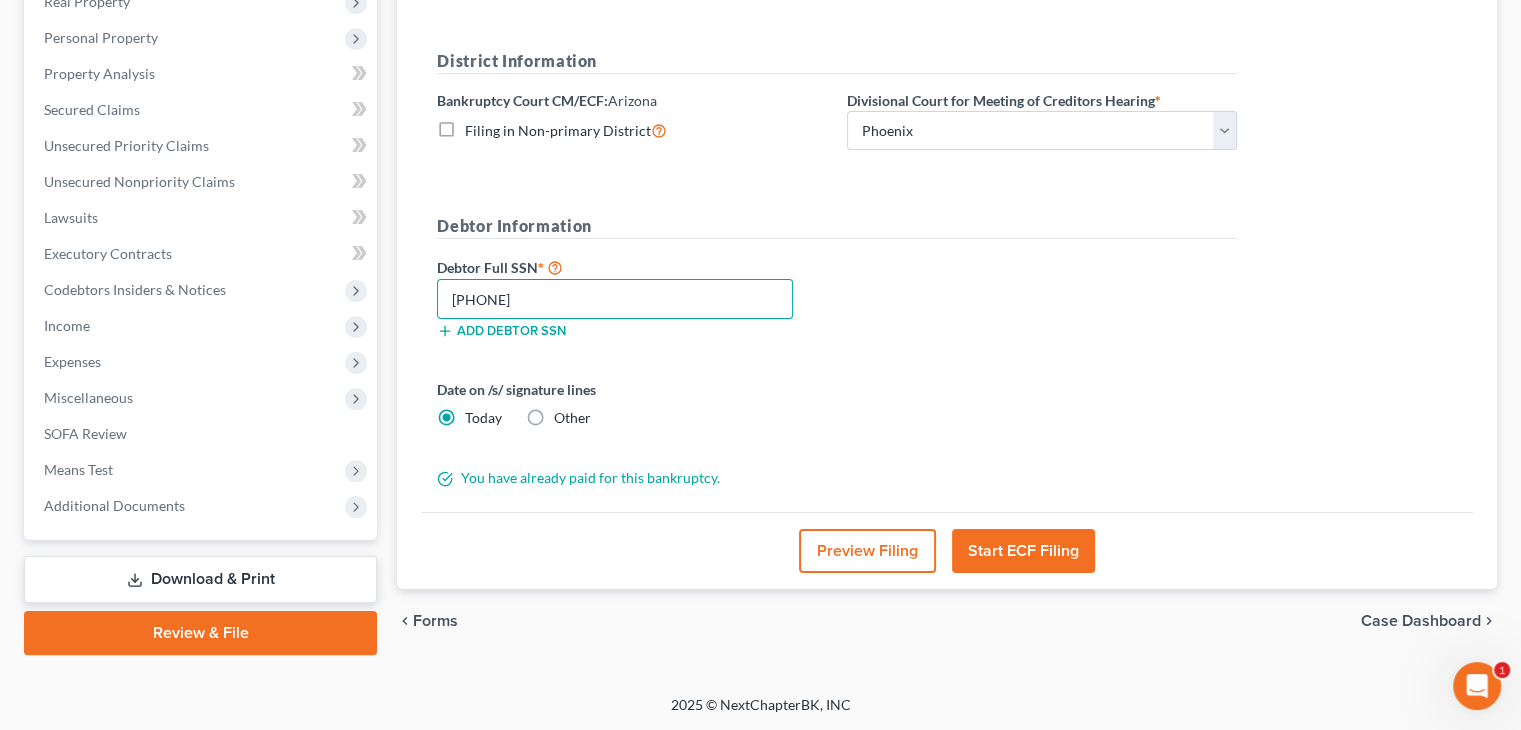 type on "[PHONE]" 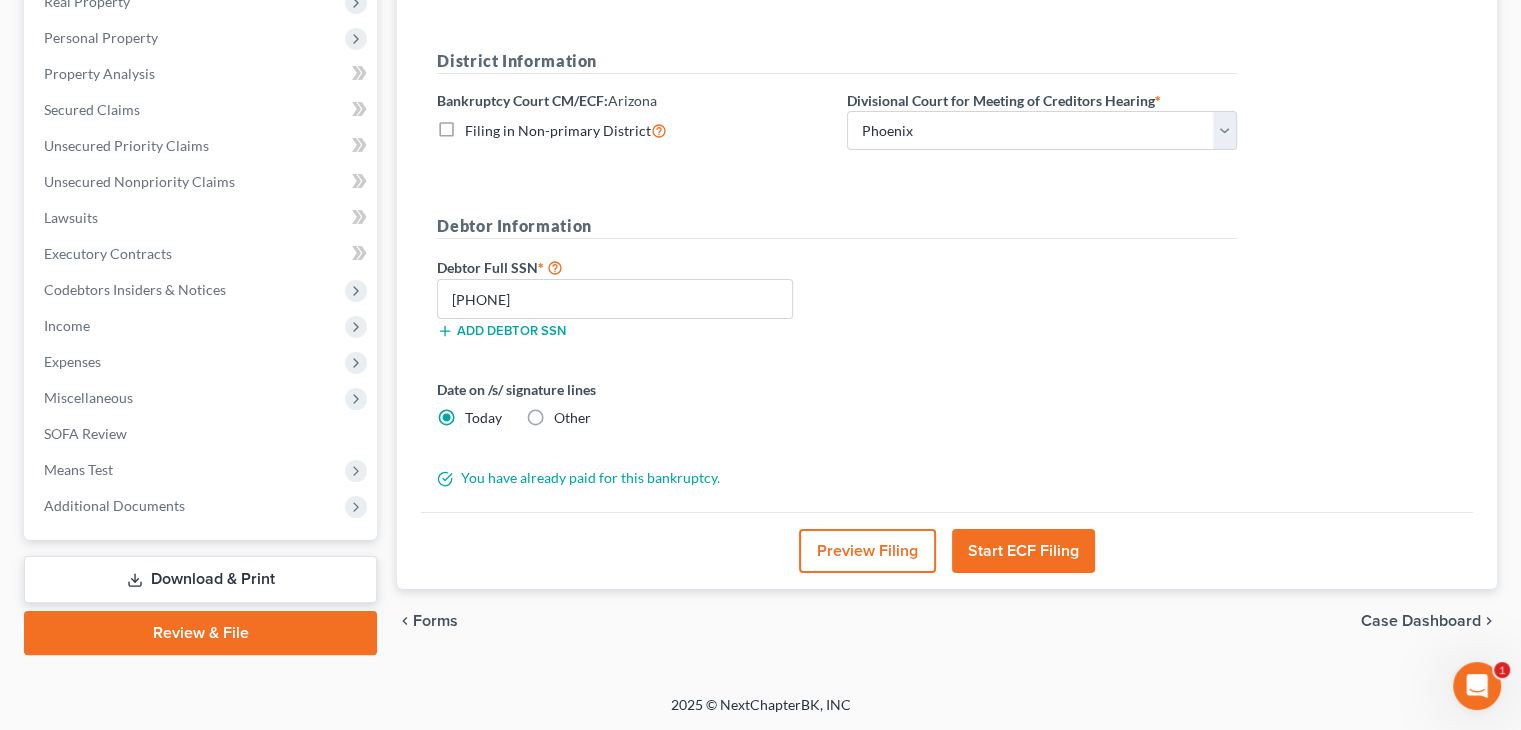 click on "Start ECF Filing" at bounding box center [1023, 551] 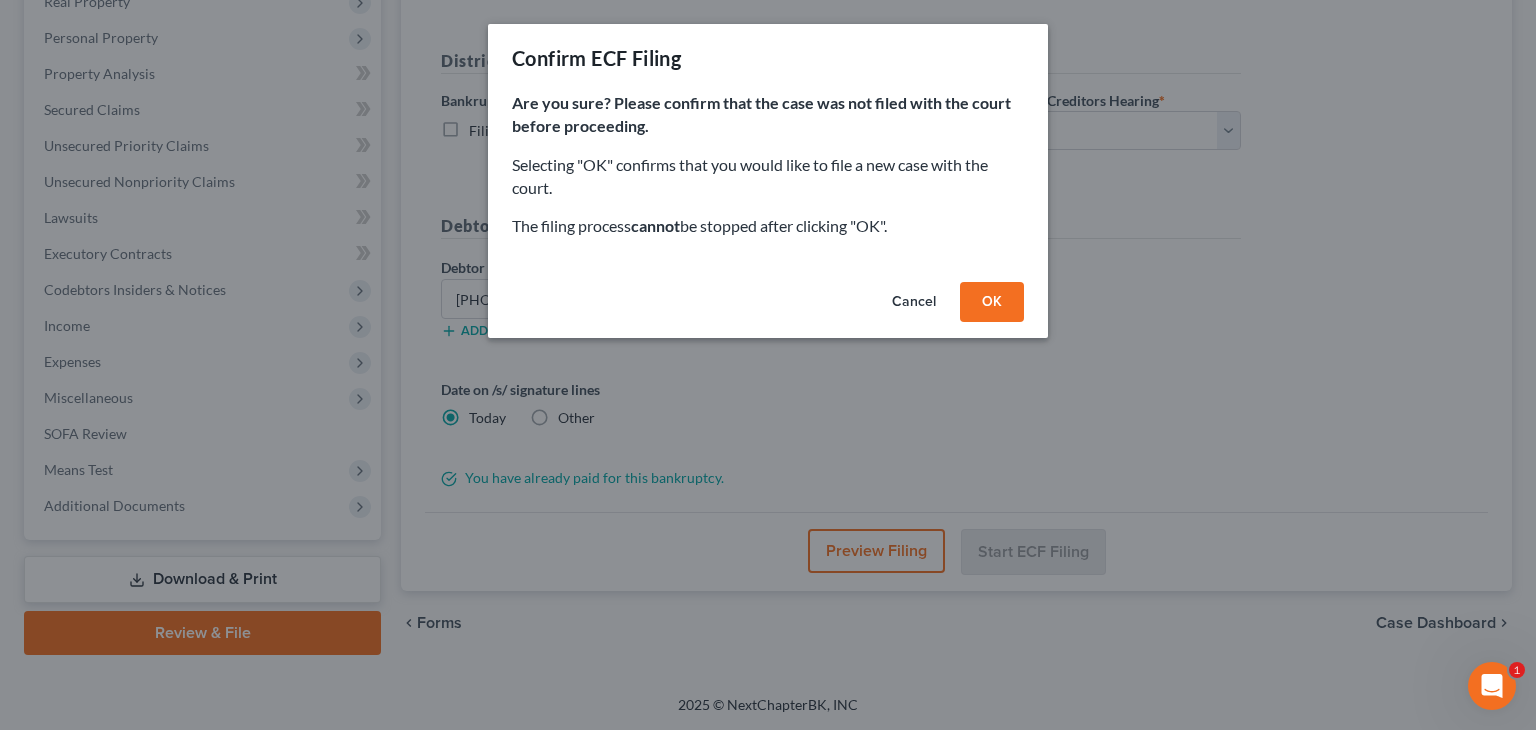 click on "OK" at bounding box center (992, 302) 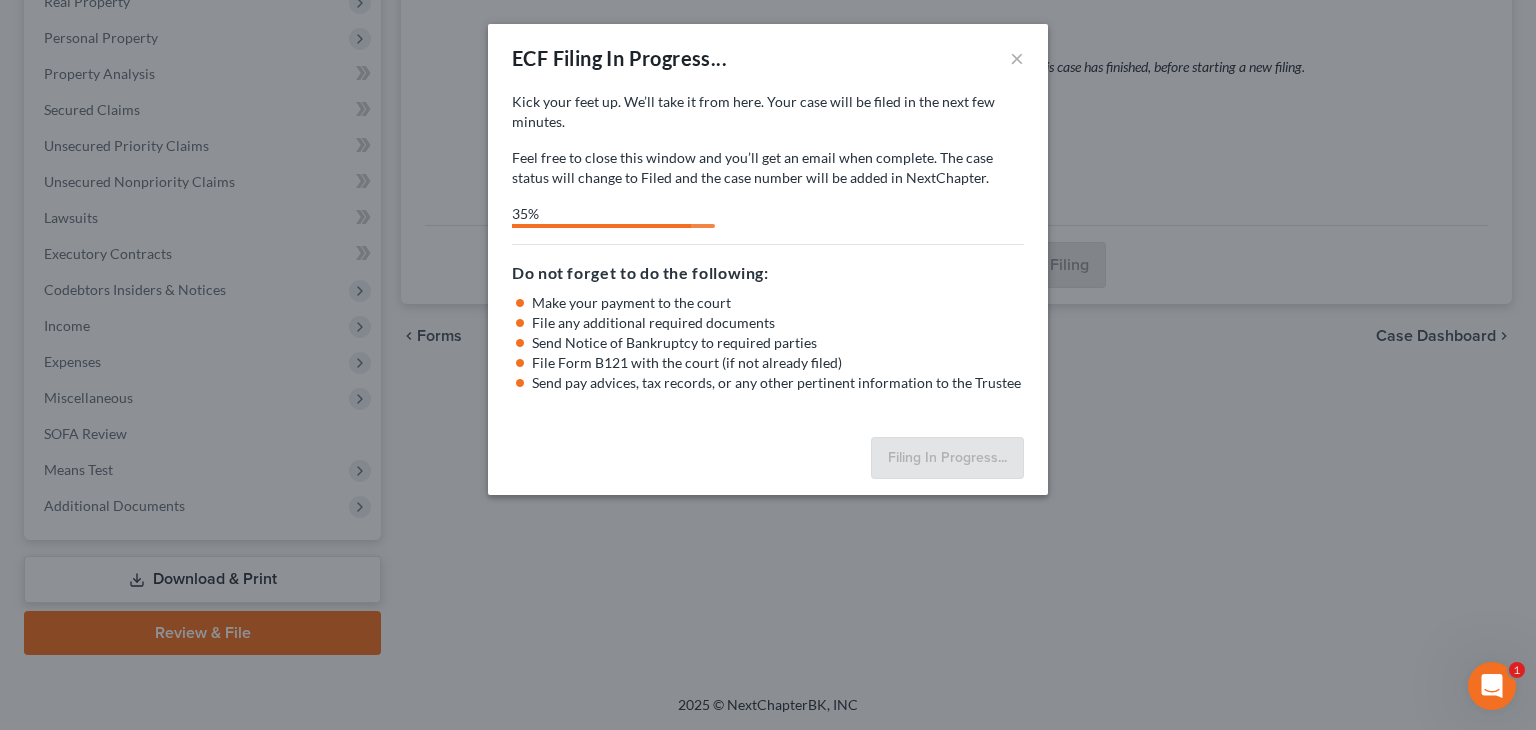 select on "0" 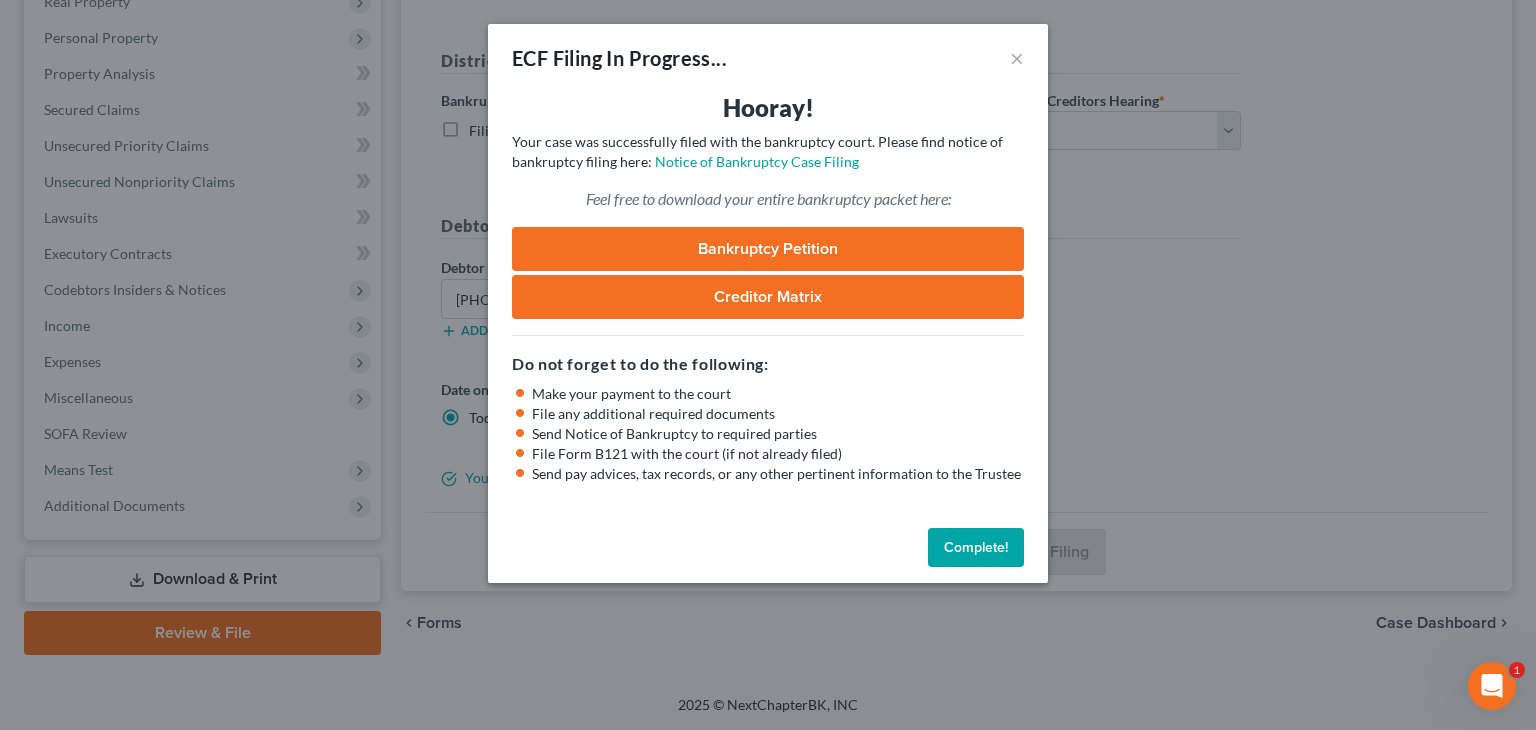 click on "Creditor Matrix" at bounding box center [768, 297] 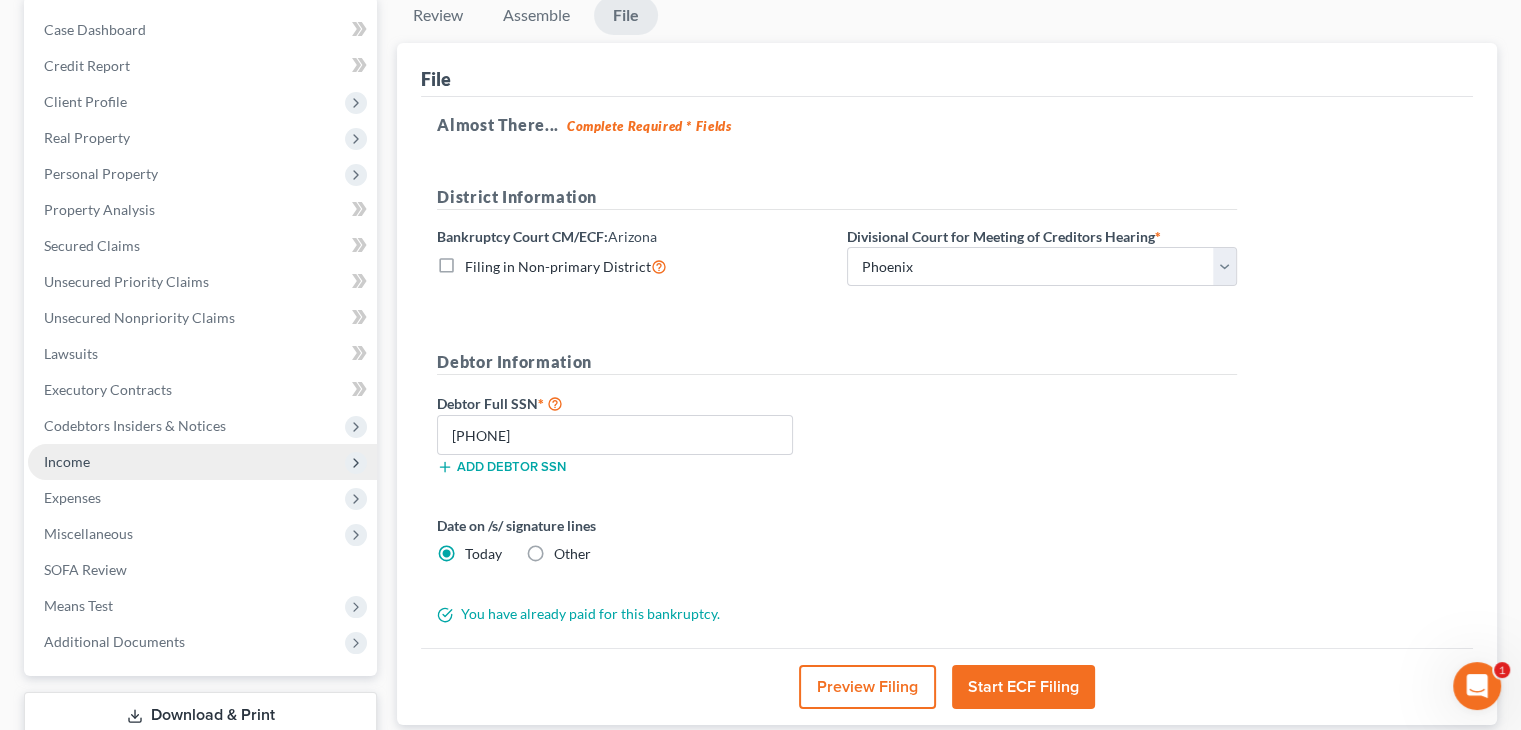 scroll, scrollTop: 232, scrollLeft: 0, axis: vertical 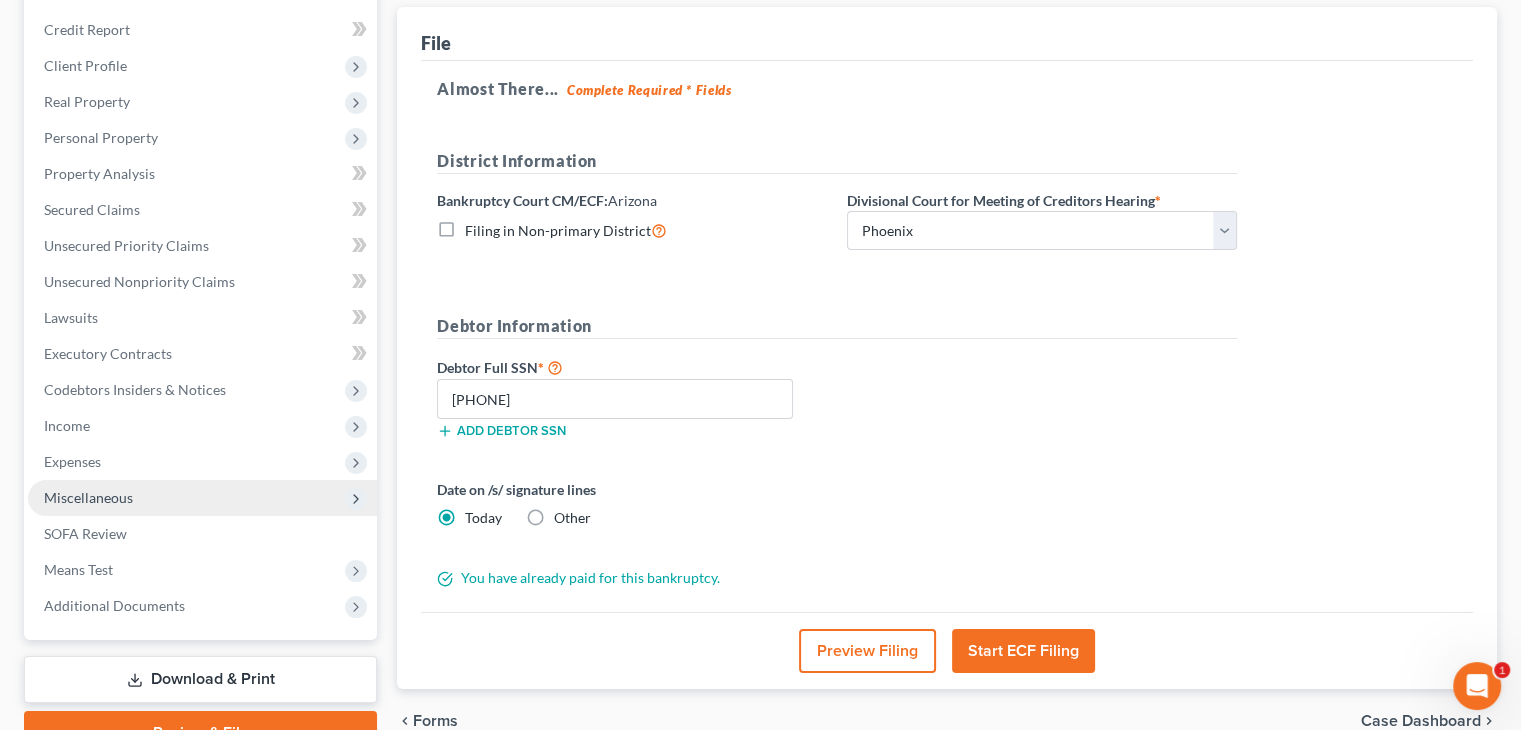 click on "Miscellaneous" at bounding box center [202, 498] 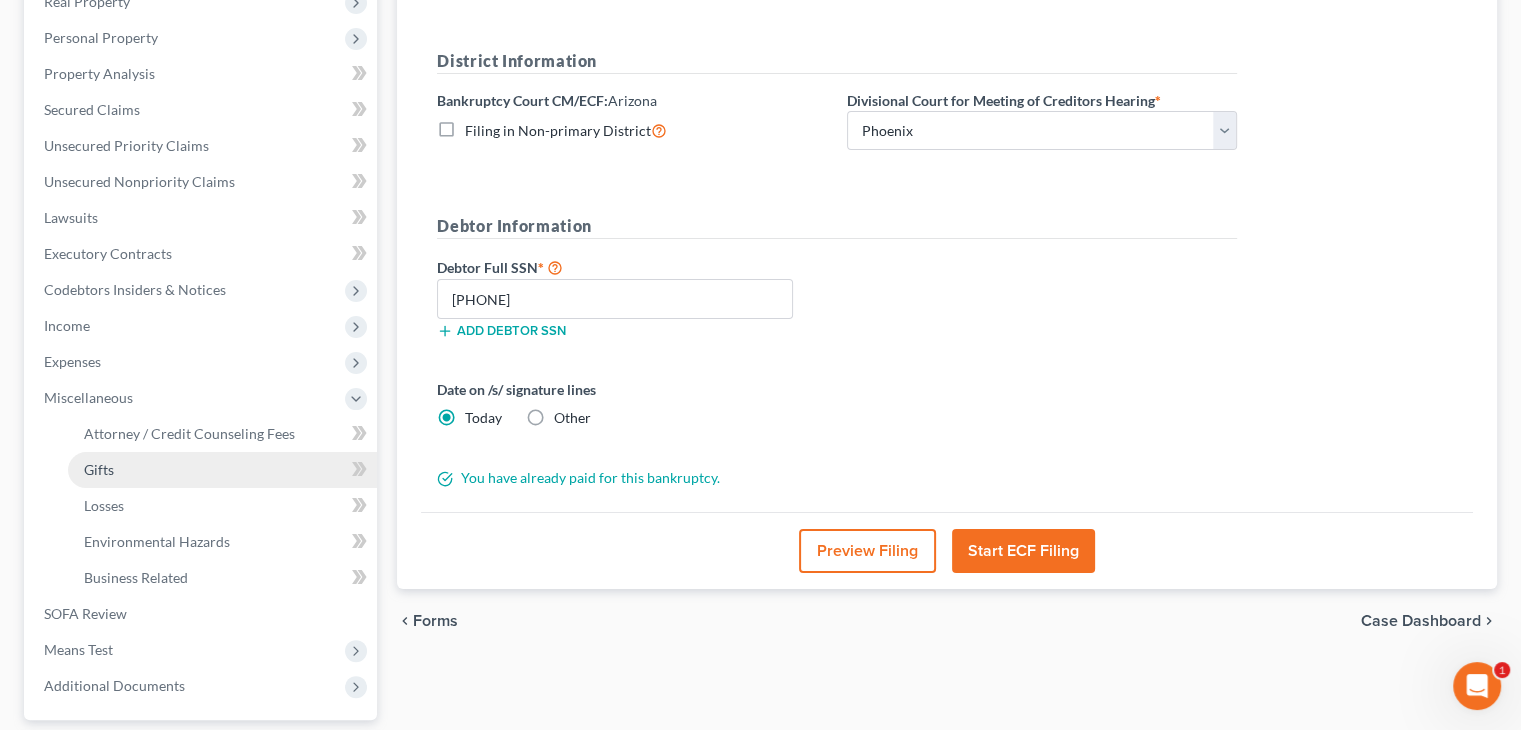 scroll, scrollTop: 432, scrollLeft: 0, axis: vertical 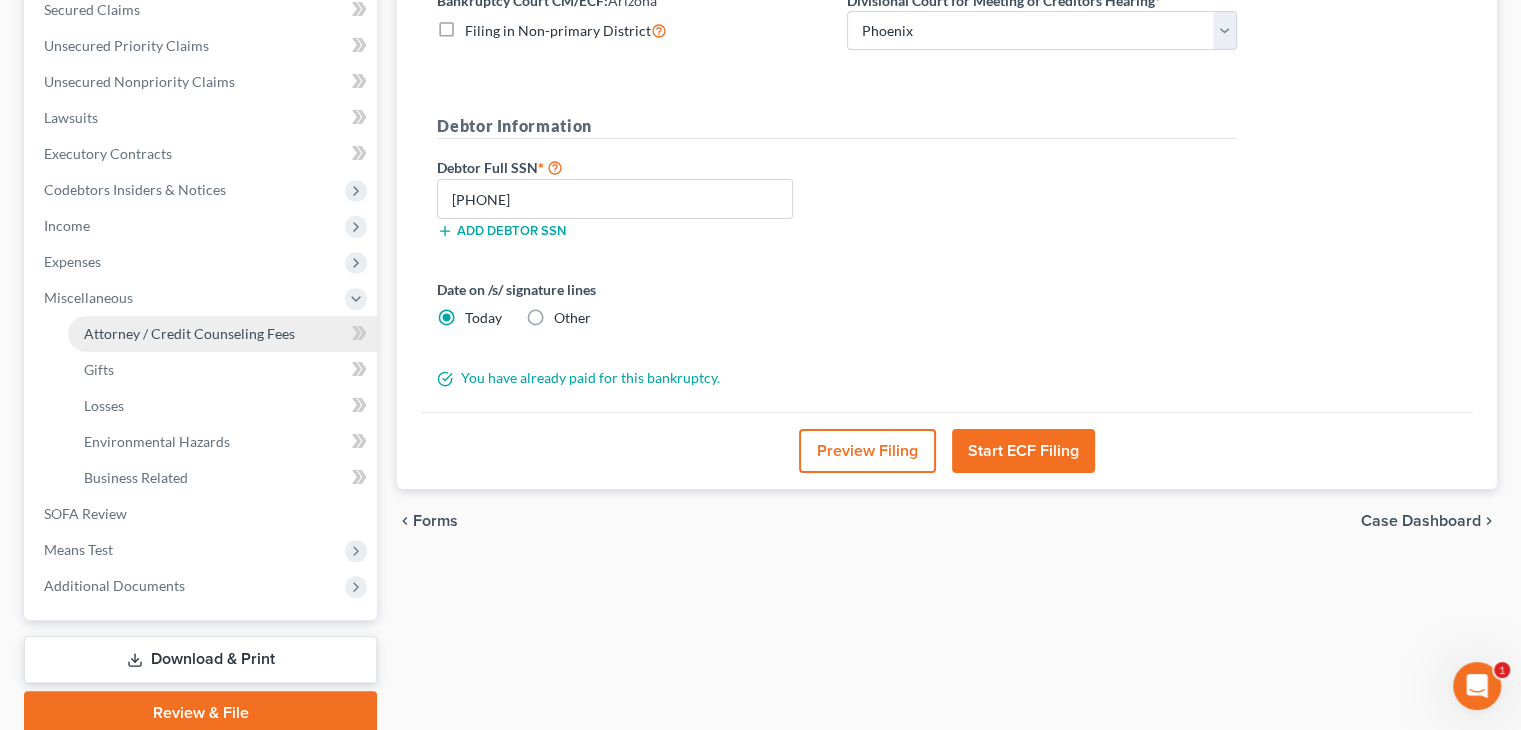 click on "Attorney / Credit Counseling Fees" at bounding box center (189, 333) 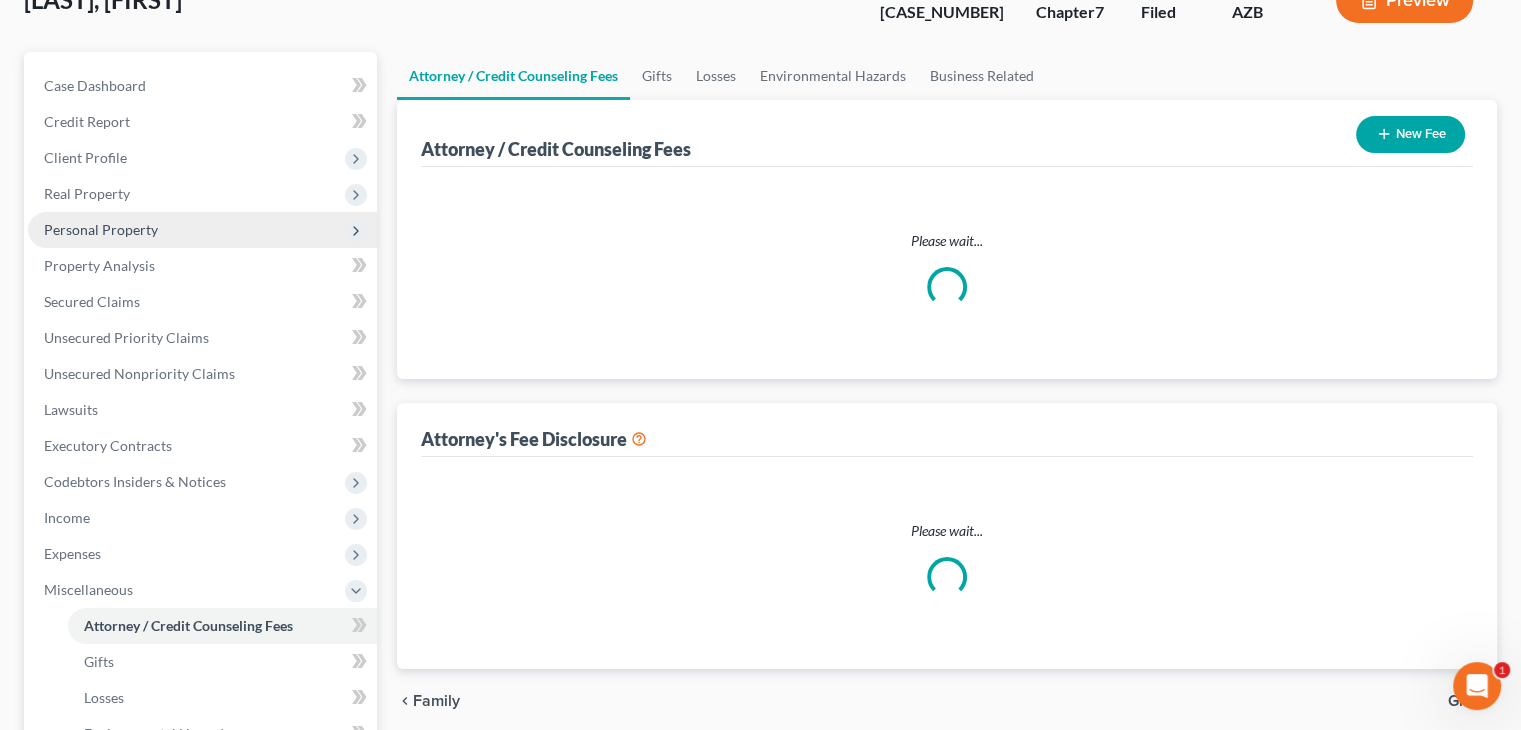 scroll, scrollTop: 24, scrollLeft: 0, axis: vertical 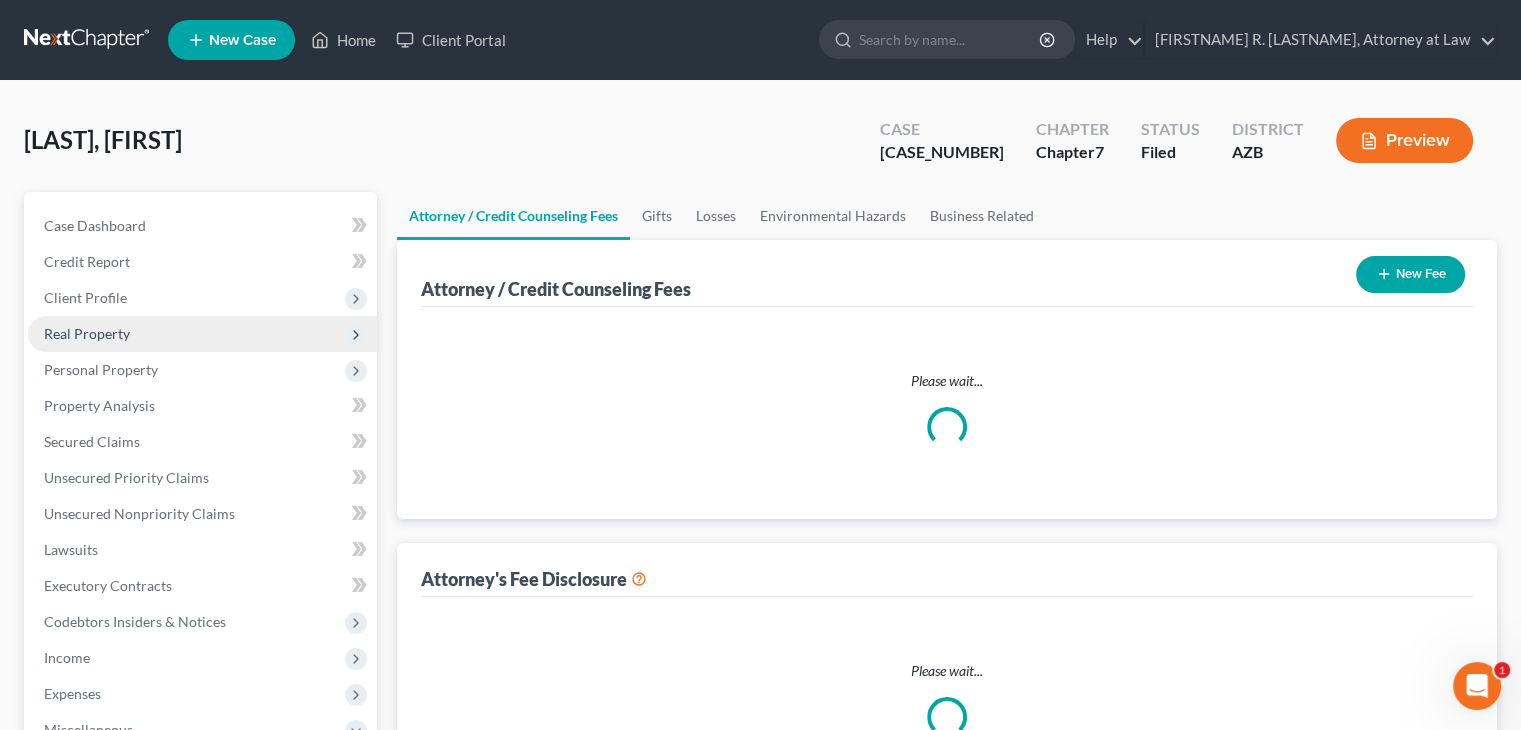 select on "0" 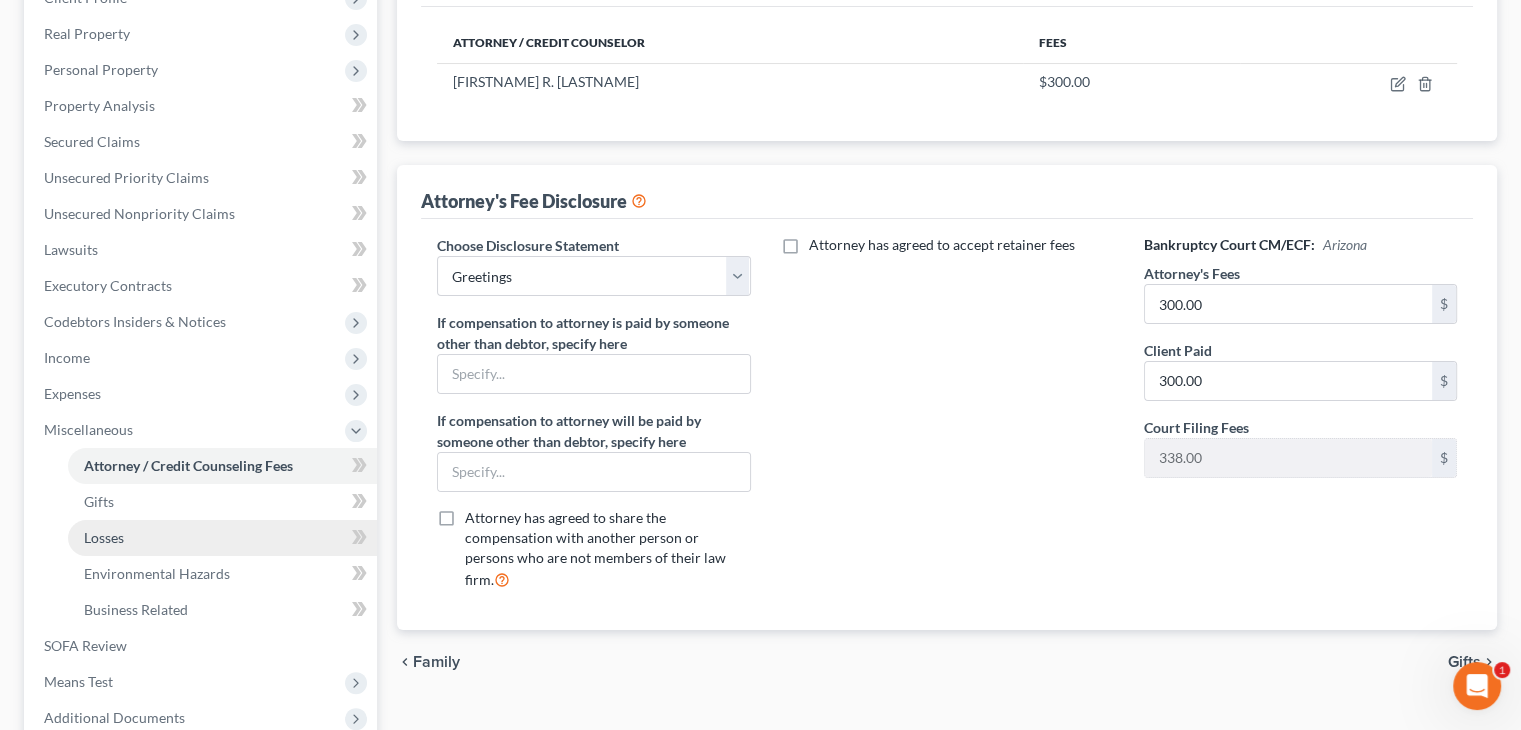 scroll, scrollTop: 500, scrollLeft: 0, axis: vertical 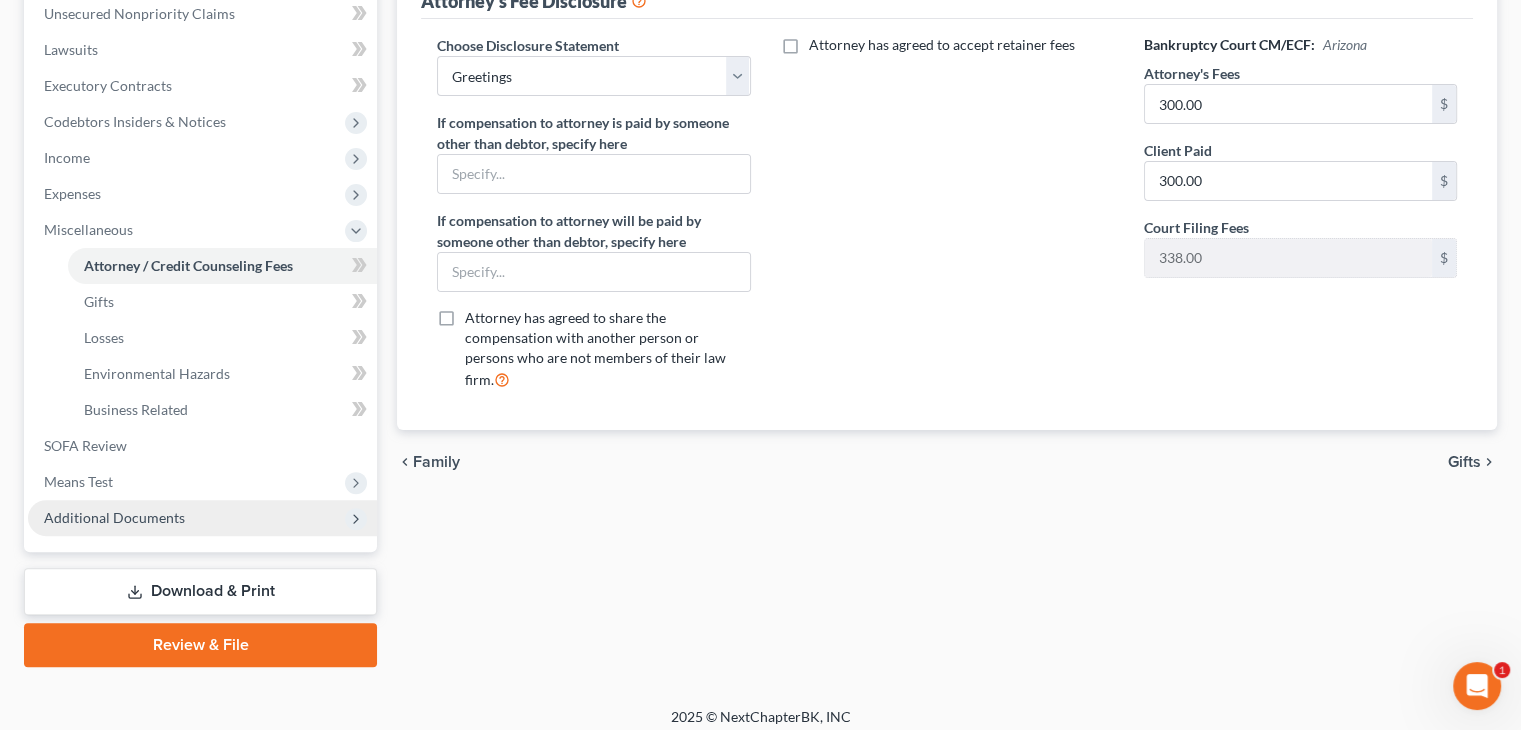 click 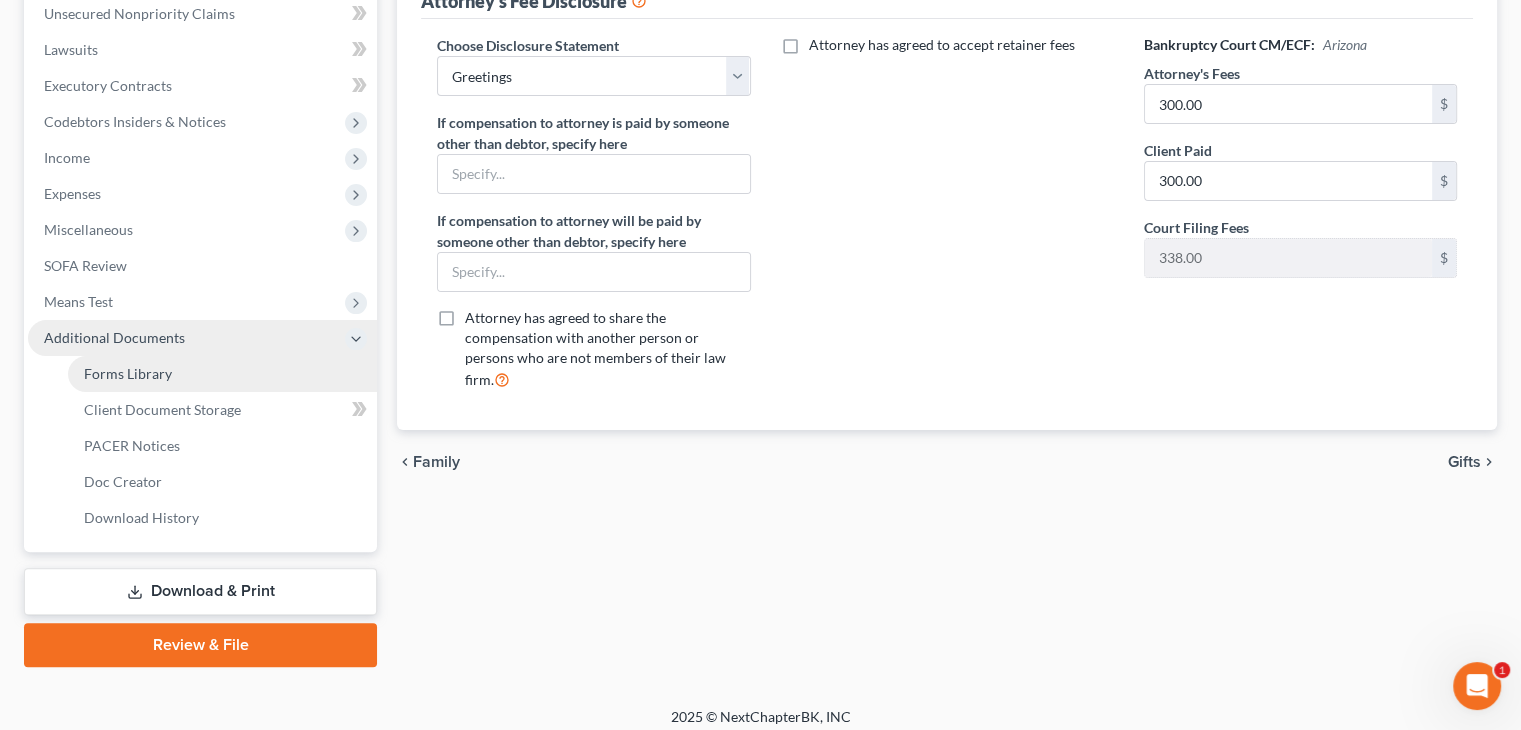 click on "Forms Library" at bounding box center [222, 374] 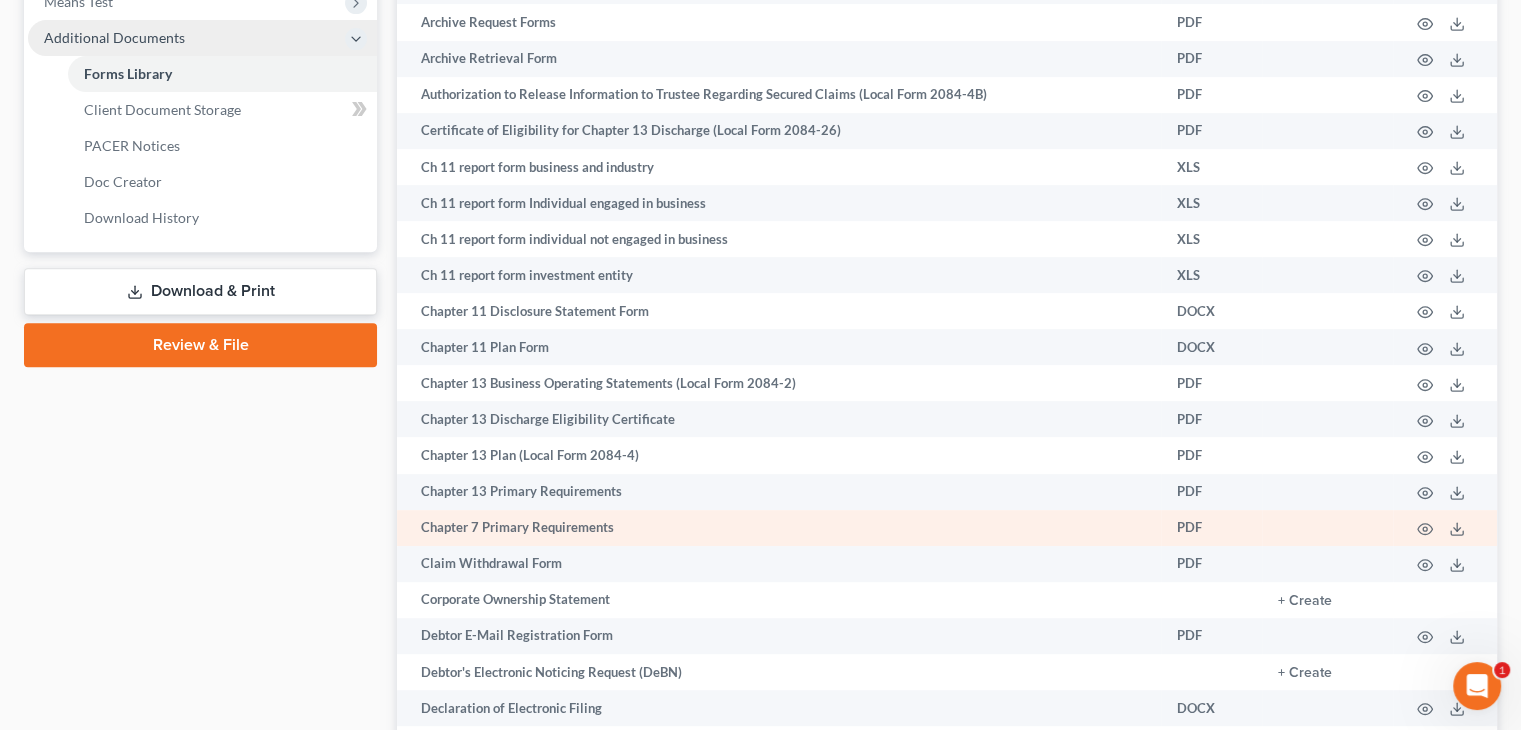 scroll, scrollTop: 900, scrollLeft: 0, axis: vertical 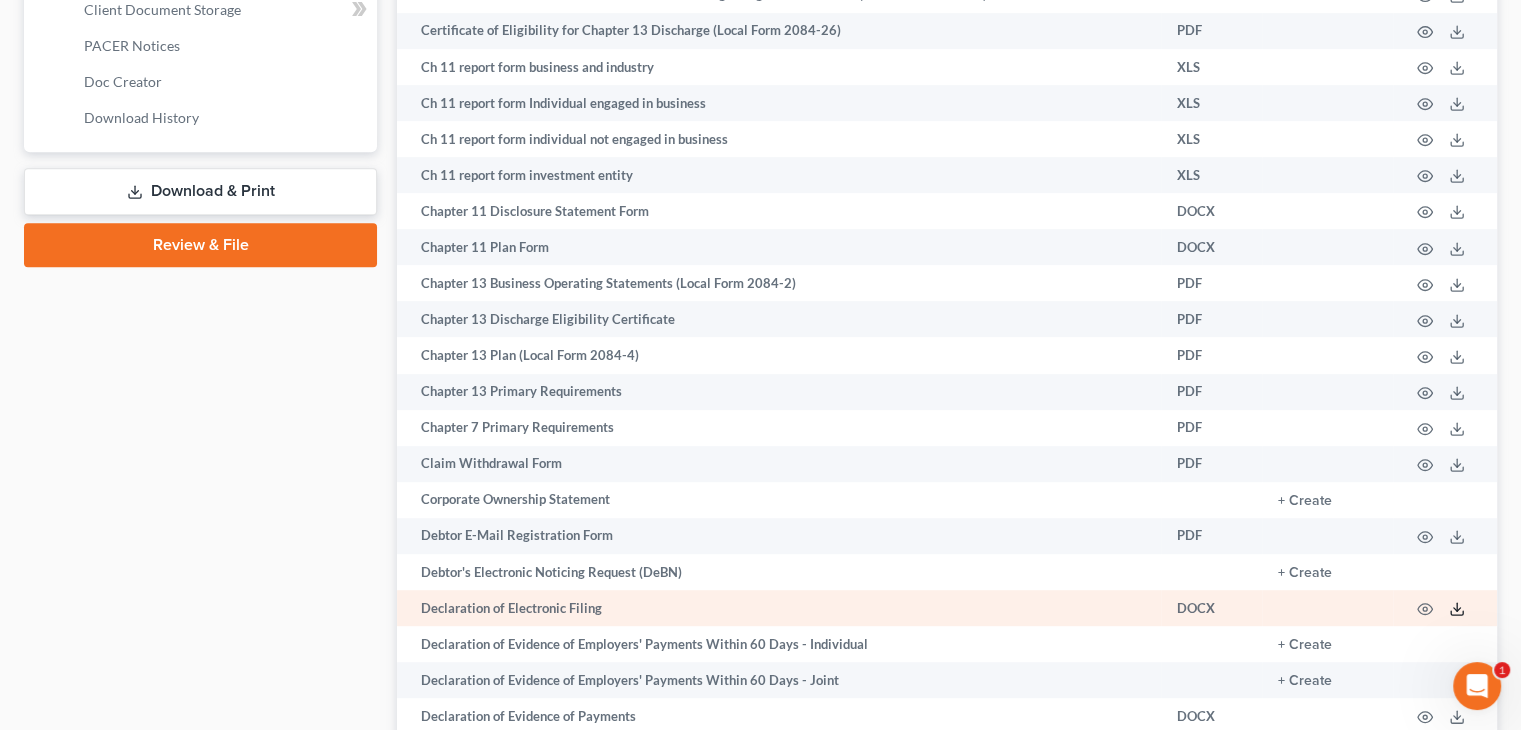 click 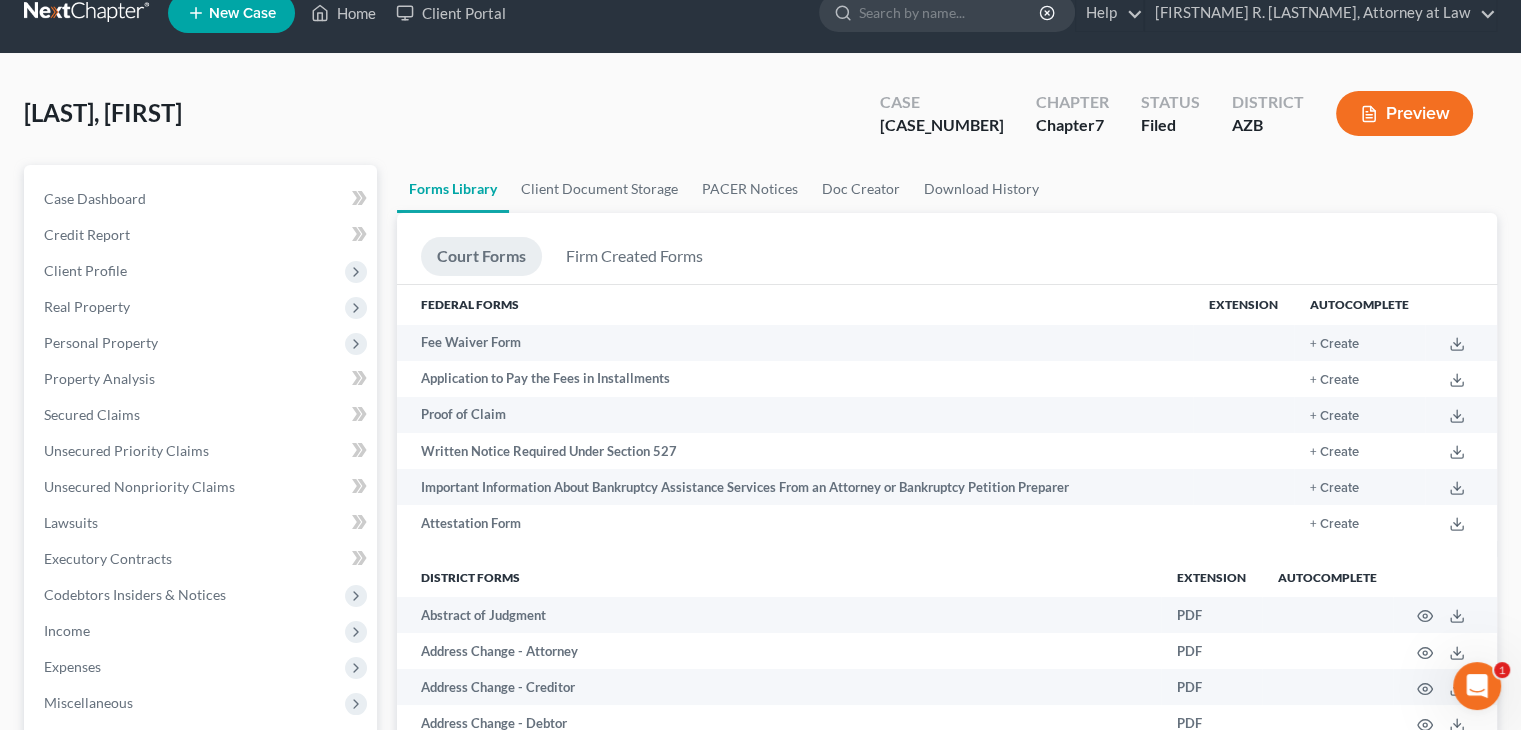 scroll, scrollTop: 0, scrollLeft: 0, axis: both 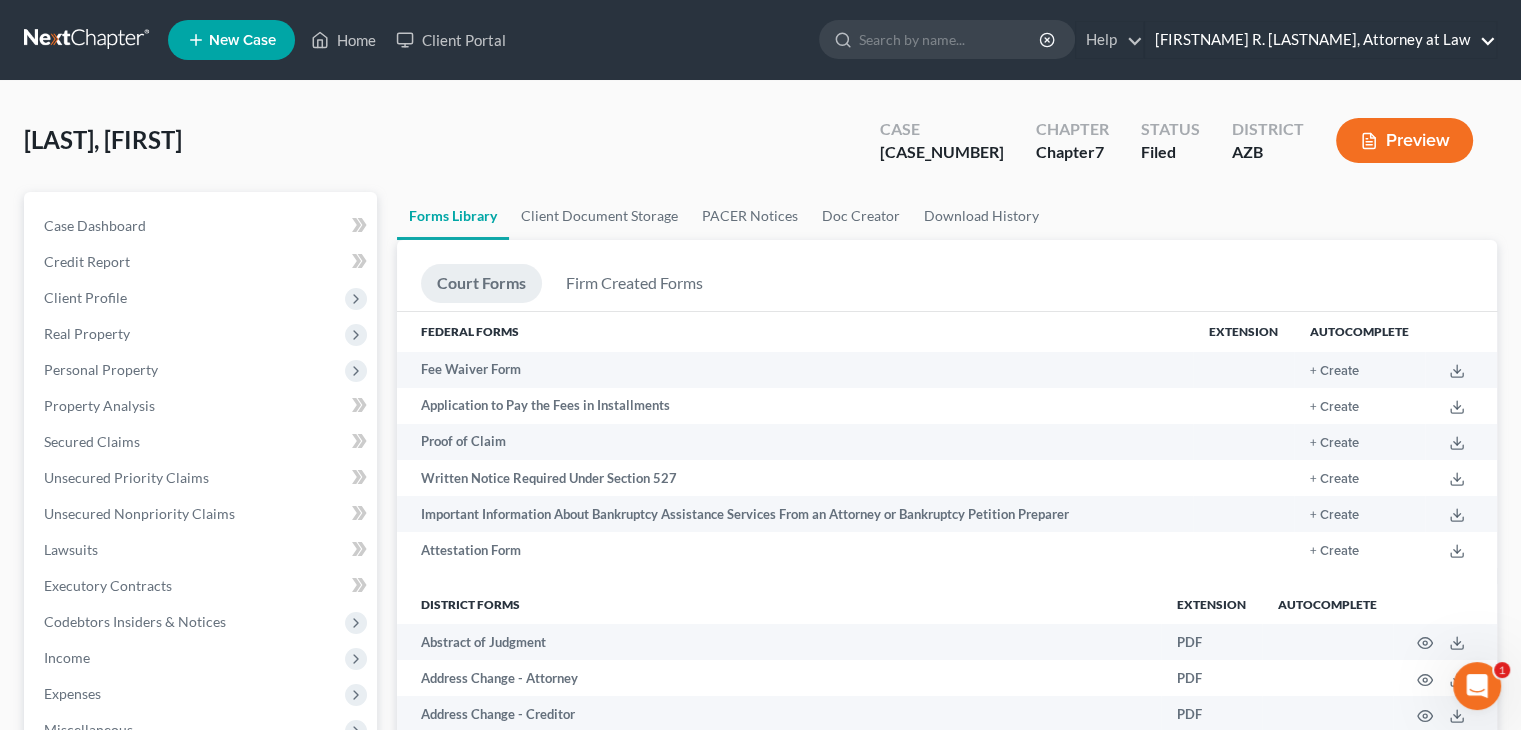 click on "[FIRSTNAME] R. [LASTNAME], Attorney at Law" at bounding box center [1320, 40] 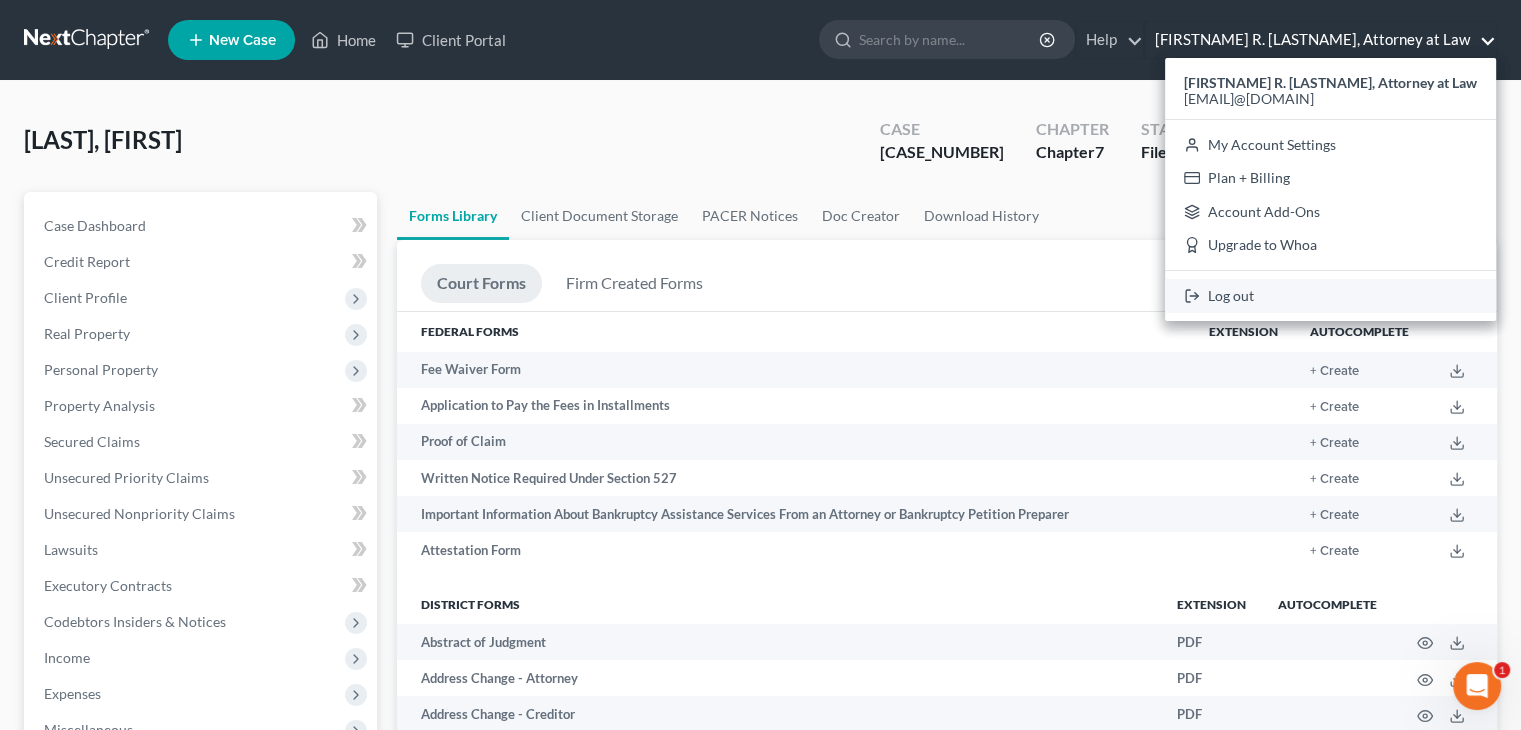 click on "Log out" at bounding box center (1330, 296) 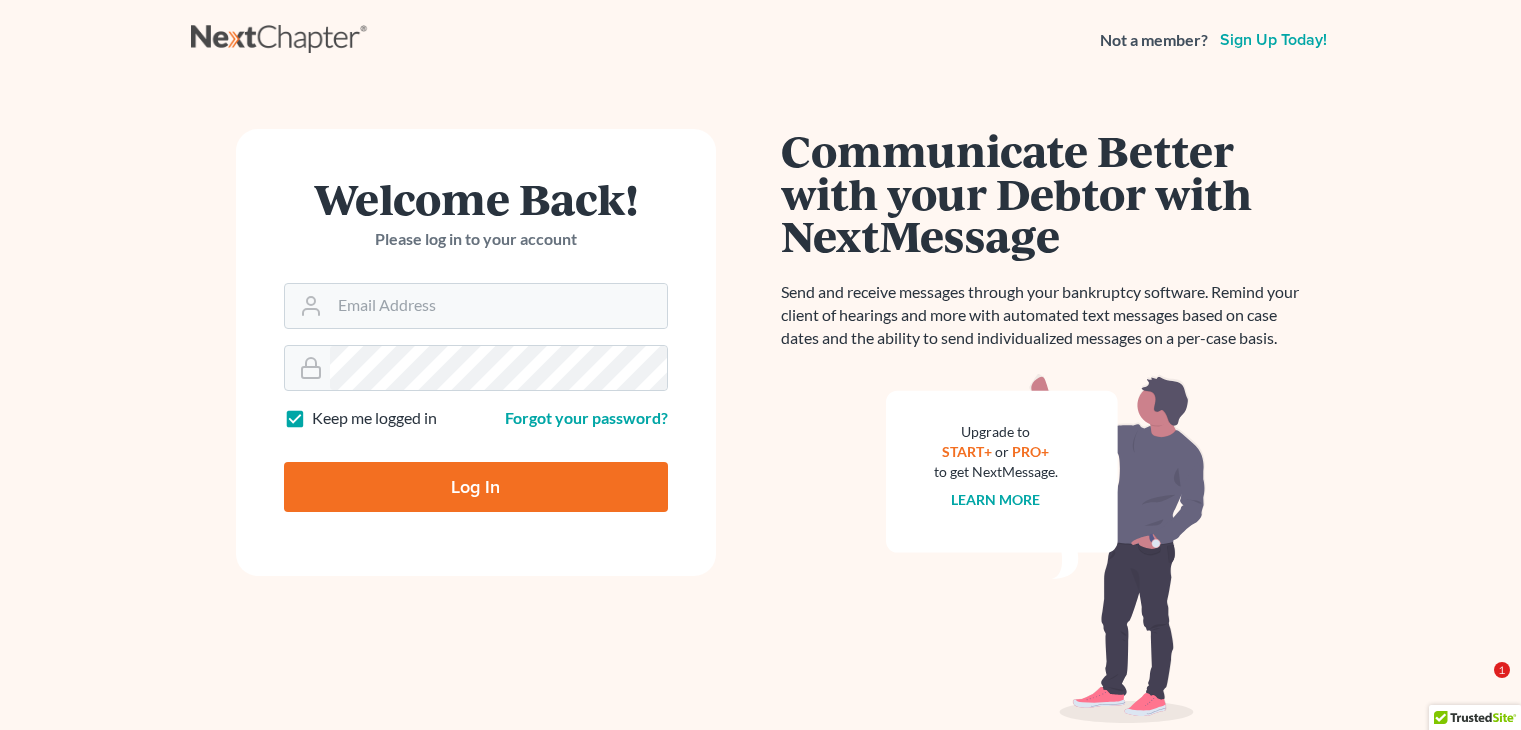 scroll, scrollTop: 0, scrollLeft: 0, axis: both 